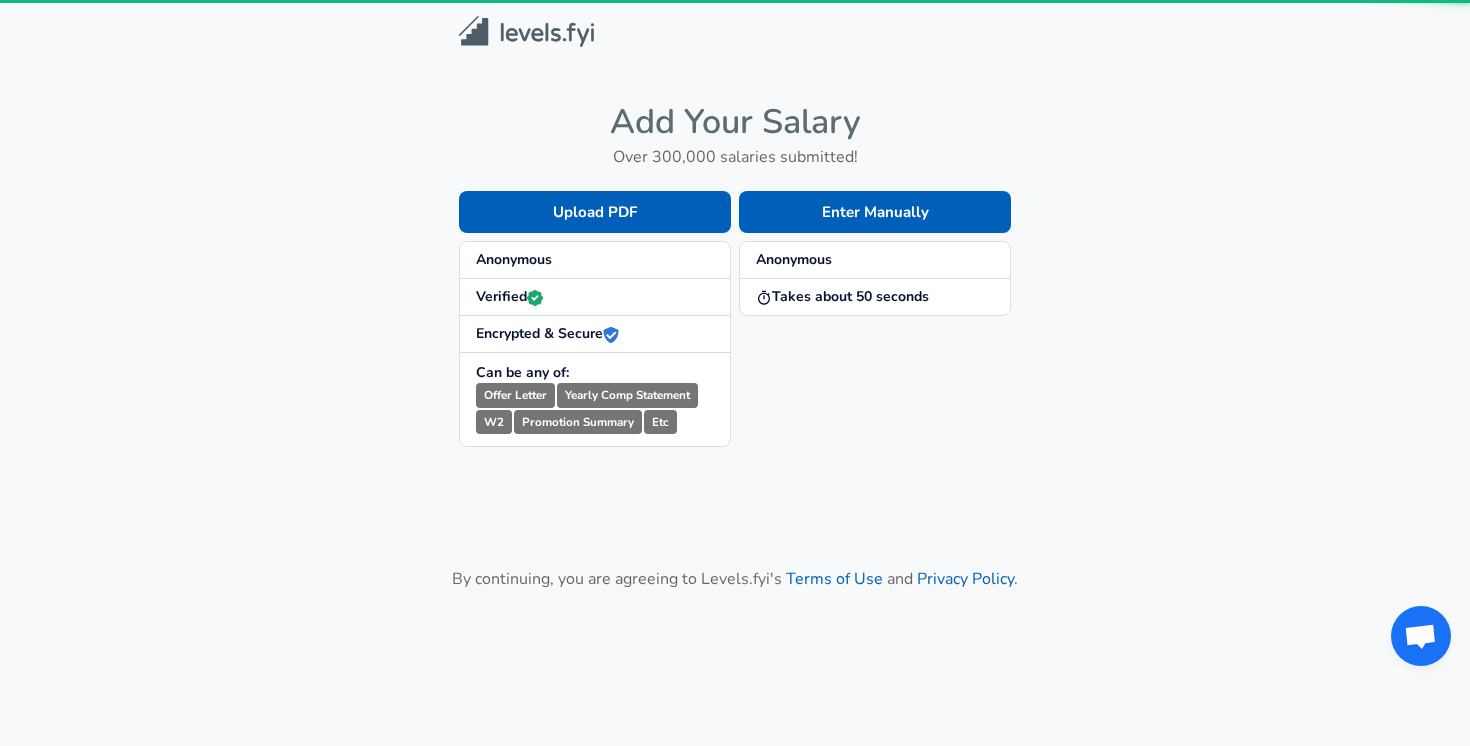scroll, scrollTop: 0, scrollLeft: 0, axis: both 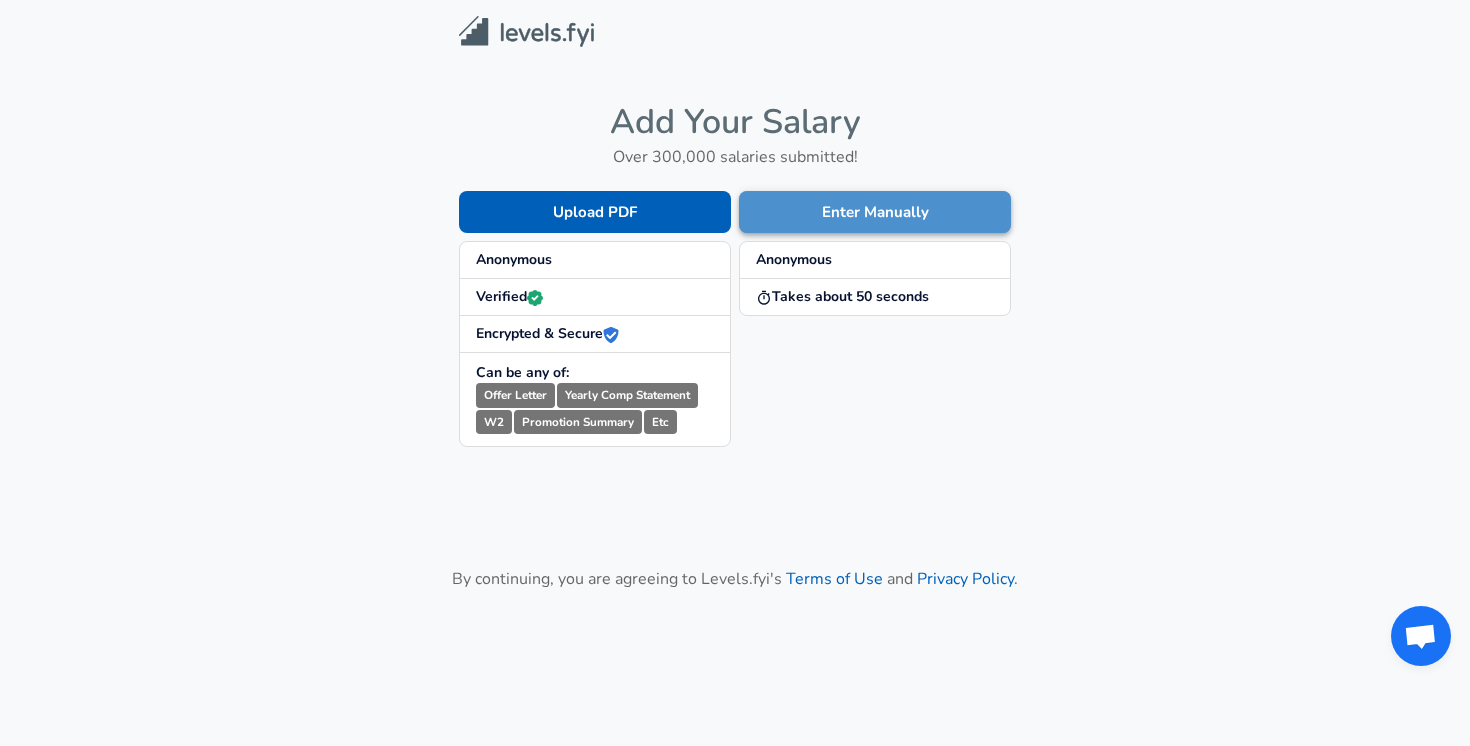 click on "Enter Manually" at bounding box center [875, 212] 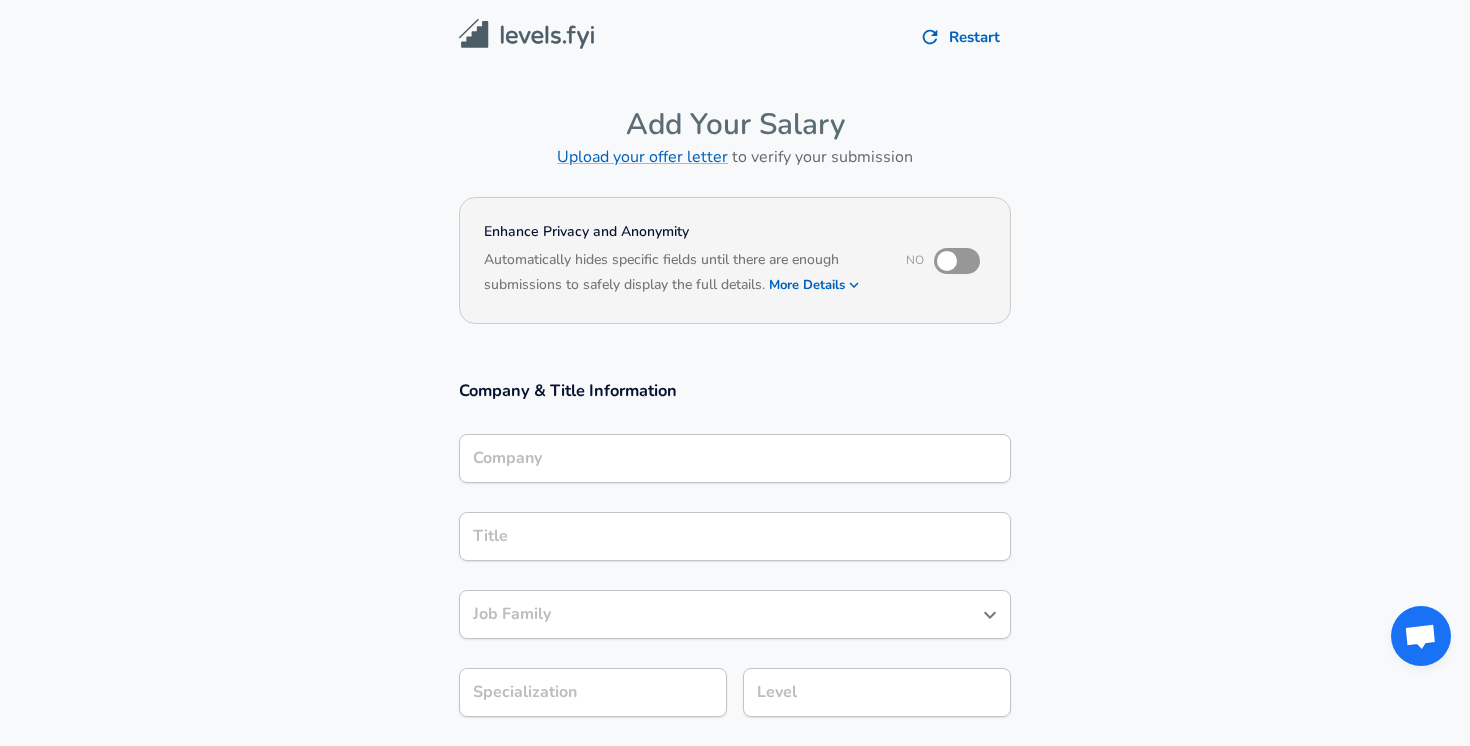 click on "Company" at bounding box center (735, 458) 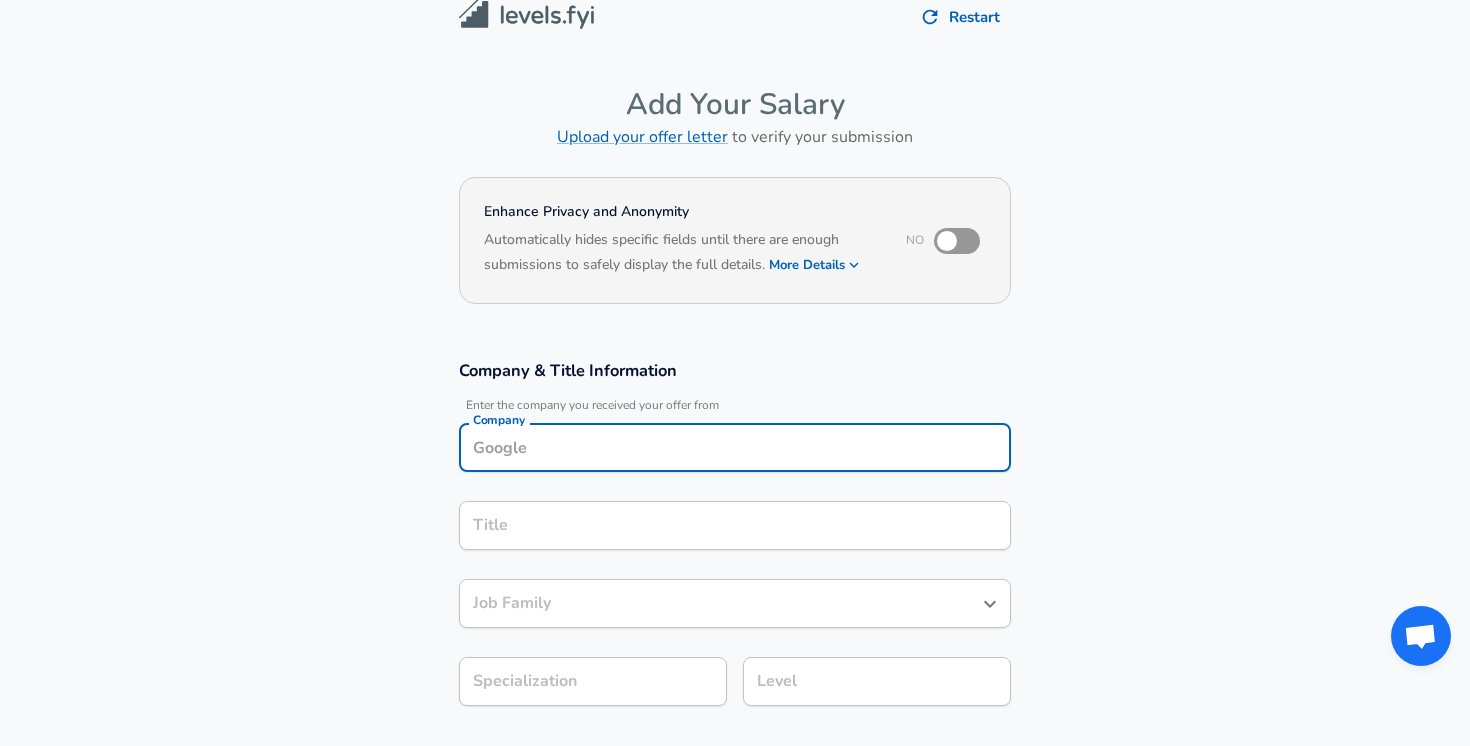 scroll, scrollTop: 60, scrollLeft: 0, axis: vertical 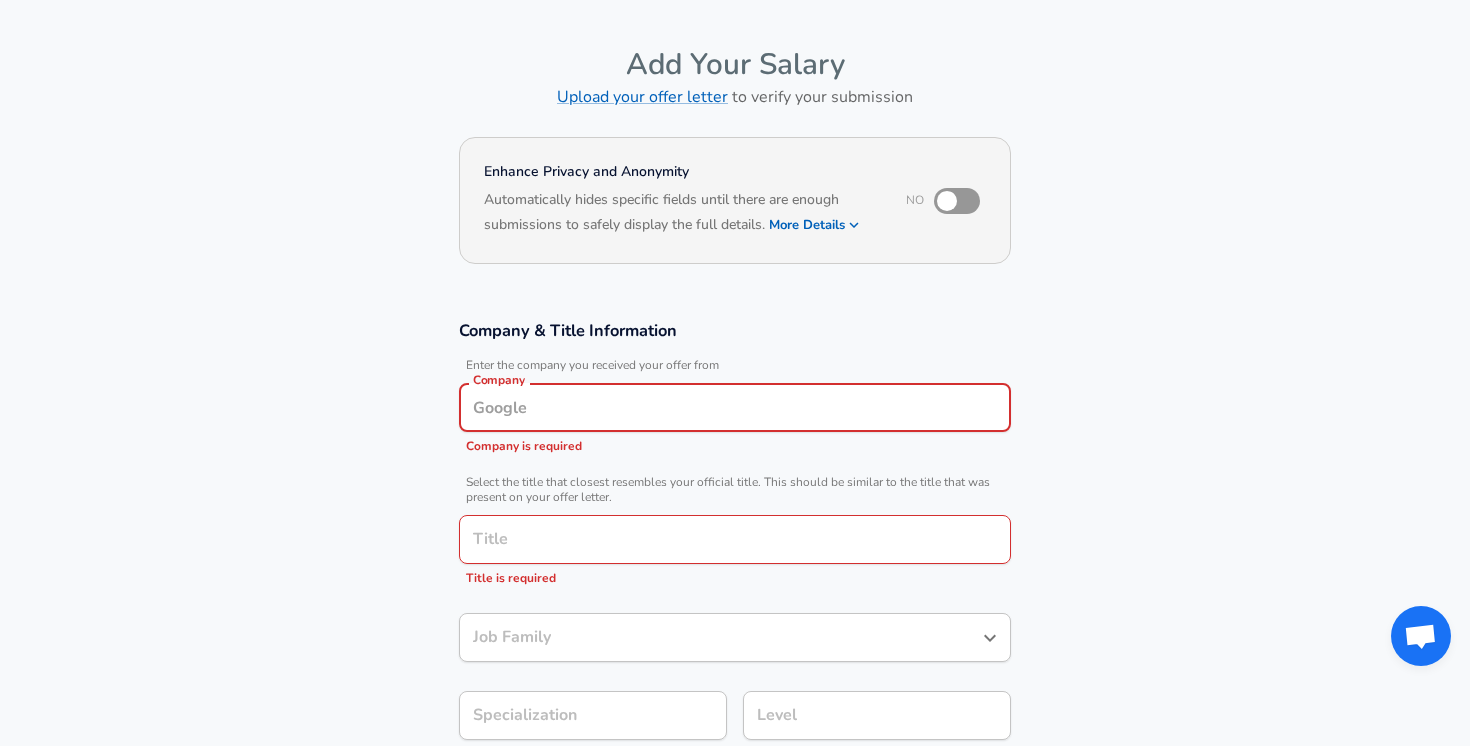 click on "Company" at bounding box center [735, 407] 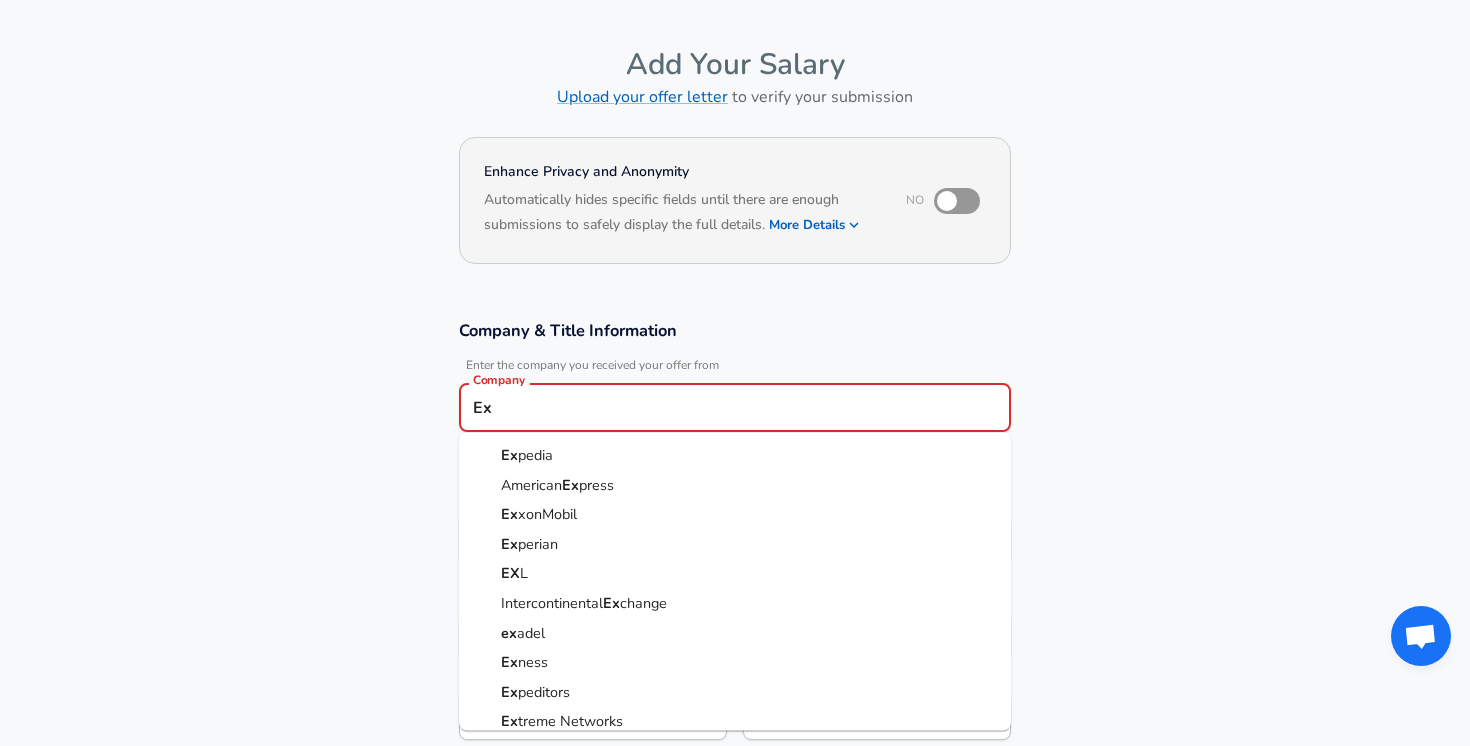 click on "Ex pedia" at bounding box center (735, 456) 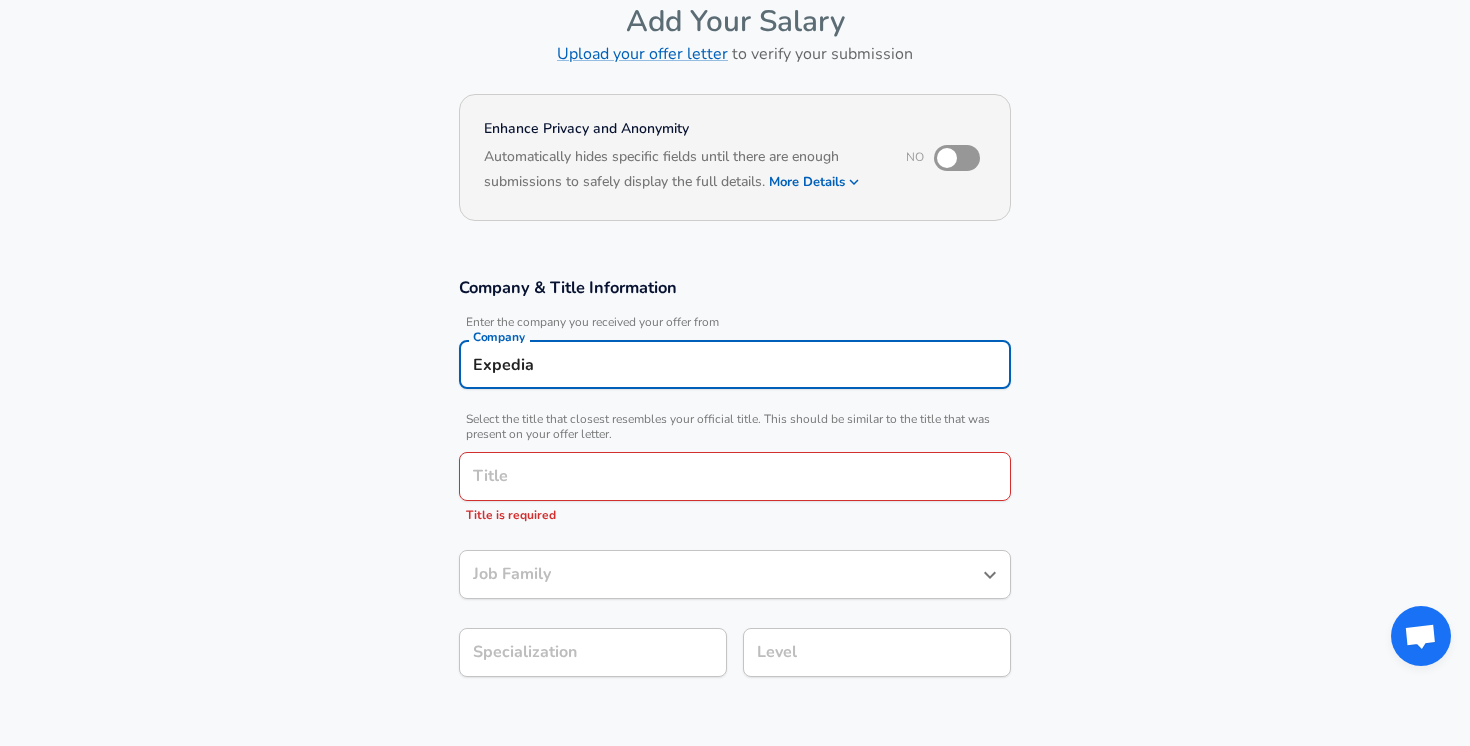 scroll, scrollTop: 117, scrollLeft: 0, axis: vertical 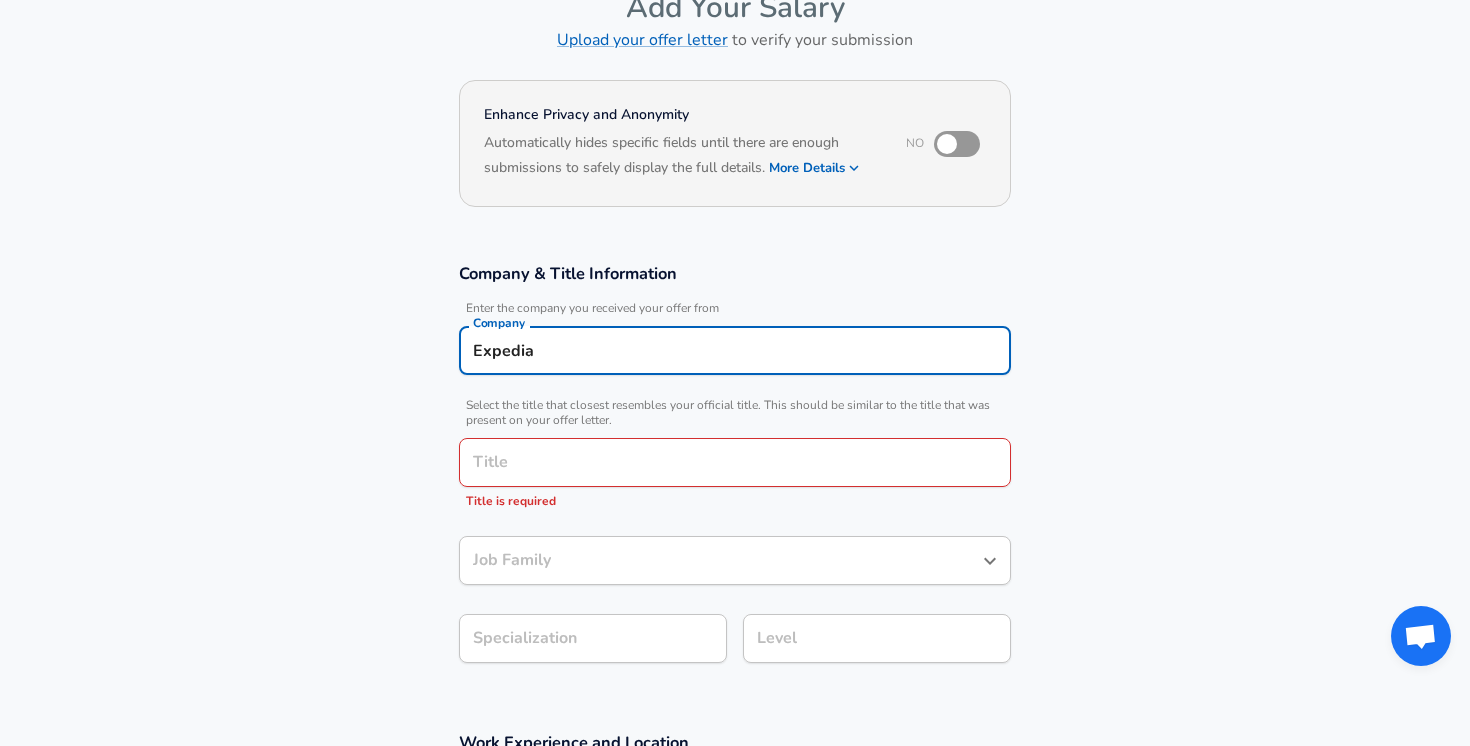 type on "Expedia" 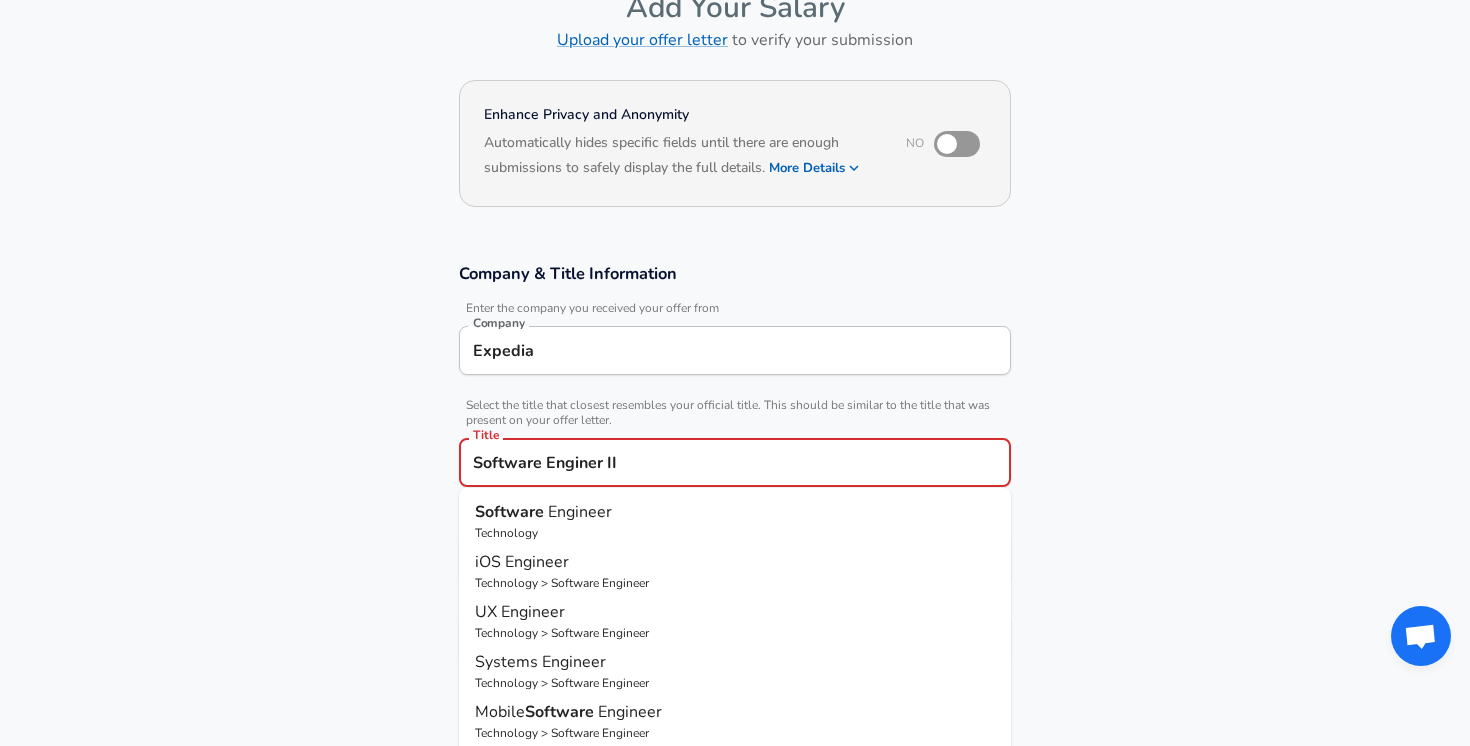 click on "Engineer" at bounding box center (580, 512) 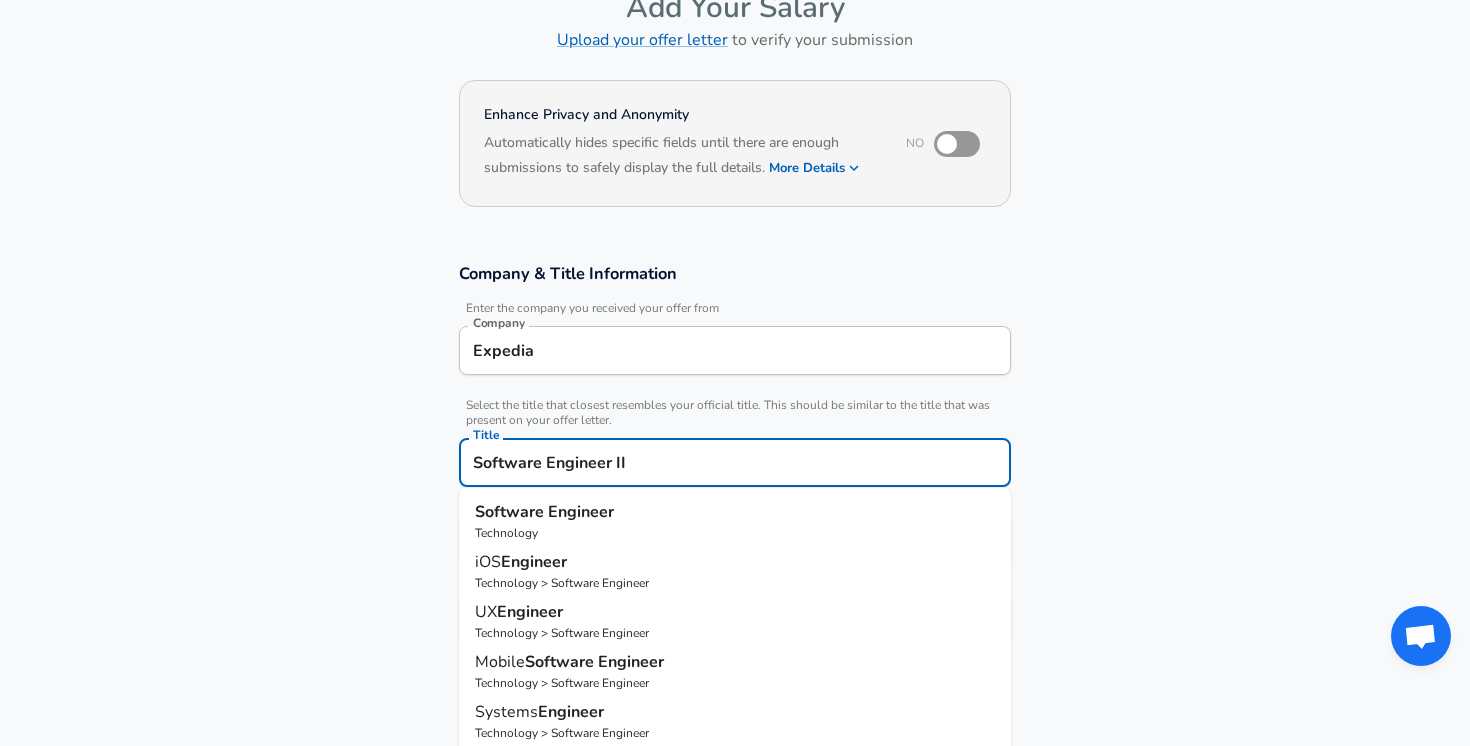 click on "Software     Engineer" at bounding box center (735, 512) 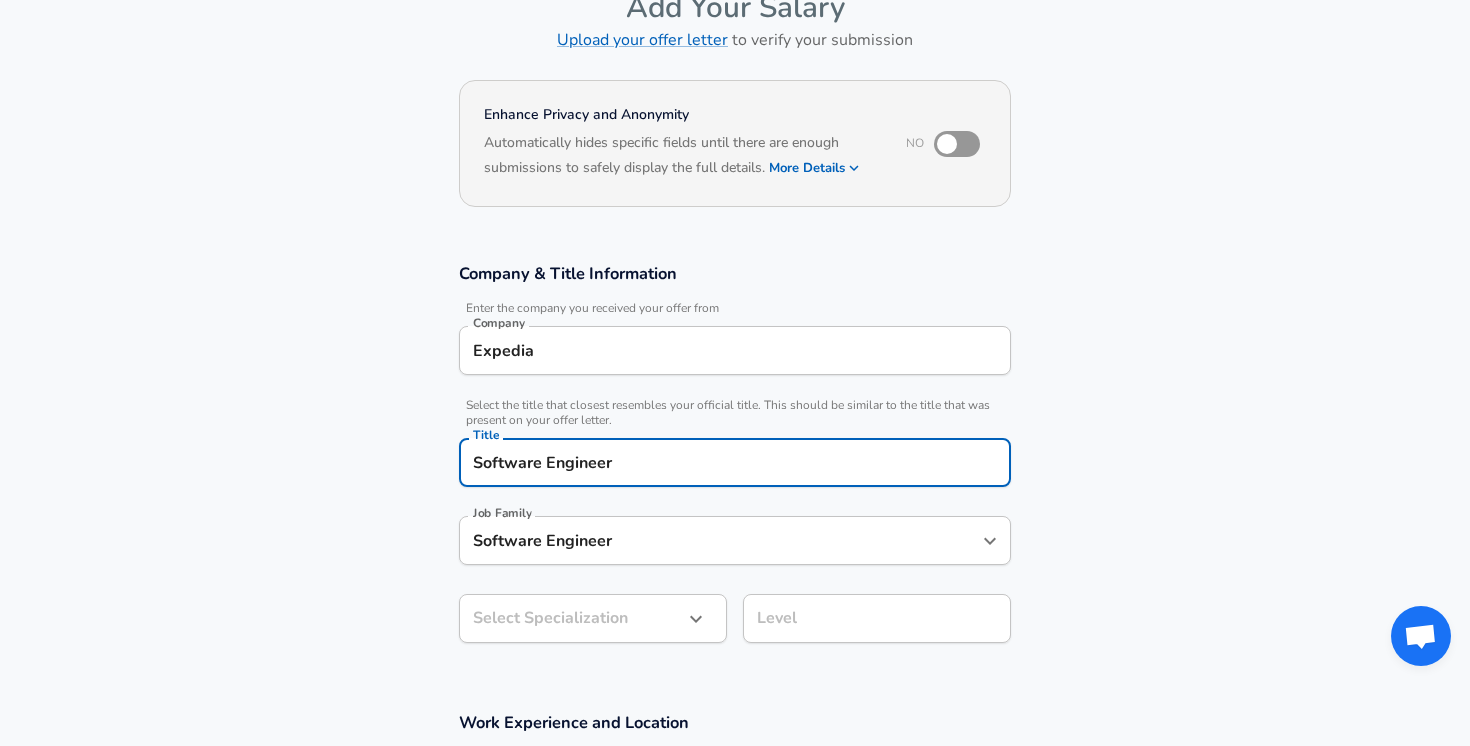 type on "Software Engineer" 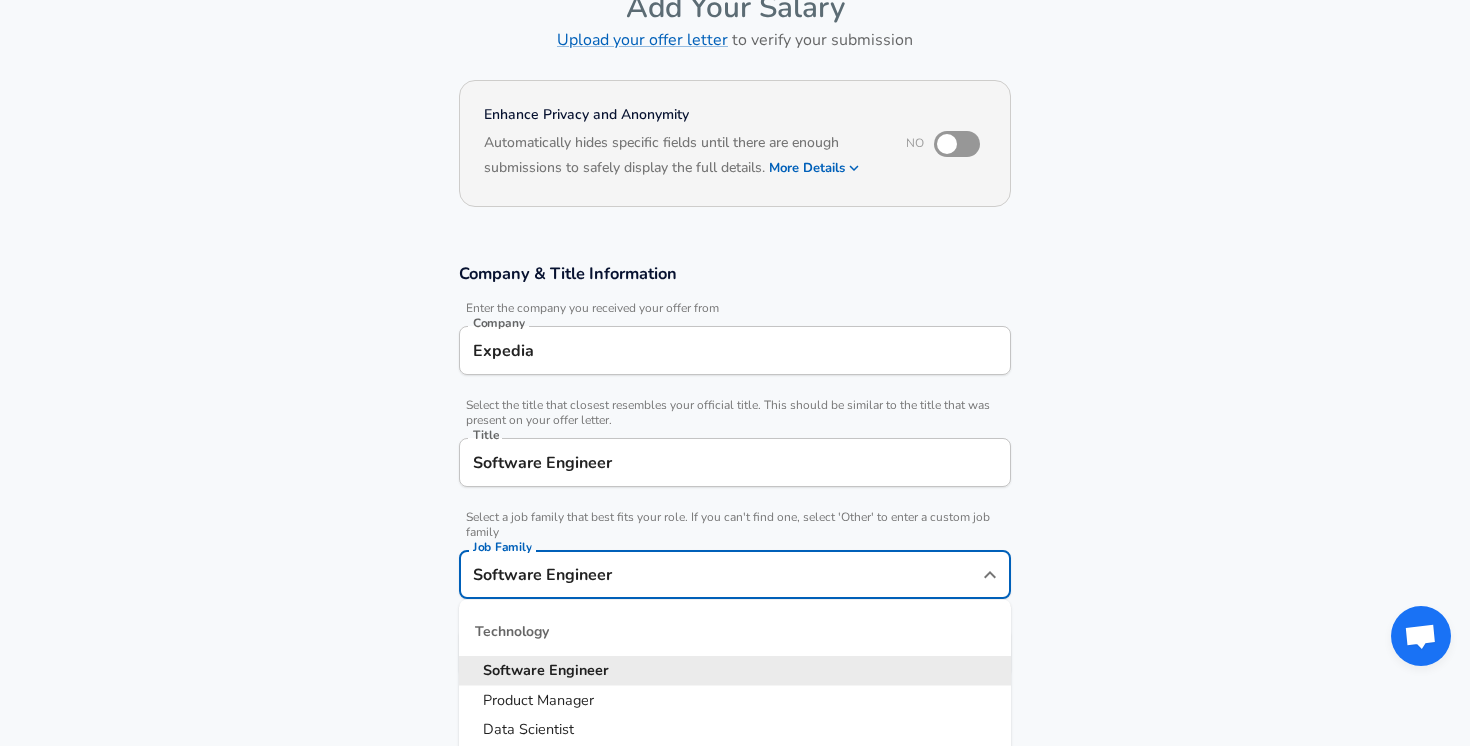 click on "Software Engineer" at bounding box center [720, 574] 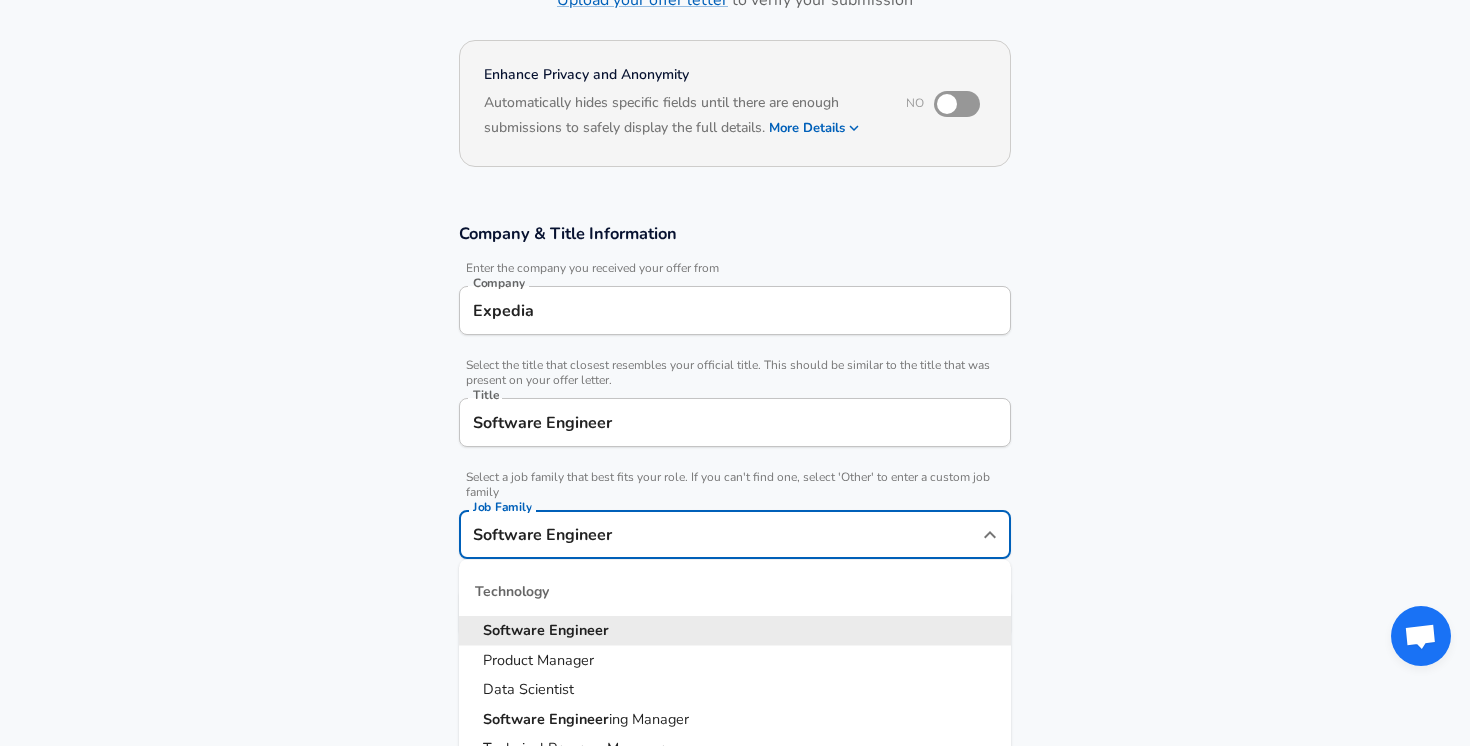 click on "Company & Title Information   Enter the company you received your offer from Company Expedia Company   Select the title that closest resembles your official title. This should be similar to the title that was present on your offer letter. Title Software Engineer Title   Select a job family that best fits your role. If you can't find one, select 'Other' to enter a custom job family Job Family Software Engineer Job Family Technology Software     Engineer Product Manager Data Scientist Software     Engineer ing Manager Technical Program Manager Solution Architect Program Manager Project Manager Data Science Manager Technical Writer Engineering Biomedical  Engineer Civil  Engineer Hardware  Engineer Mechanical  Engineer Geological  Engineer Electrical  Engineer Controls  Engineer Chemical  Engineer Aerospace  Engineer Materials  Engineer Optical  Engineer MEP  Engineer Prompt  Engineer Business Management Consultant Business Development Sales Sales Legal Legal Sales Sales  Engineer Legal Regulatory Affairs Sales" at bounding box center [735, 440] 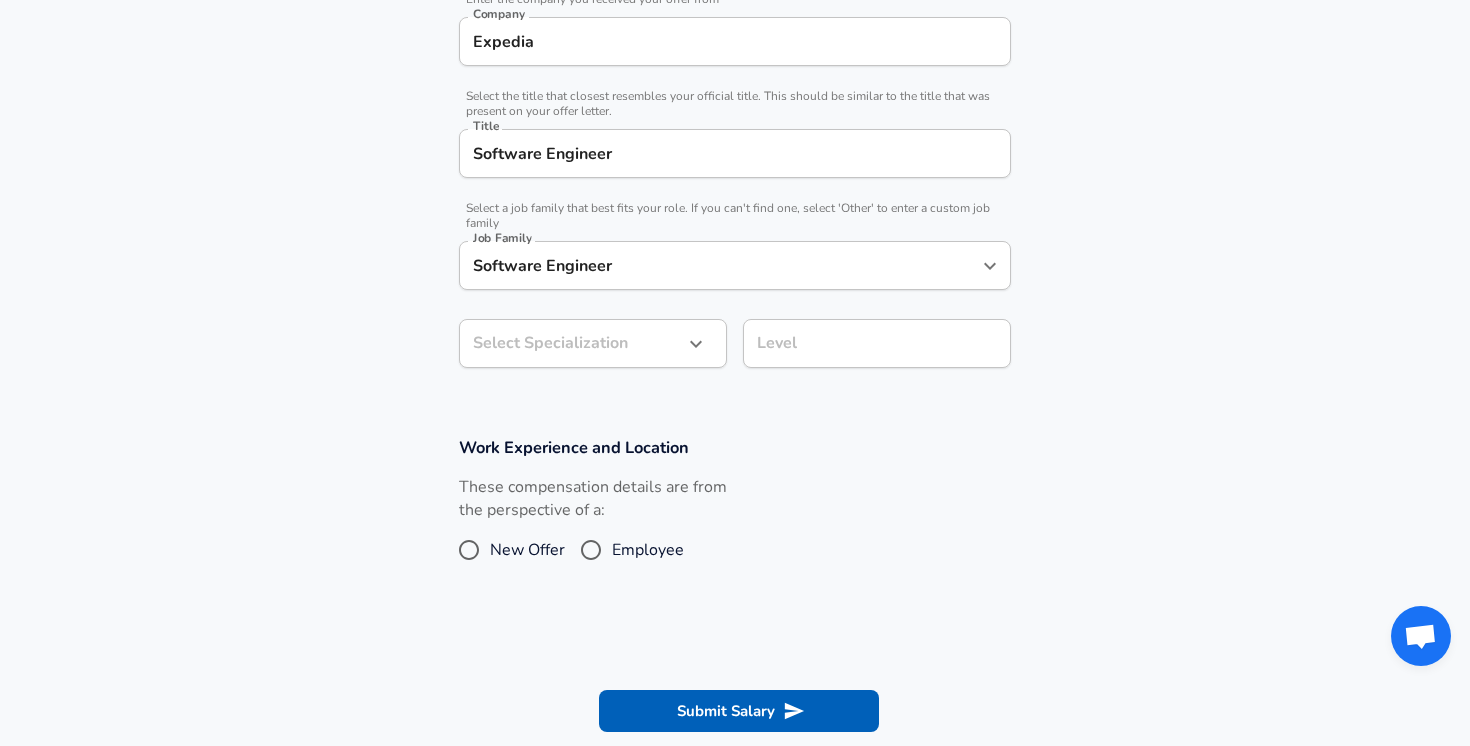 click on "Restart Add Your Salary Upload your offer letter   to verify your submission Enhance Privacy and Anonymity No Automatically hides specific fields until there are enough submissions to safely display the full details.   More Details Based on your submission and the data points that we have already collected, we will automatically hide and anonymize specific fields if there aren't enough data points to remain sufficiently anonymous. Company & Title Information   Enter the company you received your offer from Company Expedia Company   Select the title that closest resembles your official title. This should be similar to the title that was present on your offer letter. Title Software Engineer Title   Select a job family that best fits your role. If you can't find one, select 'Other' to enter a custom job family Job Family Software Engineer Job Family Select Specialization ​ Select Specialization Level Level Work Experience and Location These compensation details are from the perspective of a: New Offer Employee" at bounding box center [735, -53] 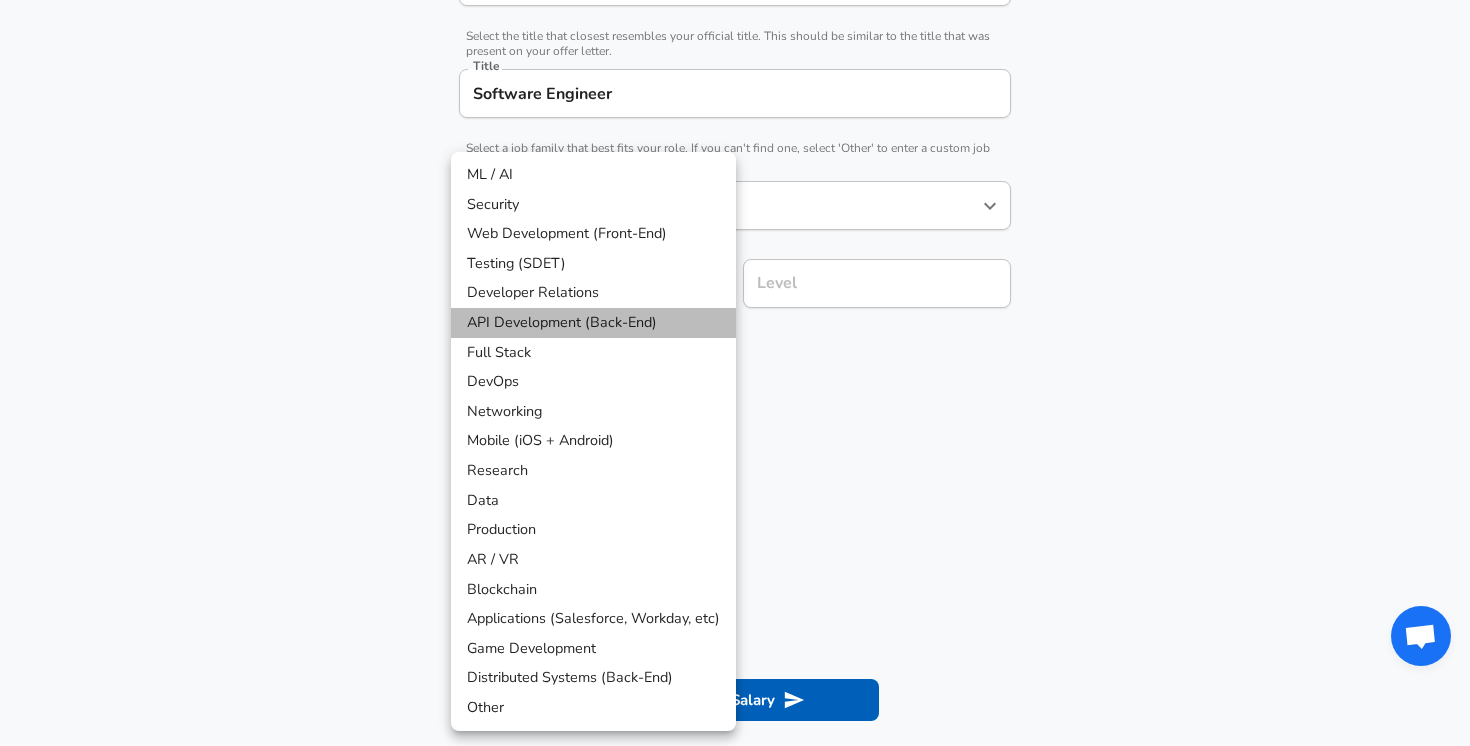 click on "API Development (Back-End)" at bounding box center [593, 323] 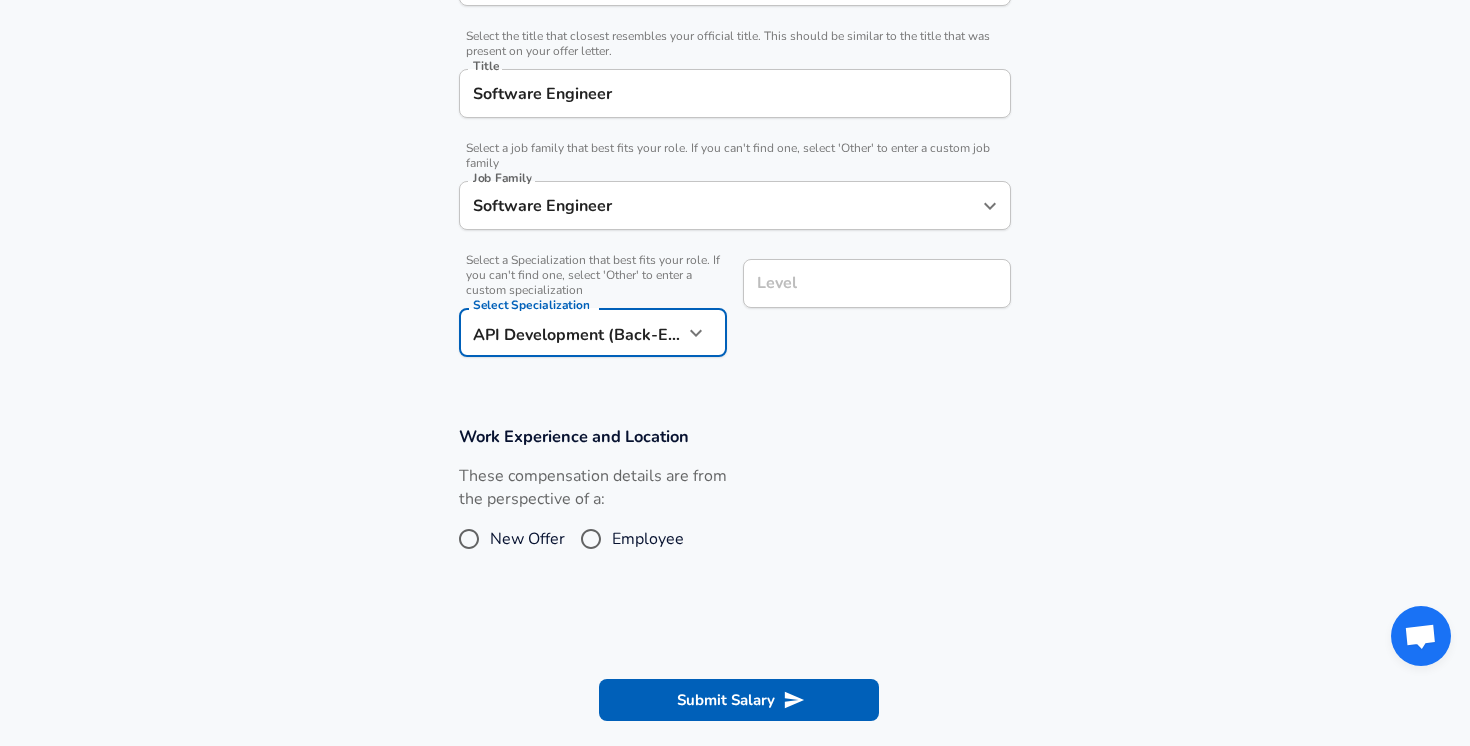 scroll, scrollTop: 526, scrollLeft: 0, axis: vertical 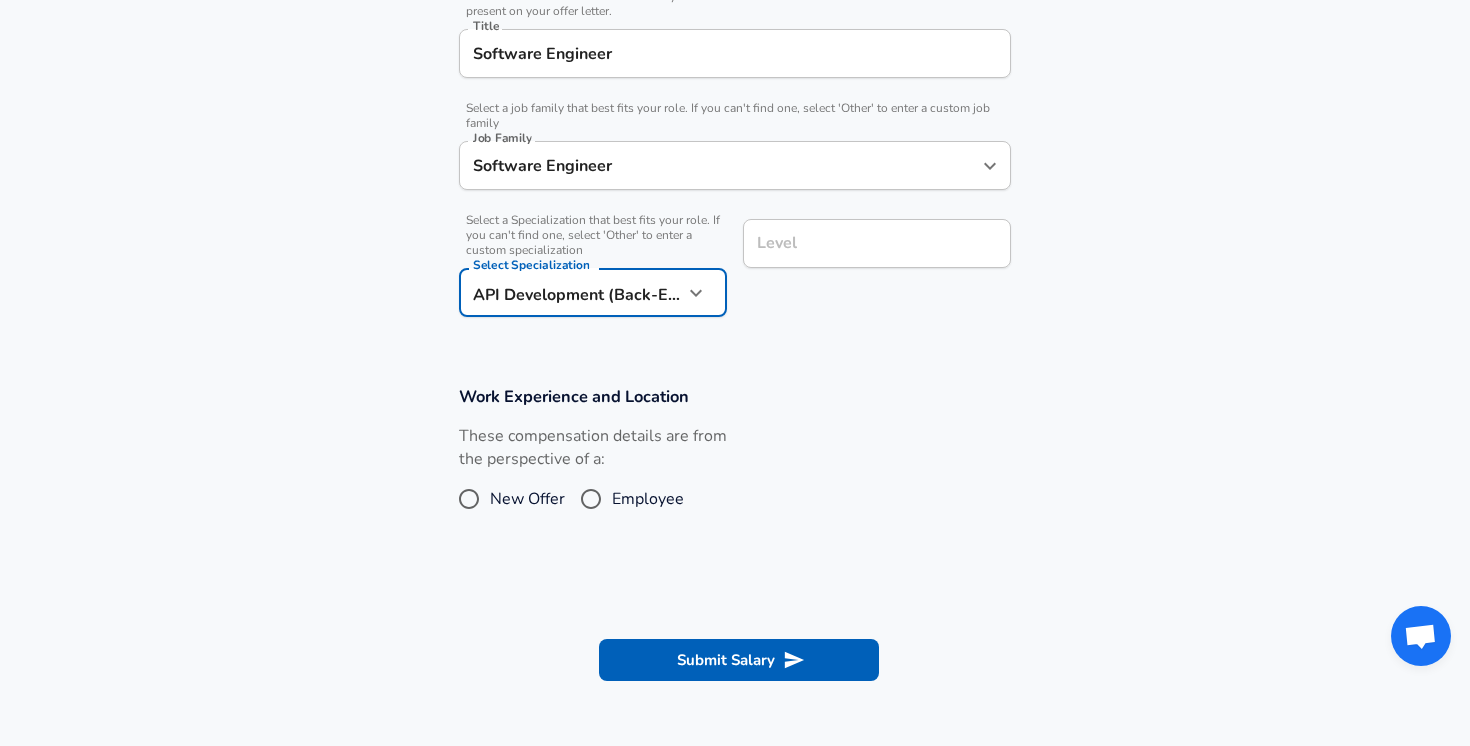 click on "Level" at bounding box center [877, 243] 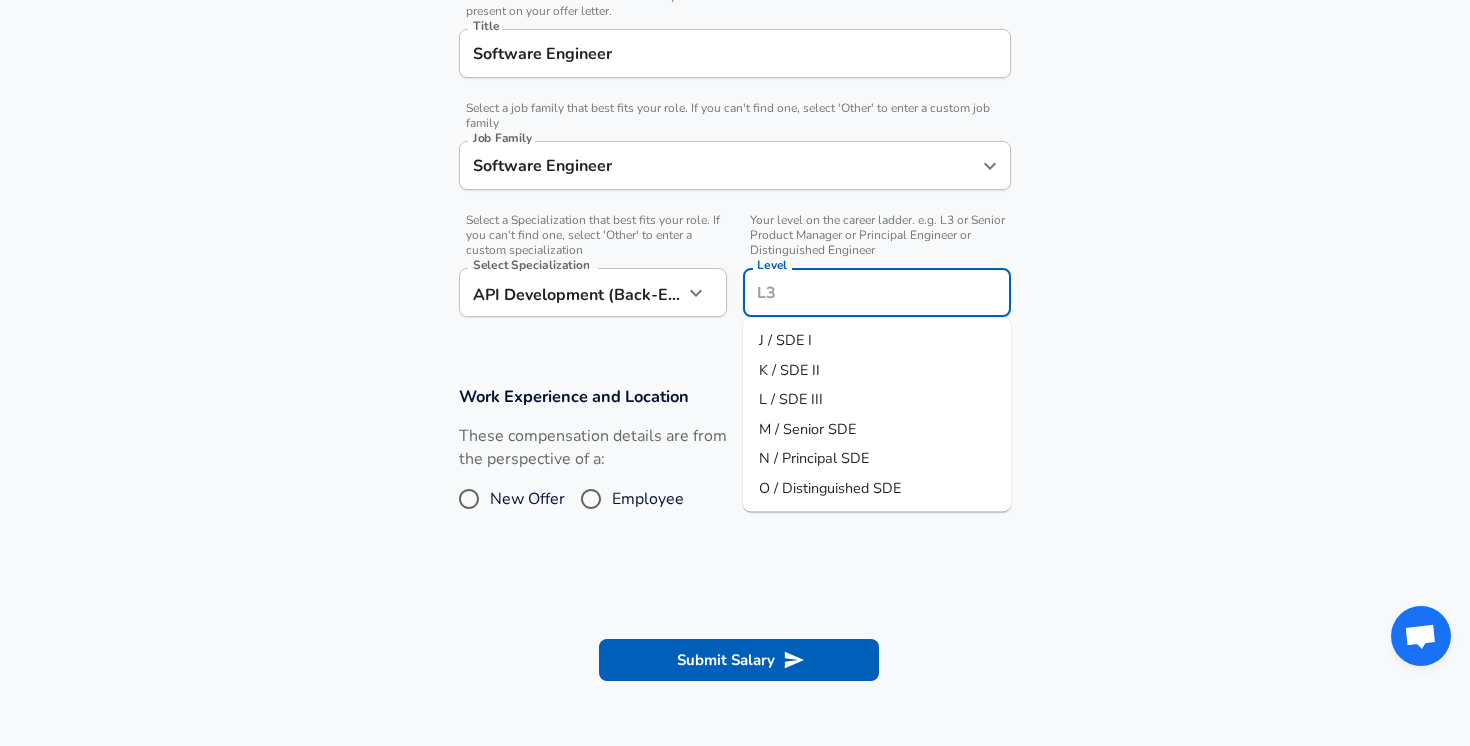 click on "K / SDE II" at bounding box center [877, 370] 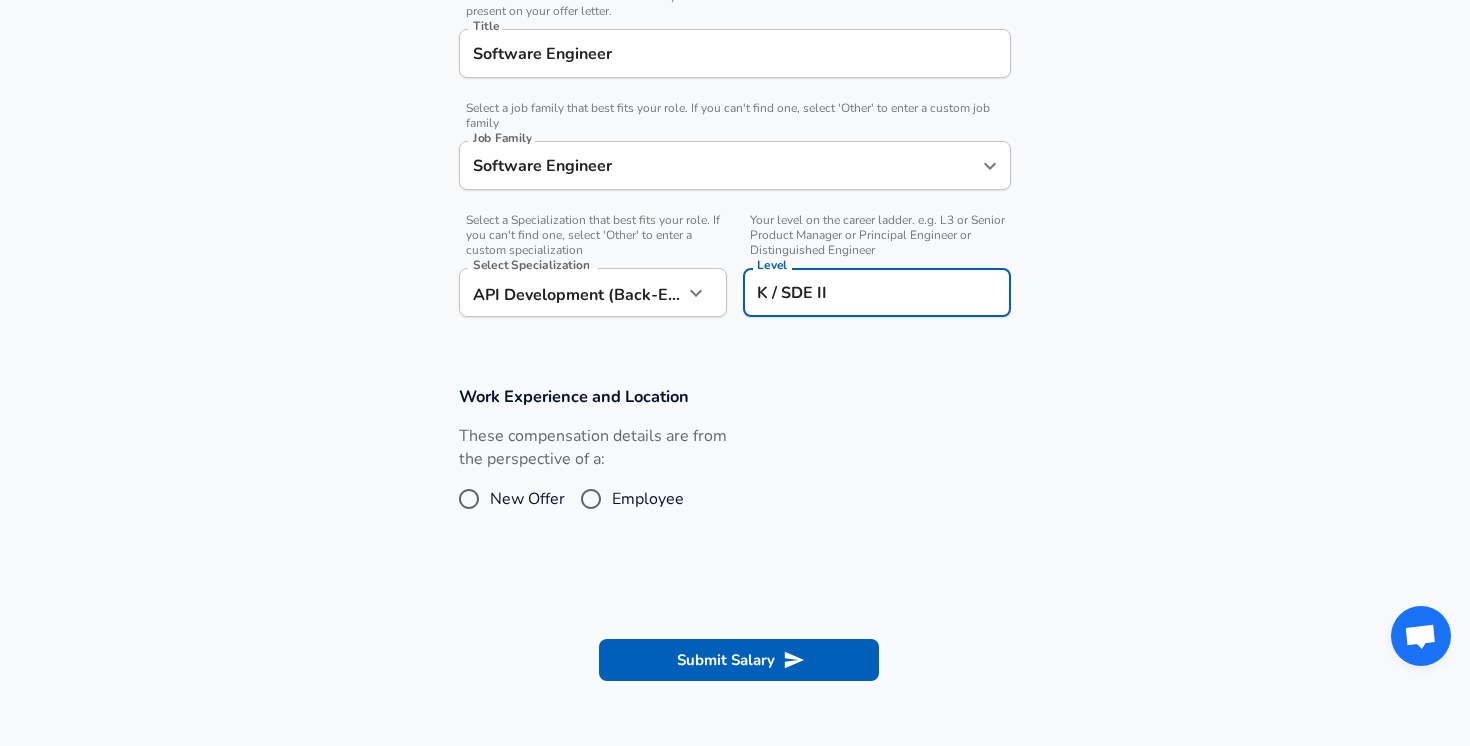 click on "Employee" at bounding box center [648, 499] 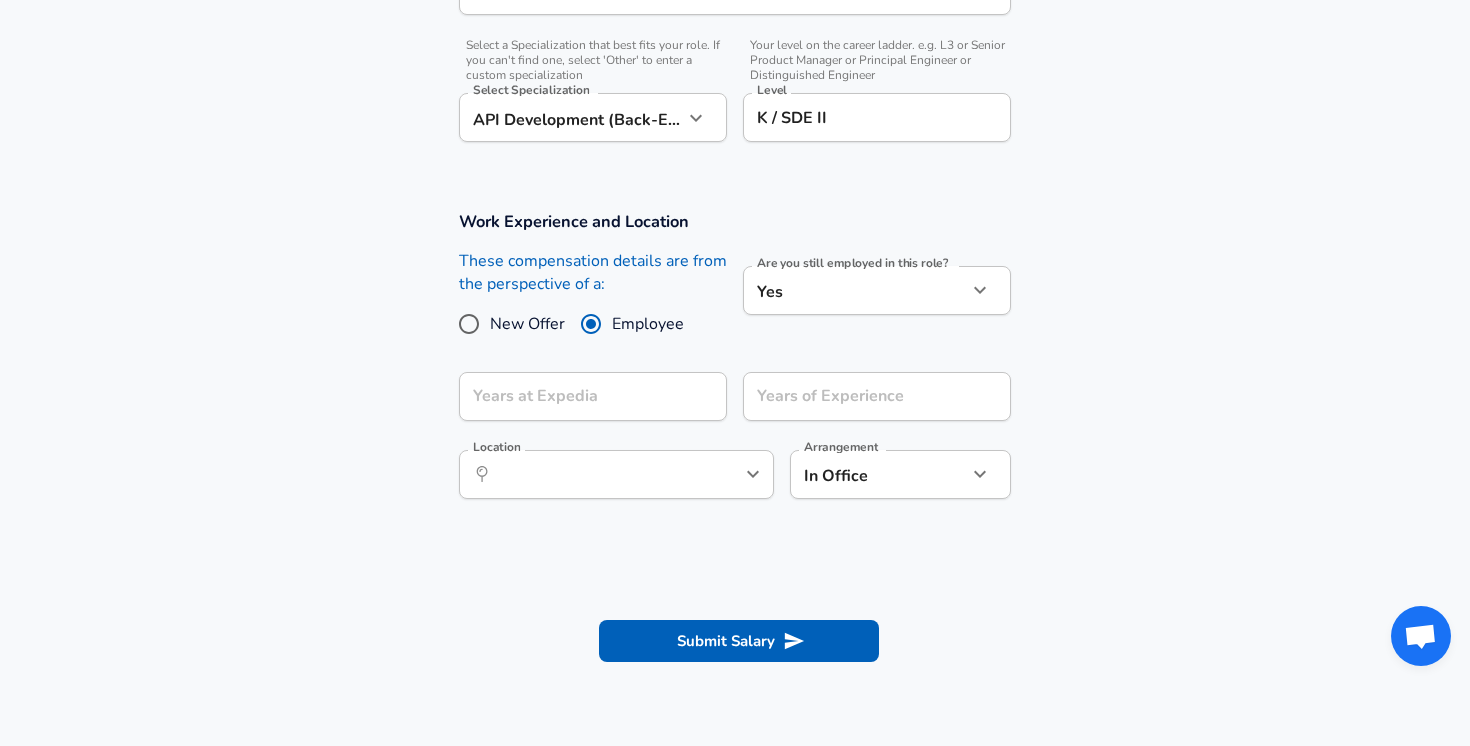 scroll, scrollTop: 700, scrollLeft: 0, axis: vertical 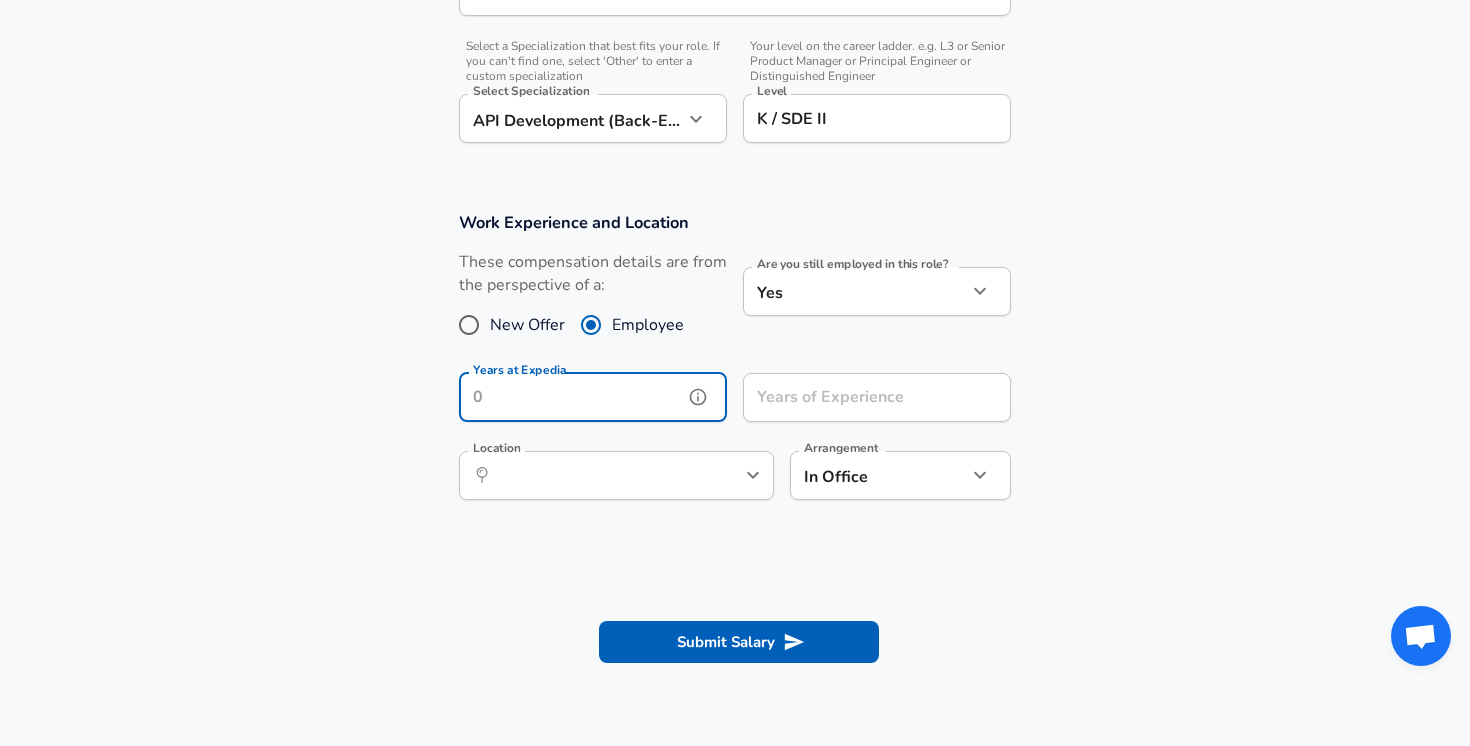 click on "Years at Expedia" at bounding box center [571, 397] 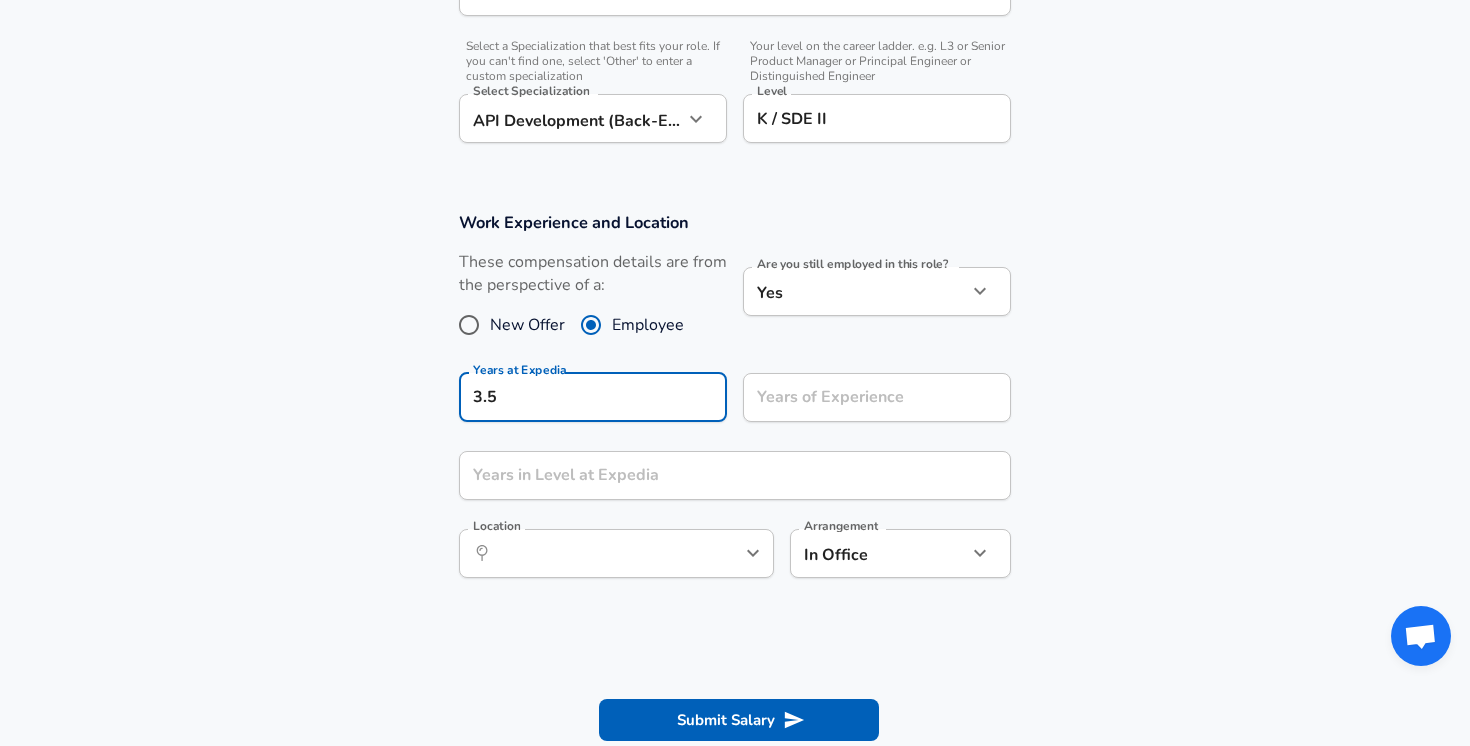 click on "Years at Expedia 3.5 Years at Expedia" at bounding box center (585, 396) 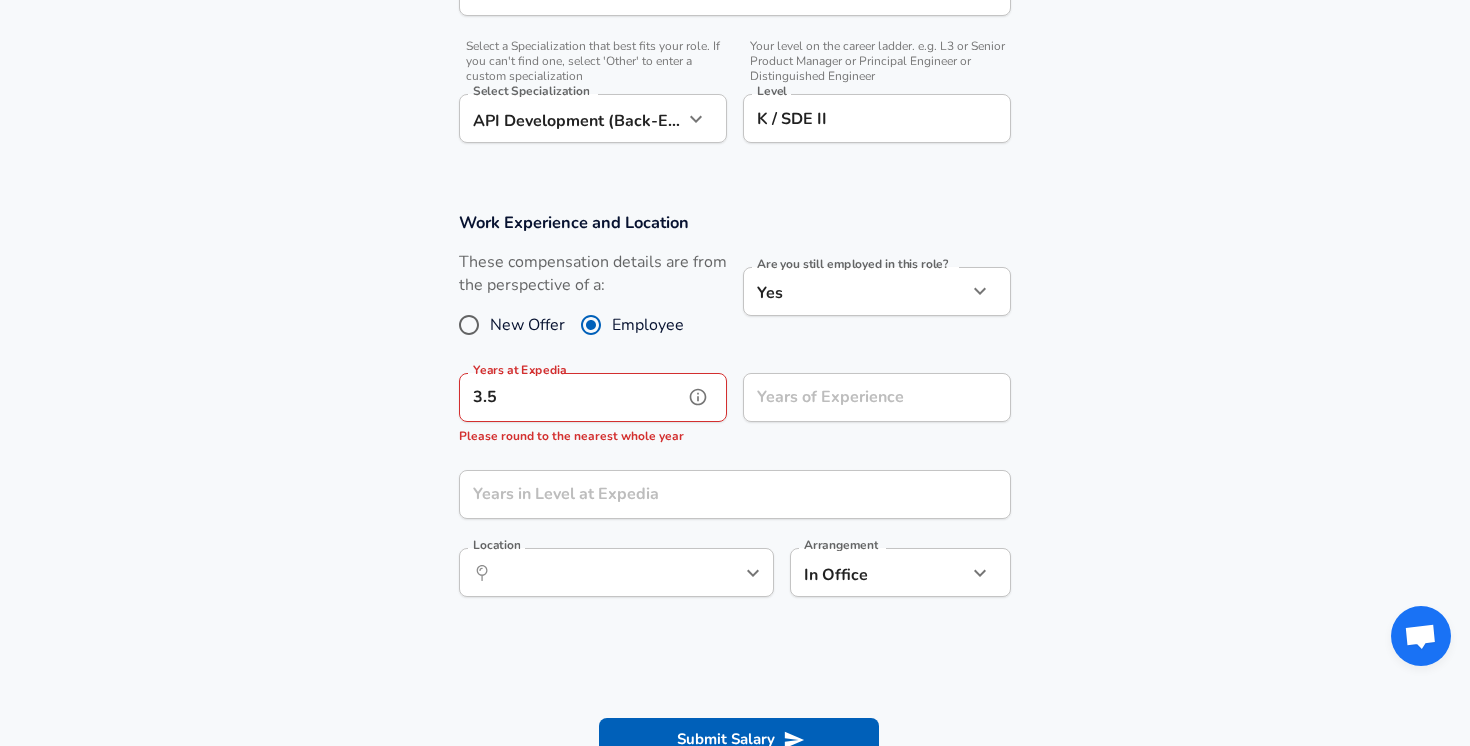 click on "3.5" at bounding box center [571, 397] 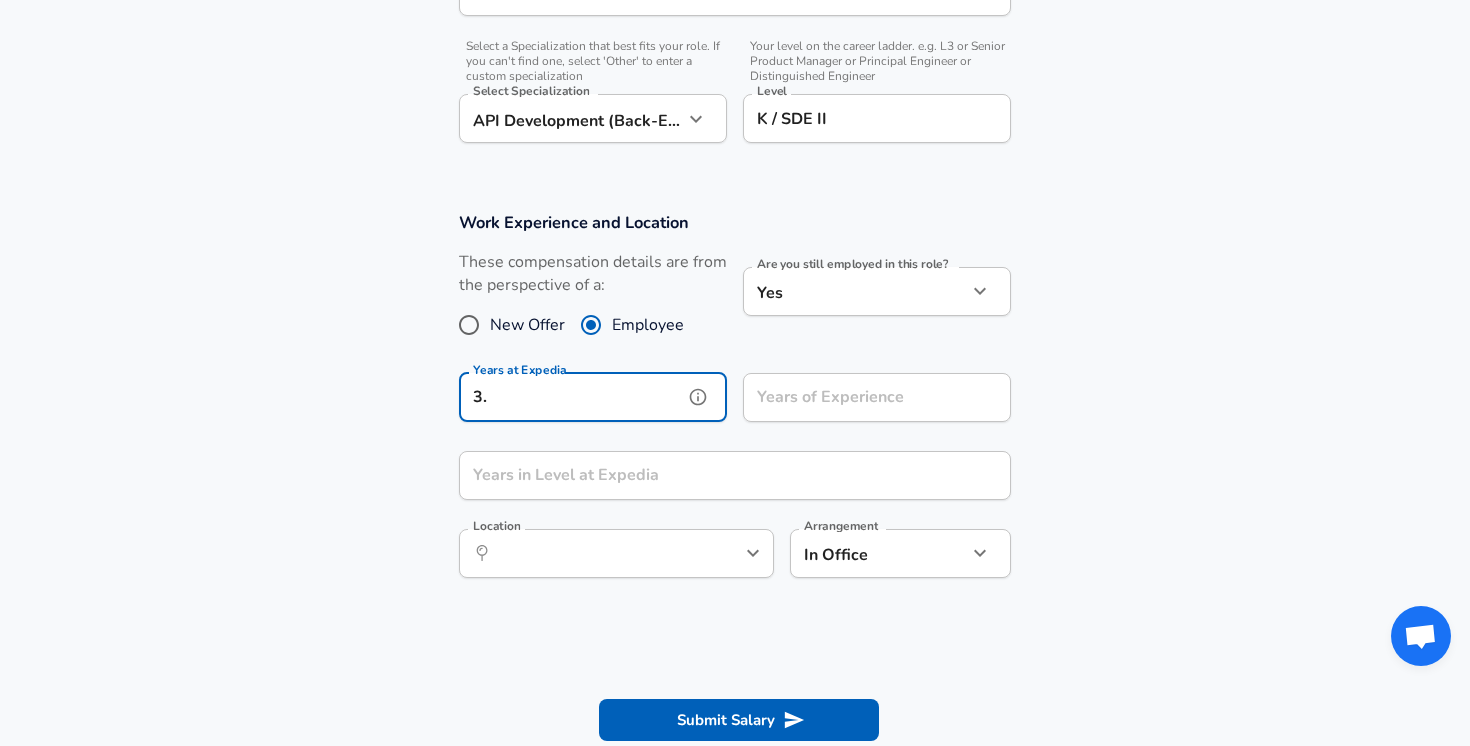 type on "3" 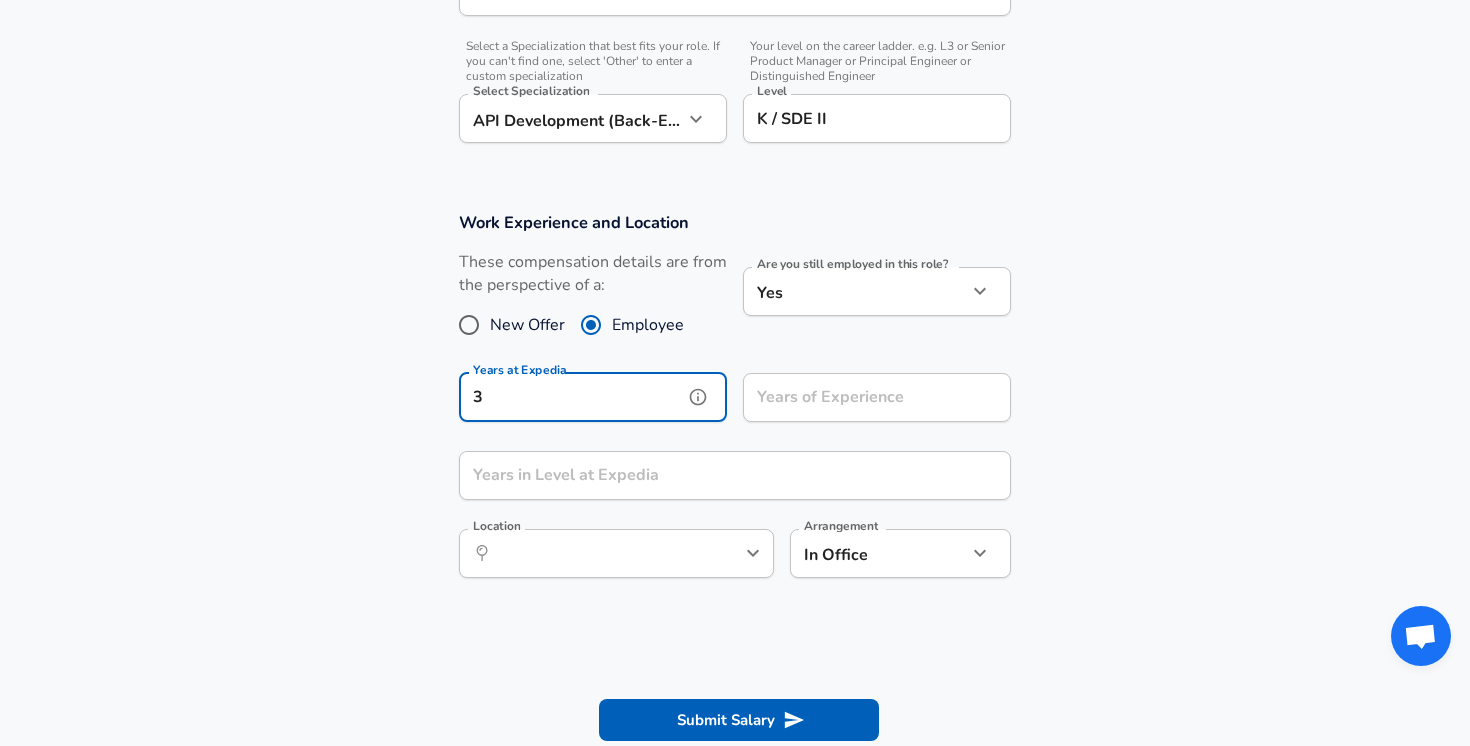 type on "3" 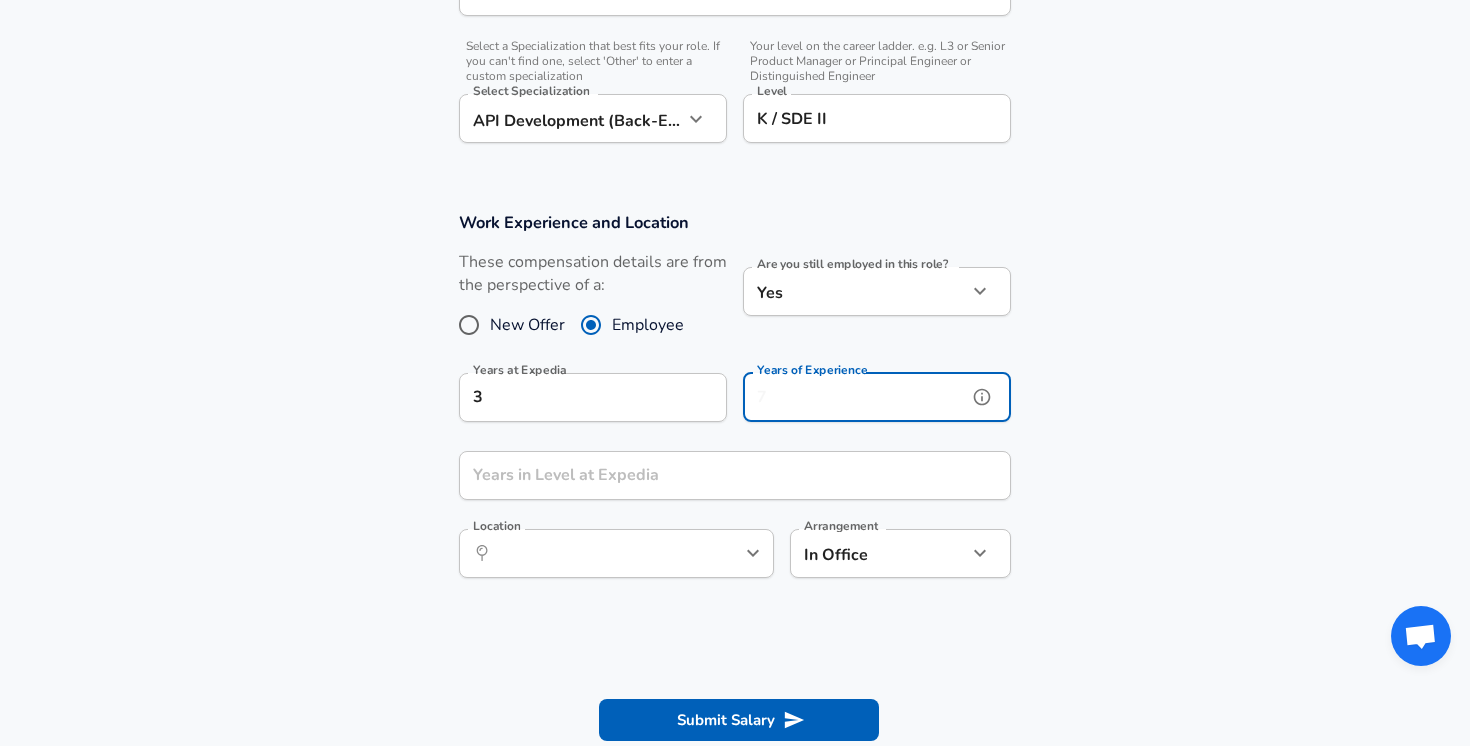 click on "Years of Experience" at bounding box center (855, 397) 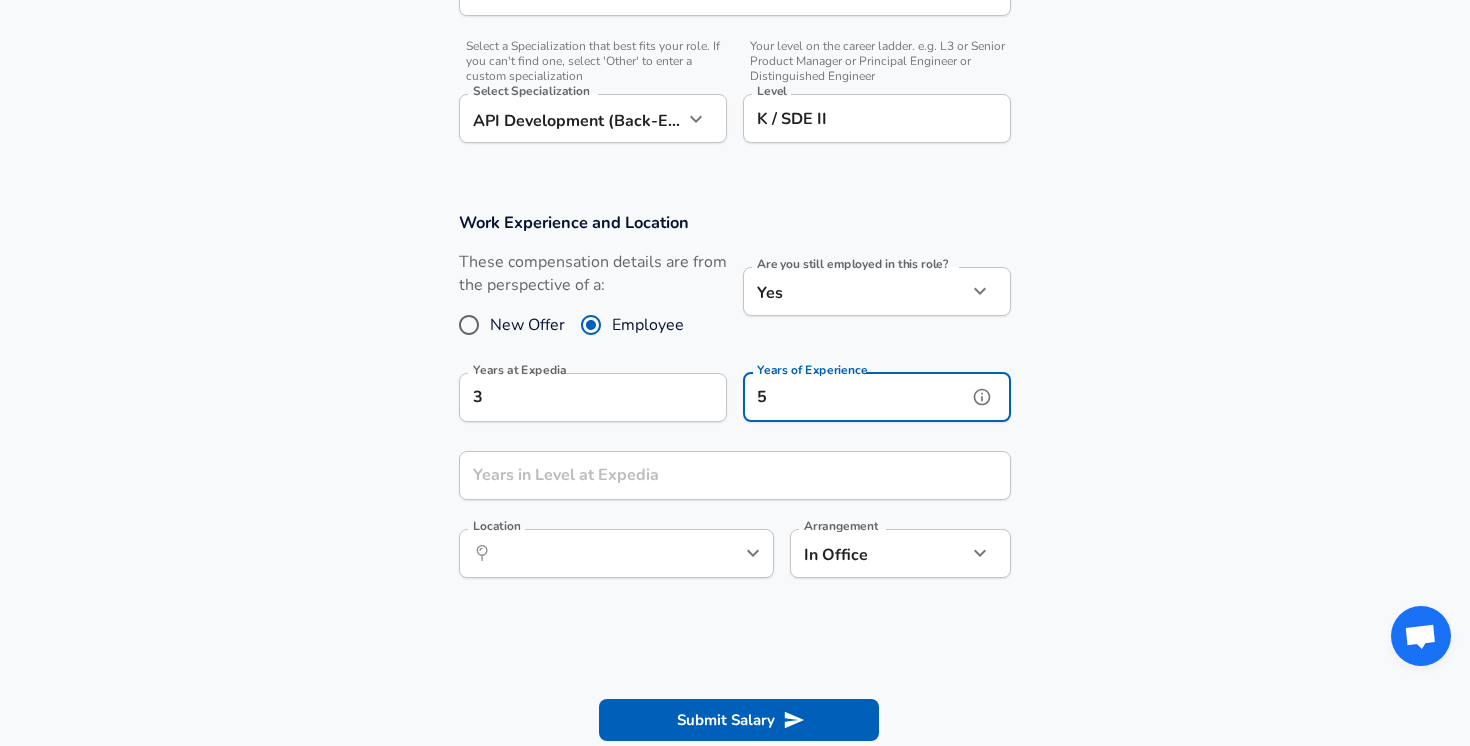 type on "5" 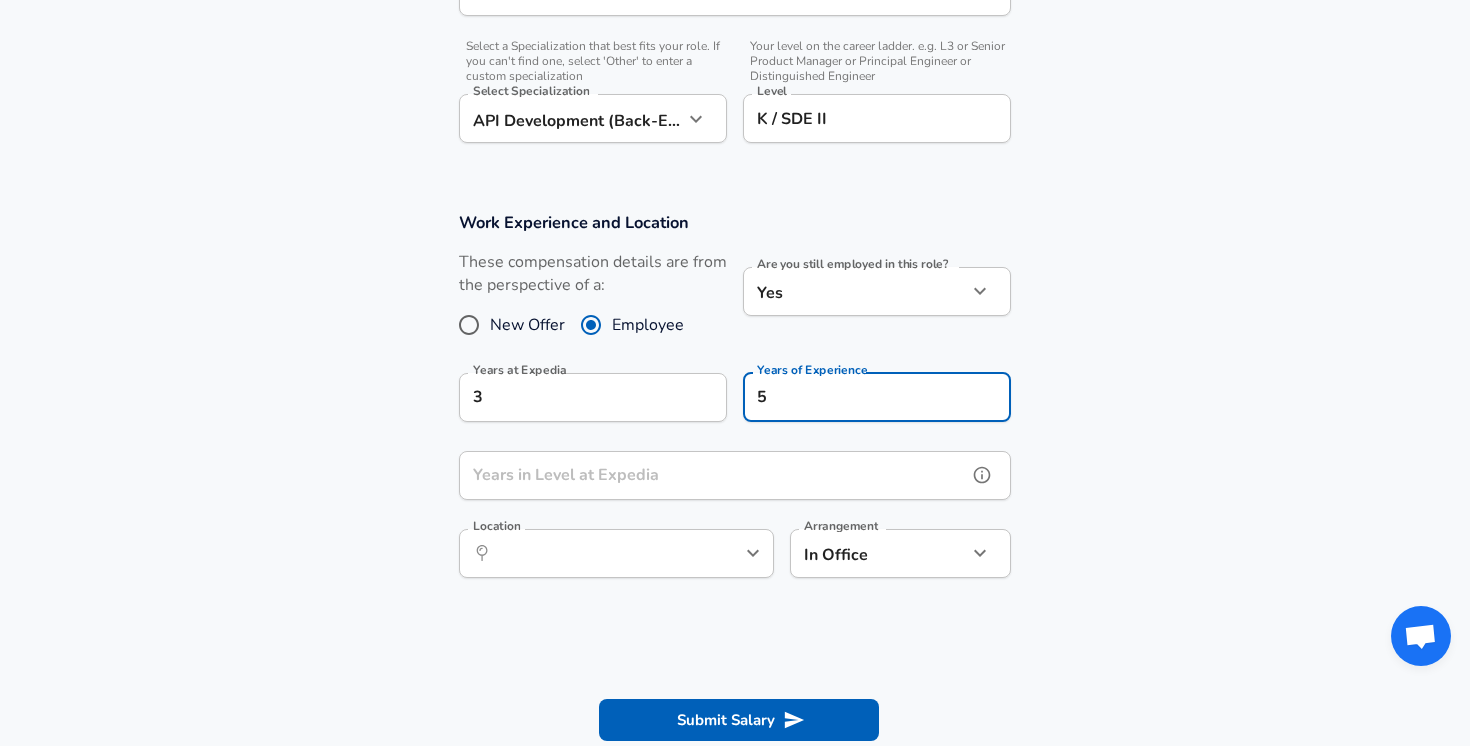 click on "Years in Level at Expedia" at bounding box center (713, 475) 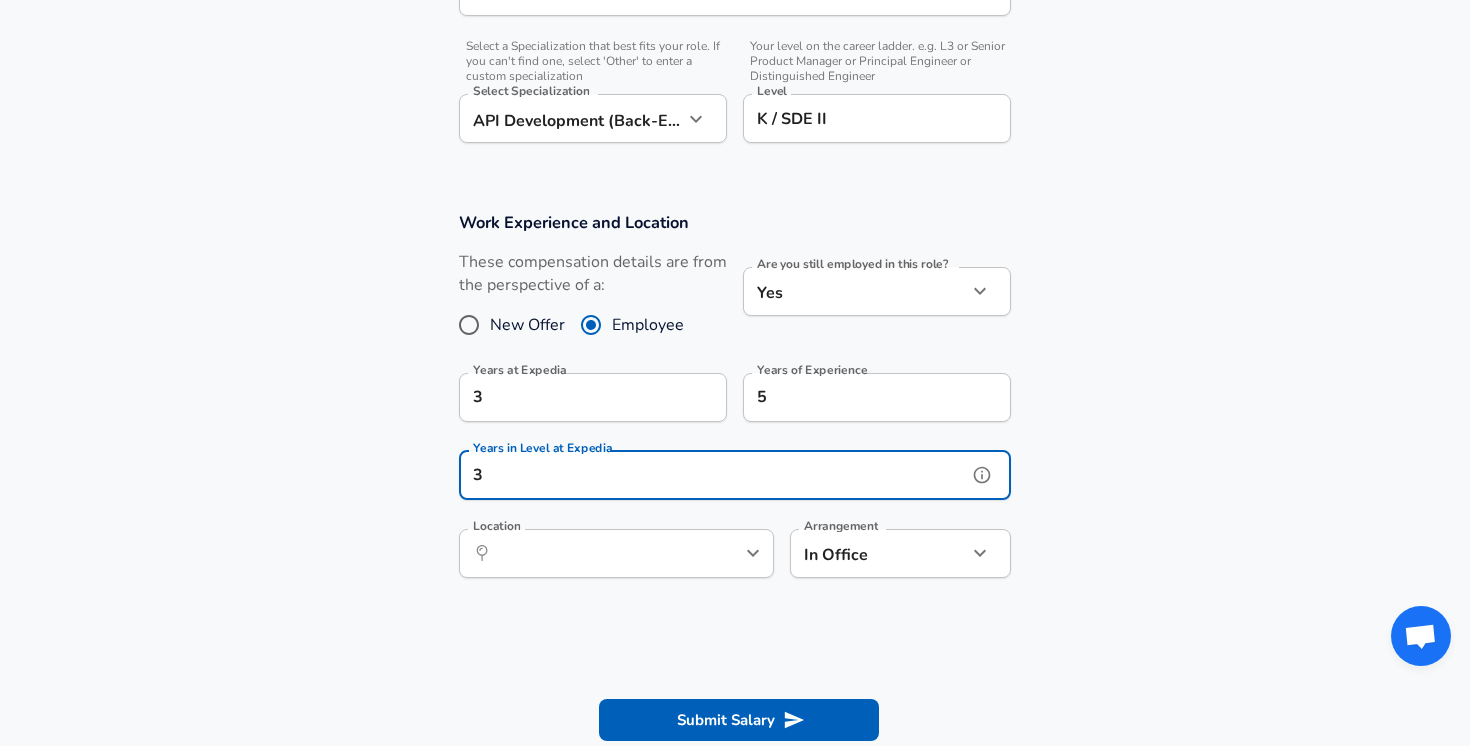 type on "3" 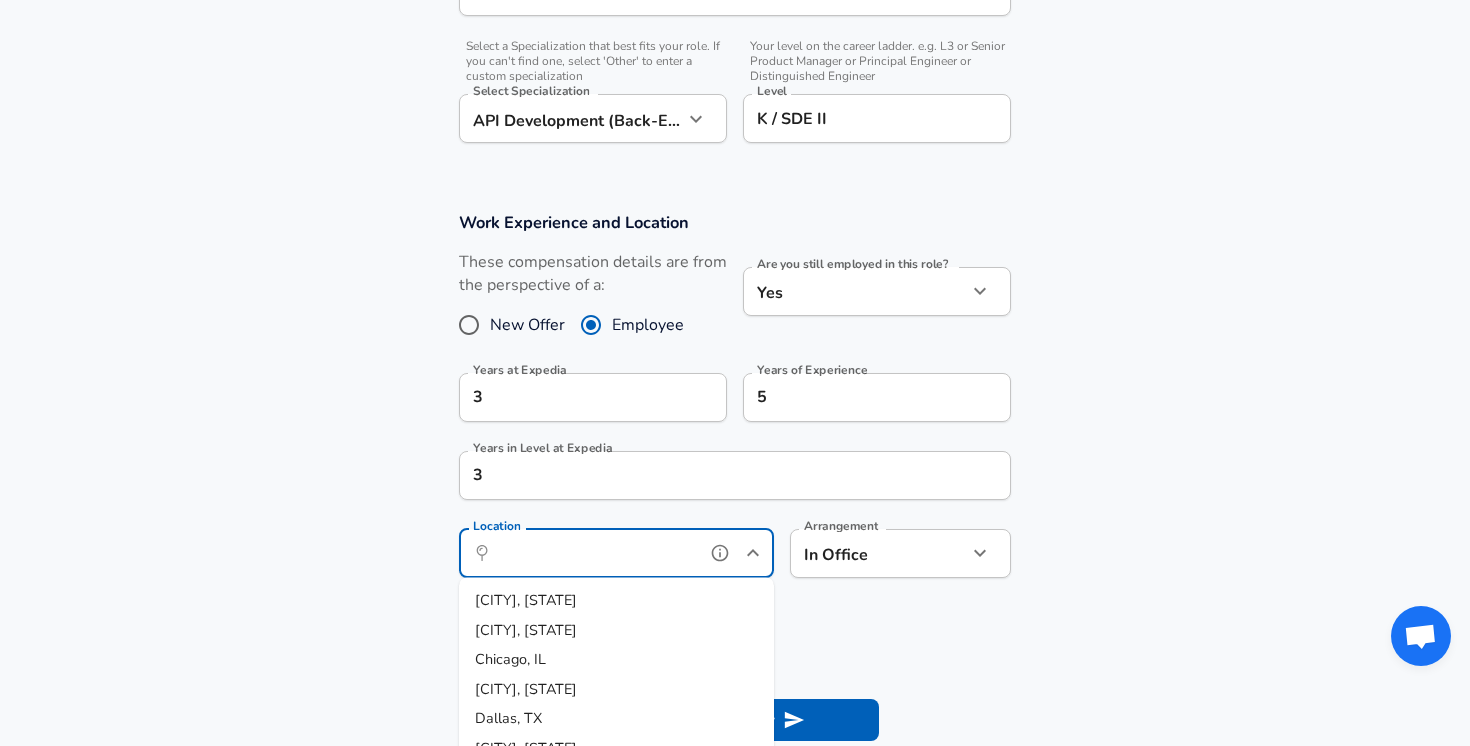 click on "Location" at bounding box center [594, 553] 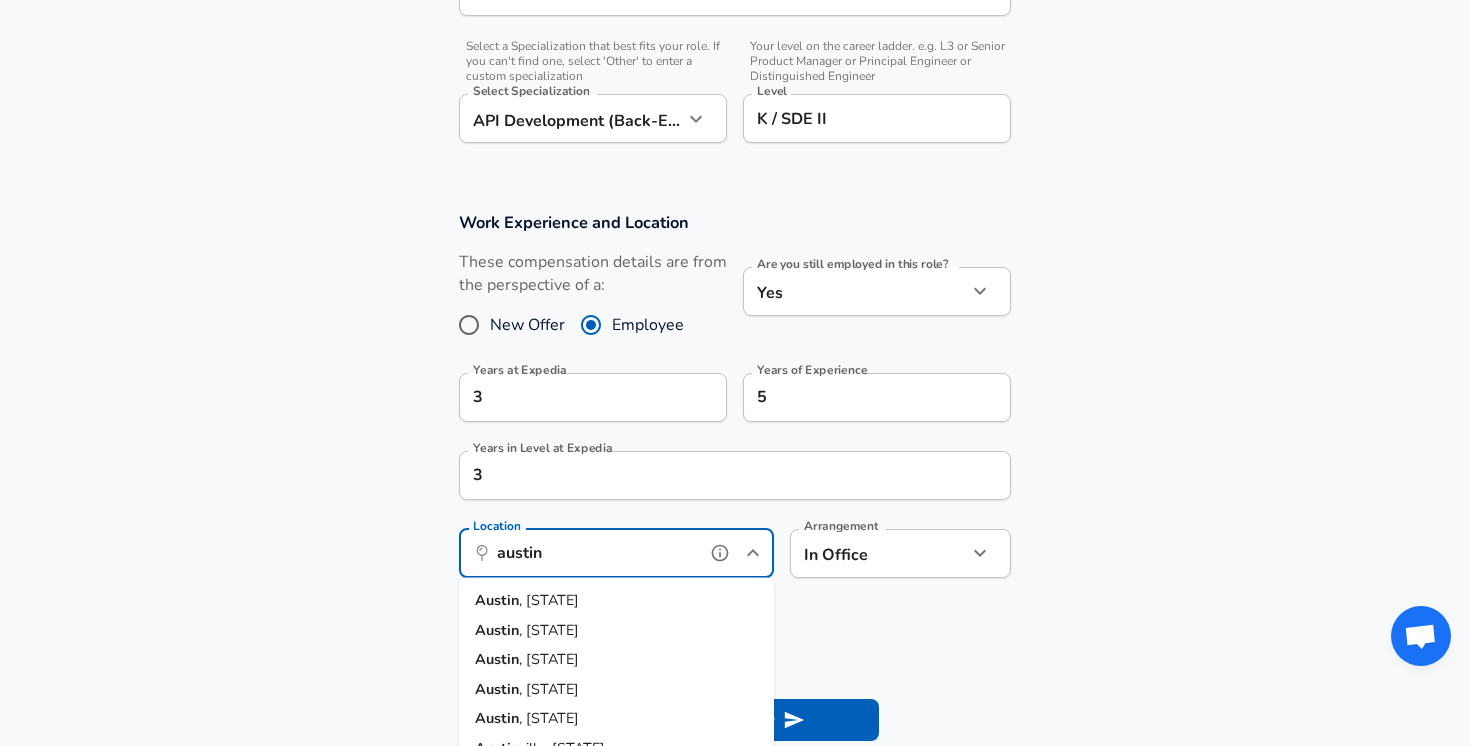 click on "Austin , TX" at bounding box center [616, 601] 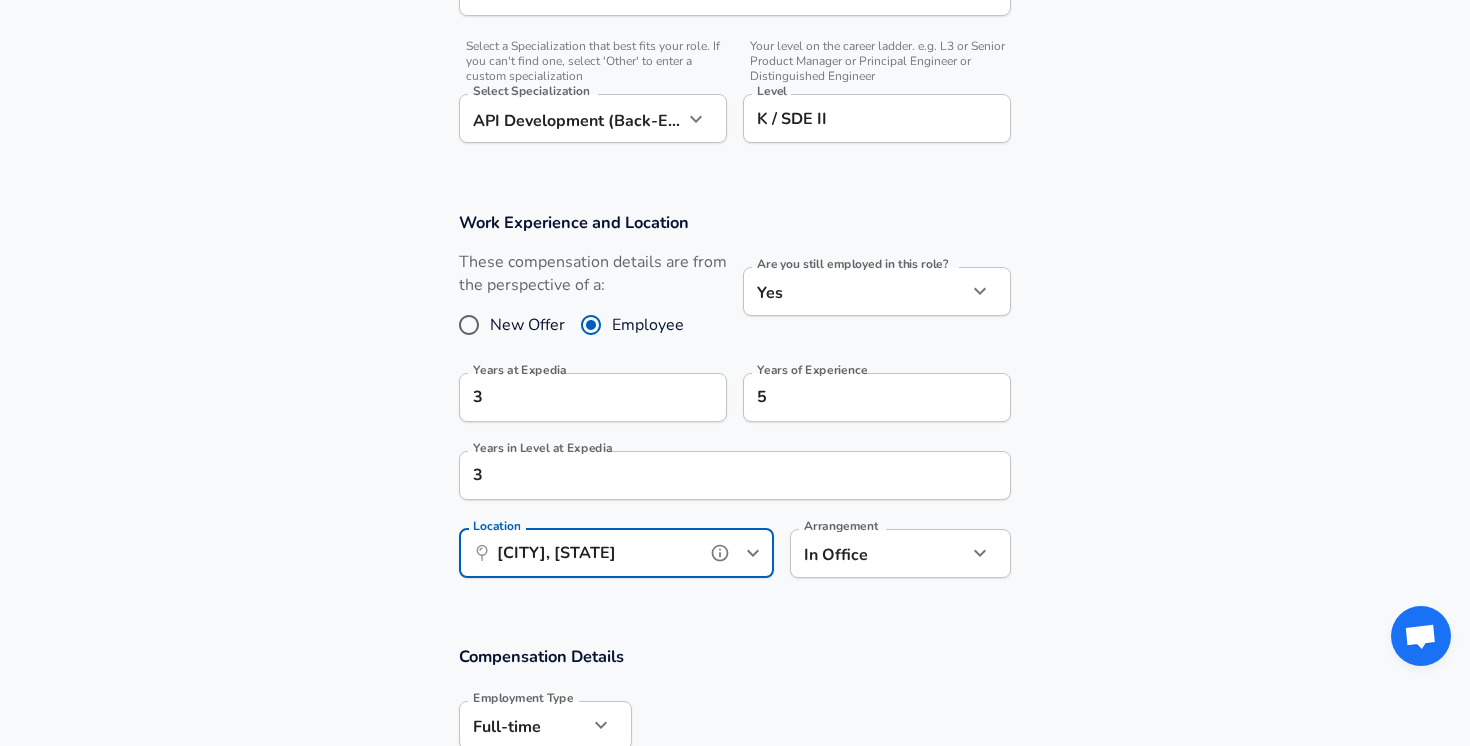 type on "[CITY], [STATE]" 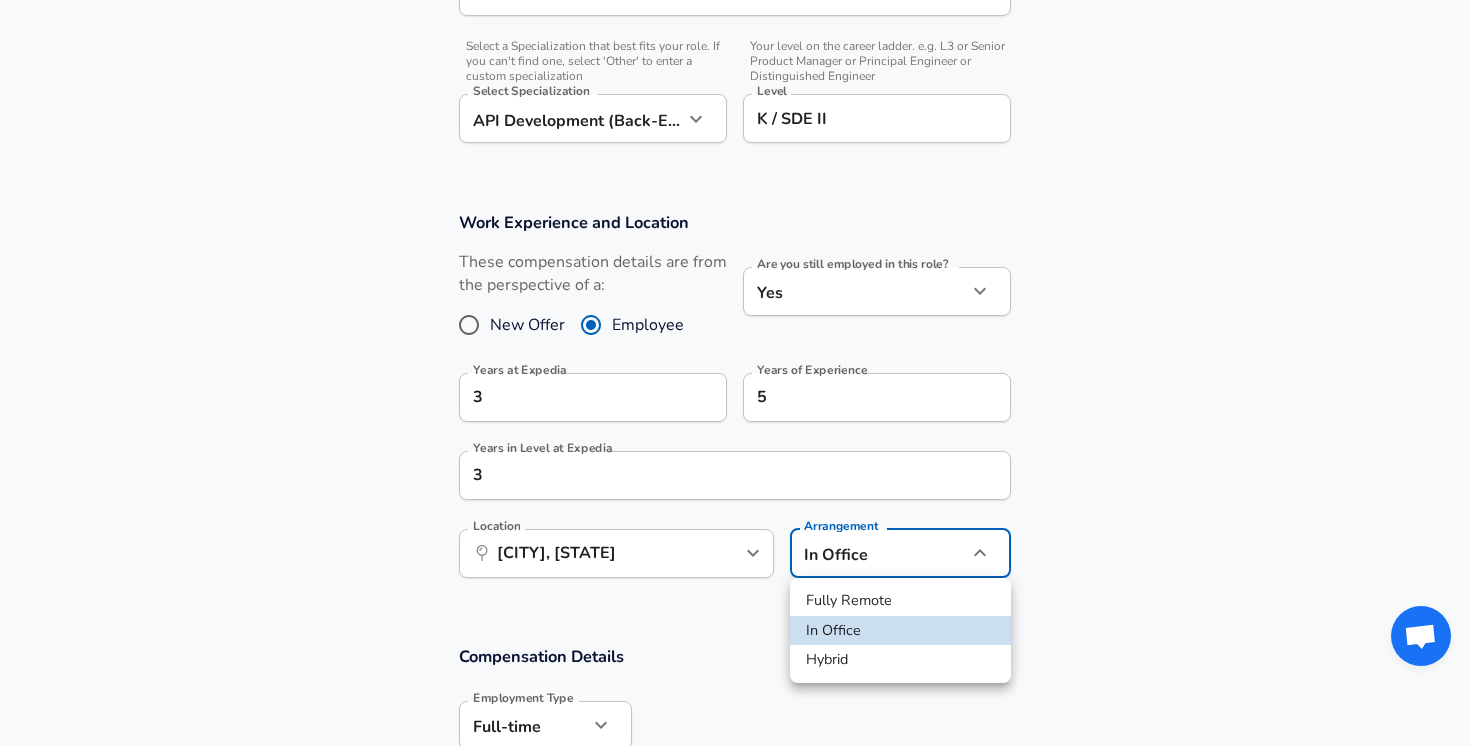 click on "Restart Add Your Salary Upload your offer letter   to verify your submission Enhance Privacy and Anonymity No Automatically hides specific fields until there are enough submissions to safely display the full details.   More Details Based on your submission and the data points that we have already collected, we will automatically hide and anonymize specific fields if there aren't enough data points to remain sufficiently anonymous. Company & Title Information   Enter the company you received your offer from Company Expedia Company   Select the title that closest resembles your official title. This should be similar to the title that was present on your offer letter. Title Software Engineer Title   Select a job family that best fits your role. If you can't find one, select 'Other' to enter a custom job family Job Family Software Engineer Job Family   Select a Specialization that best fits your role. If you can't find one, select 'Other' to enter a custom specialization Select Specialization   Level K / SDE II 3" at bounding box center (735, -327) 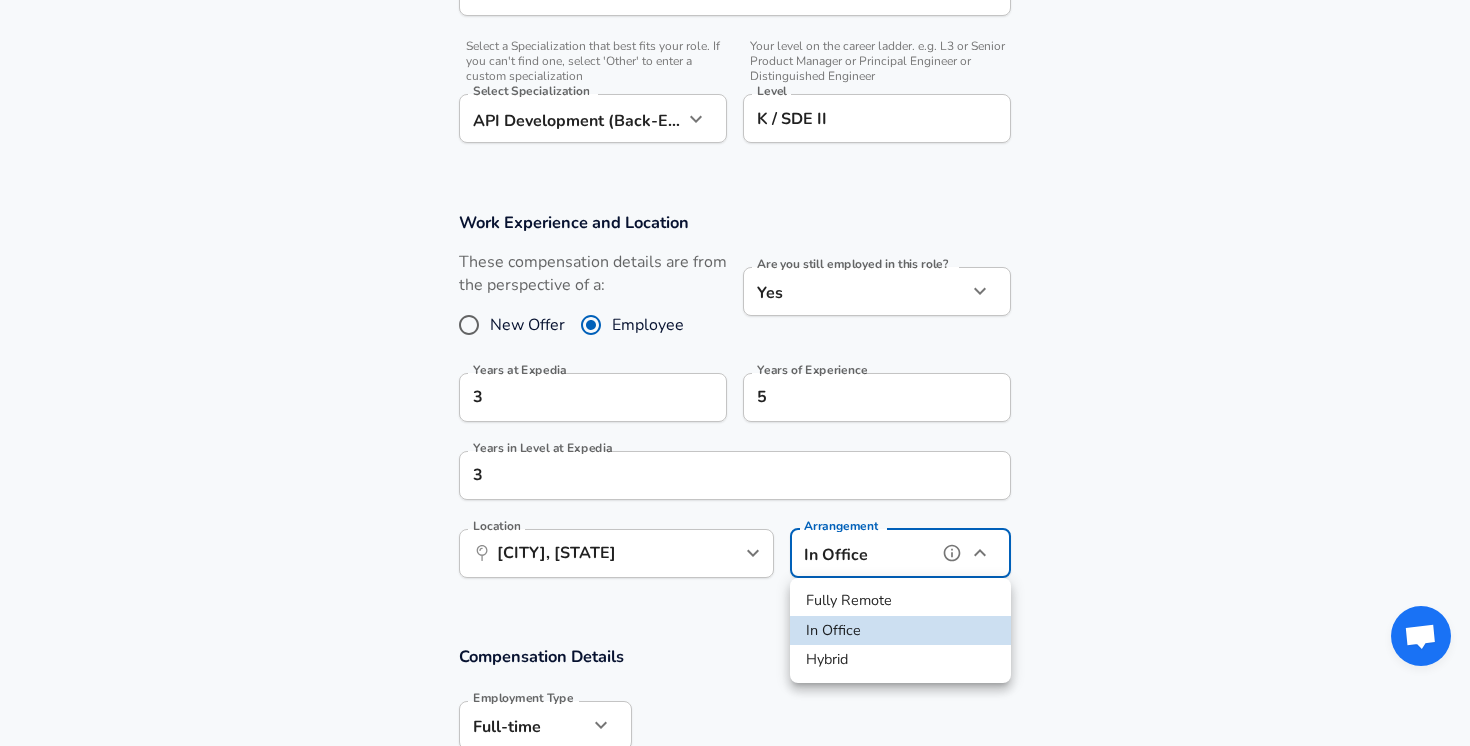 type on "hybrid" 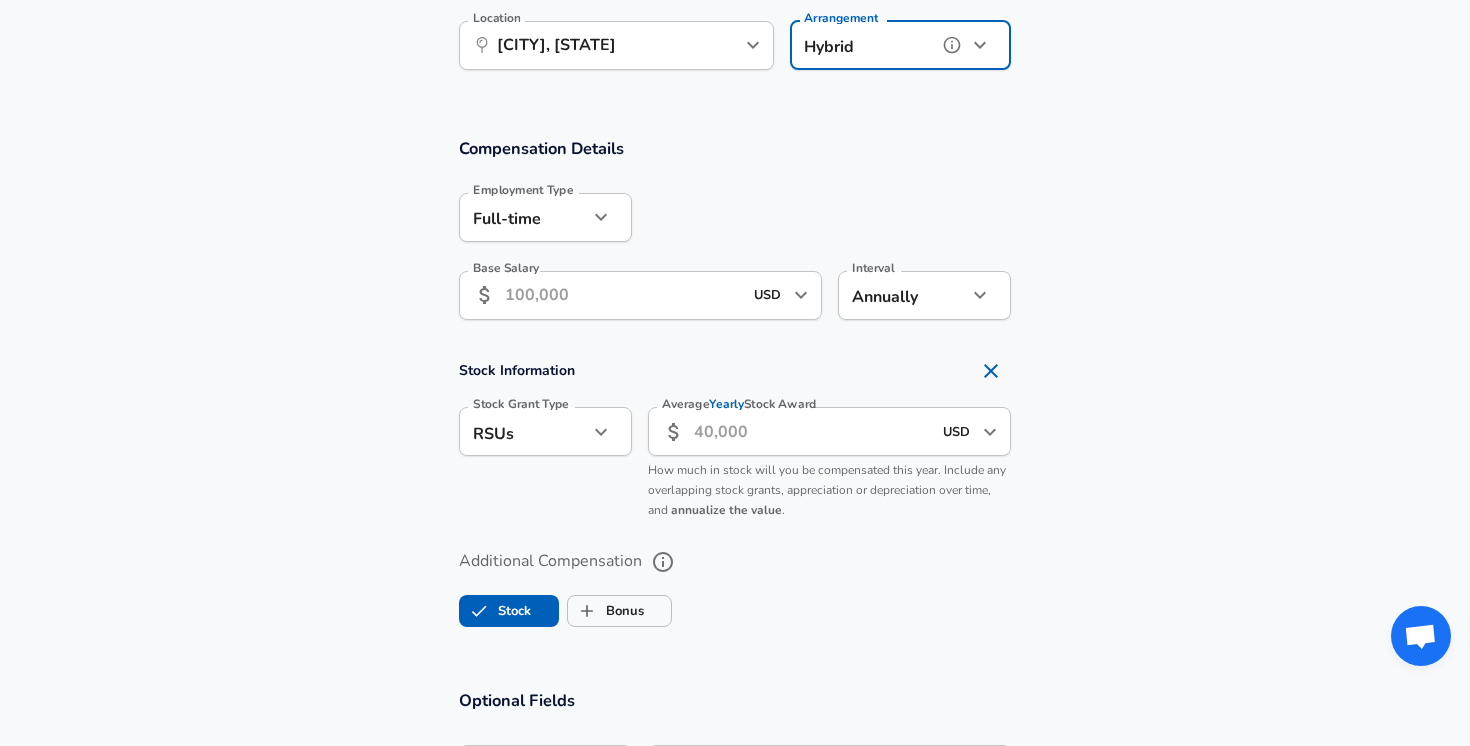 scroll, scrollTop: 1209, scrollLeft: 0, axis: vertical 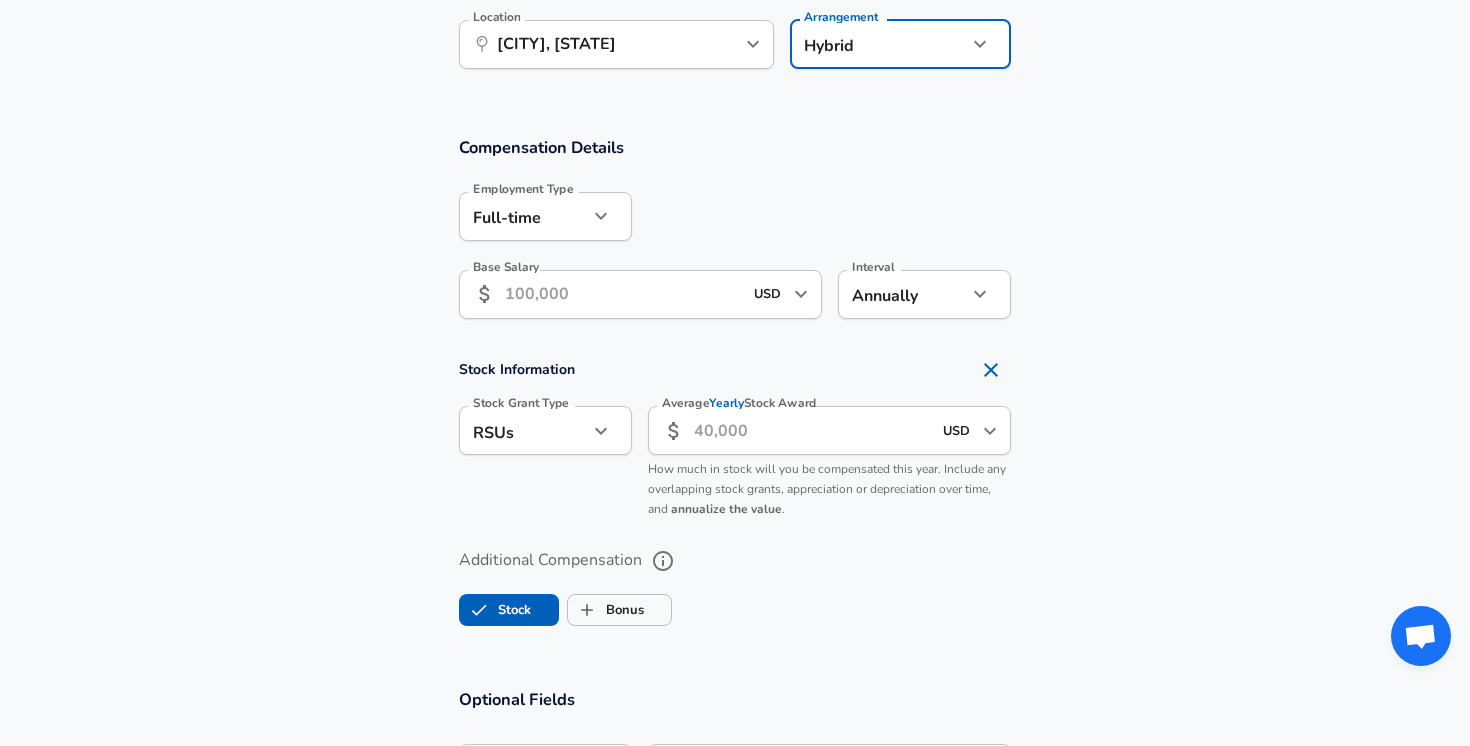 click on "Full-time full_time Employment Type" at bounding box center [545, 216] 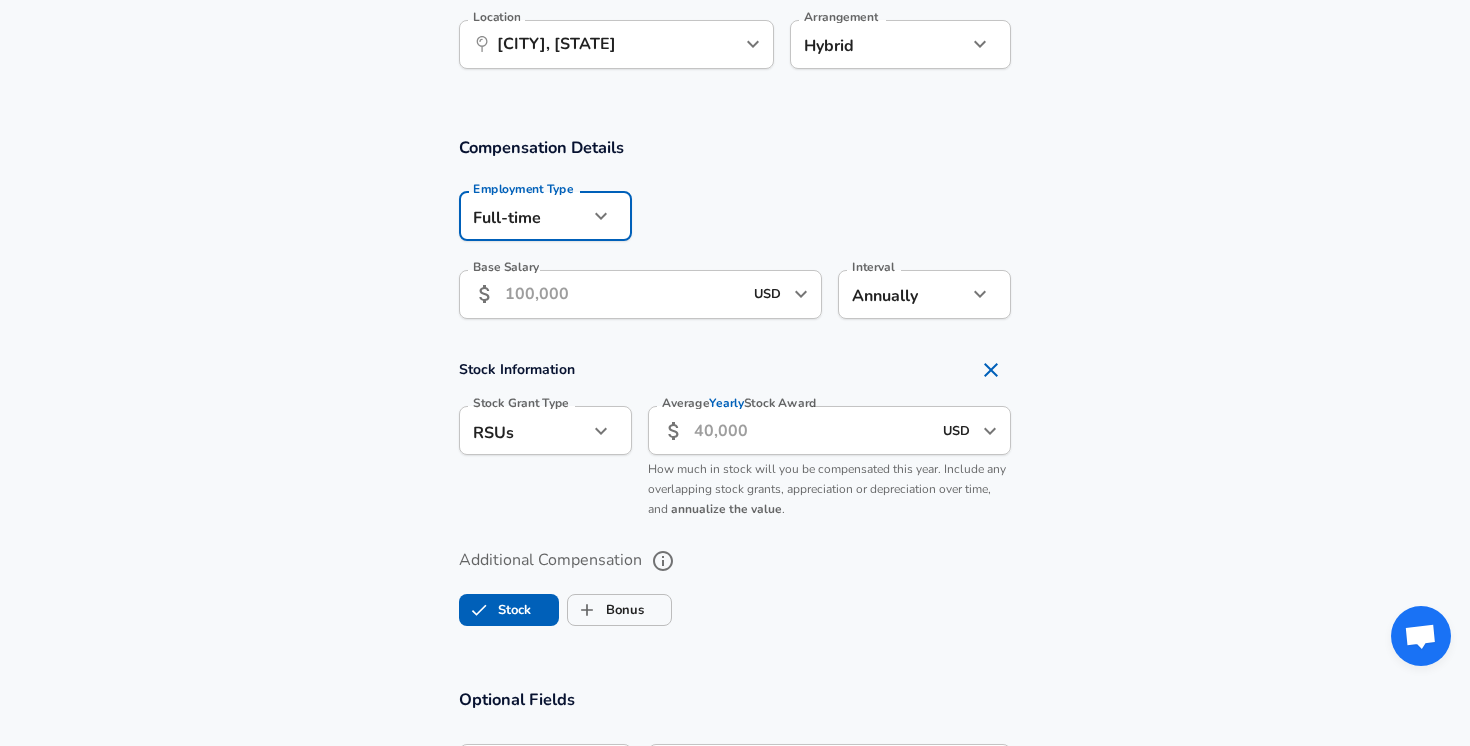 click at bounding box center [601, 216] 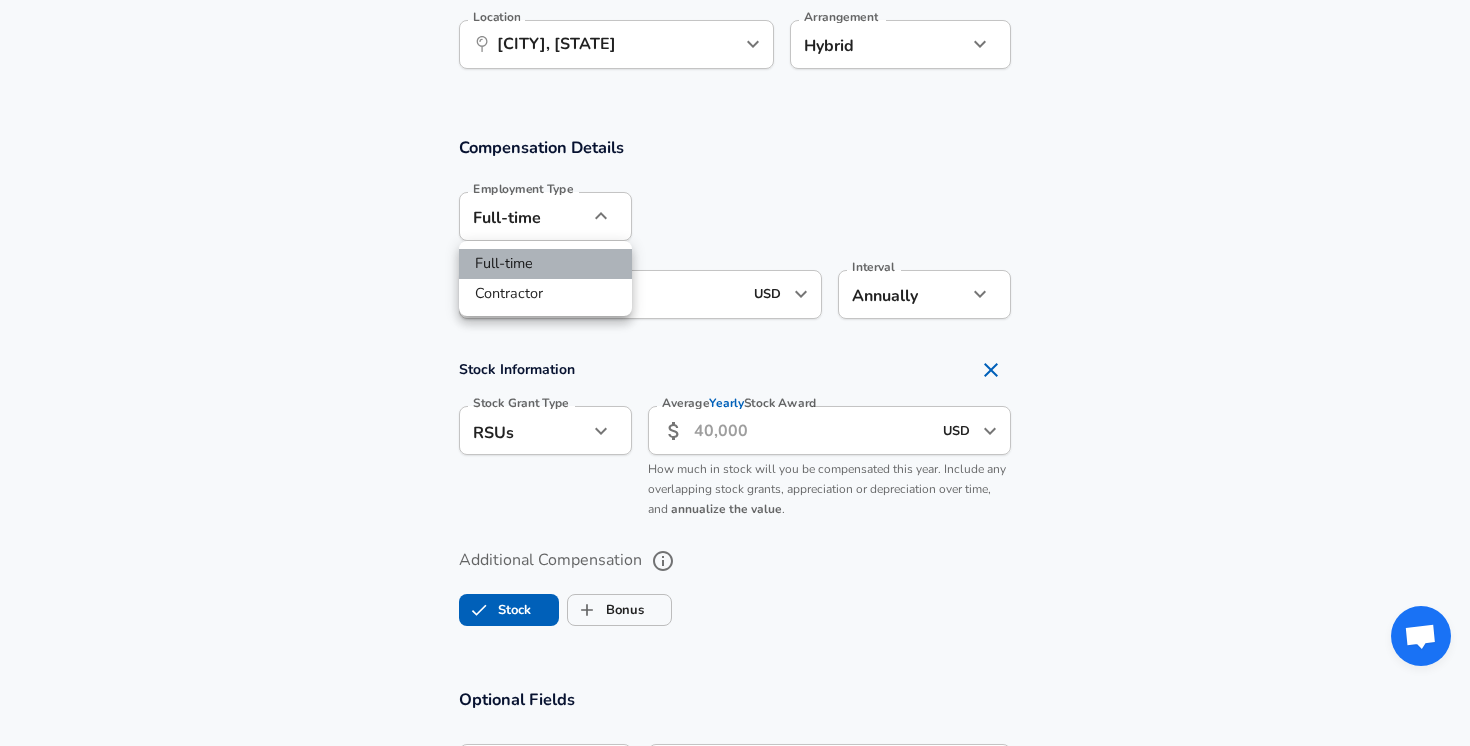 click on "Full-time" at bounding box center (545, 264) 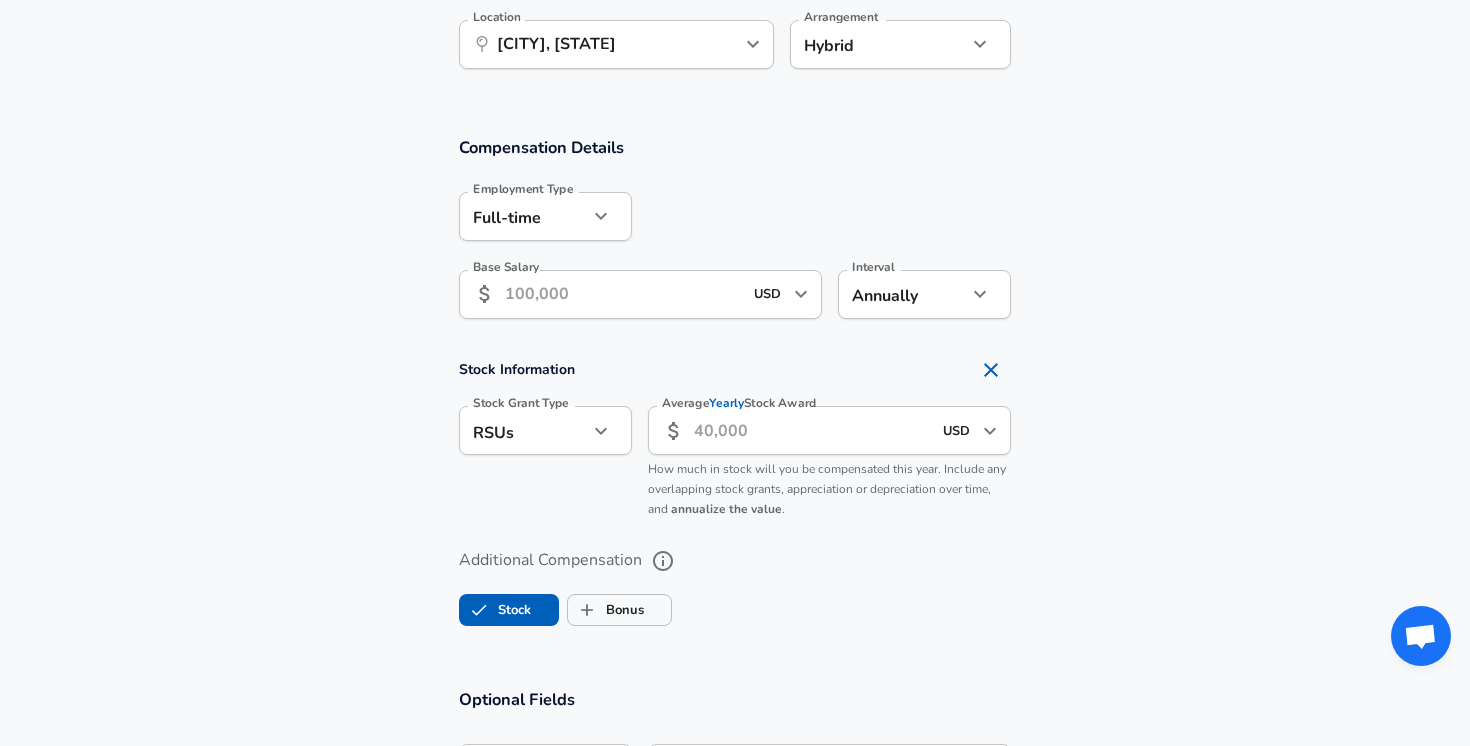click on "Base Salary" at bounding box center [623, 294] 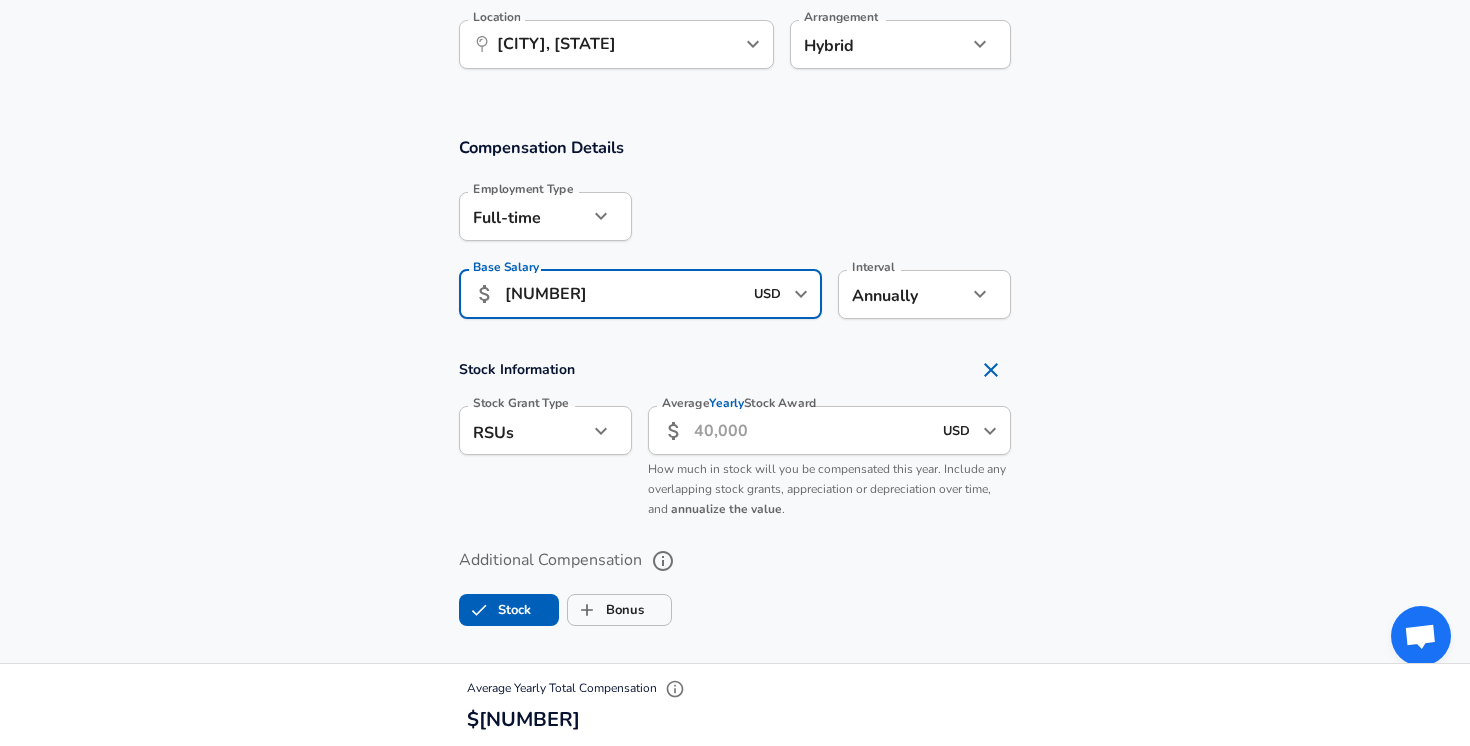 type on "158,000" 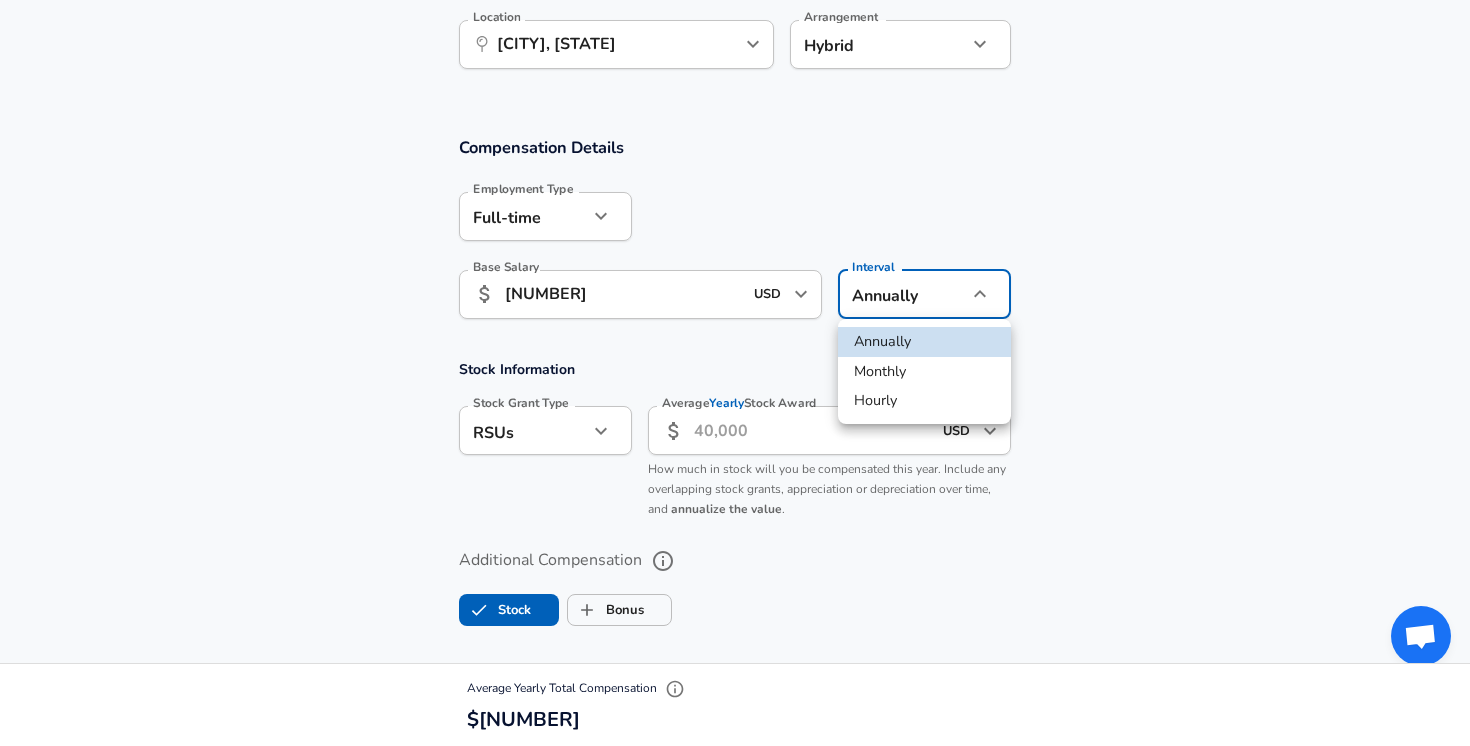 click at bounding box center [735, 373] 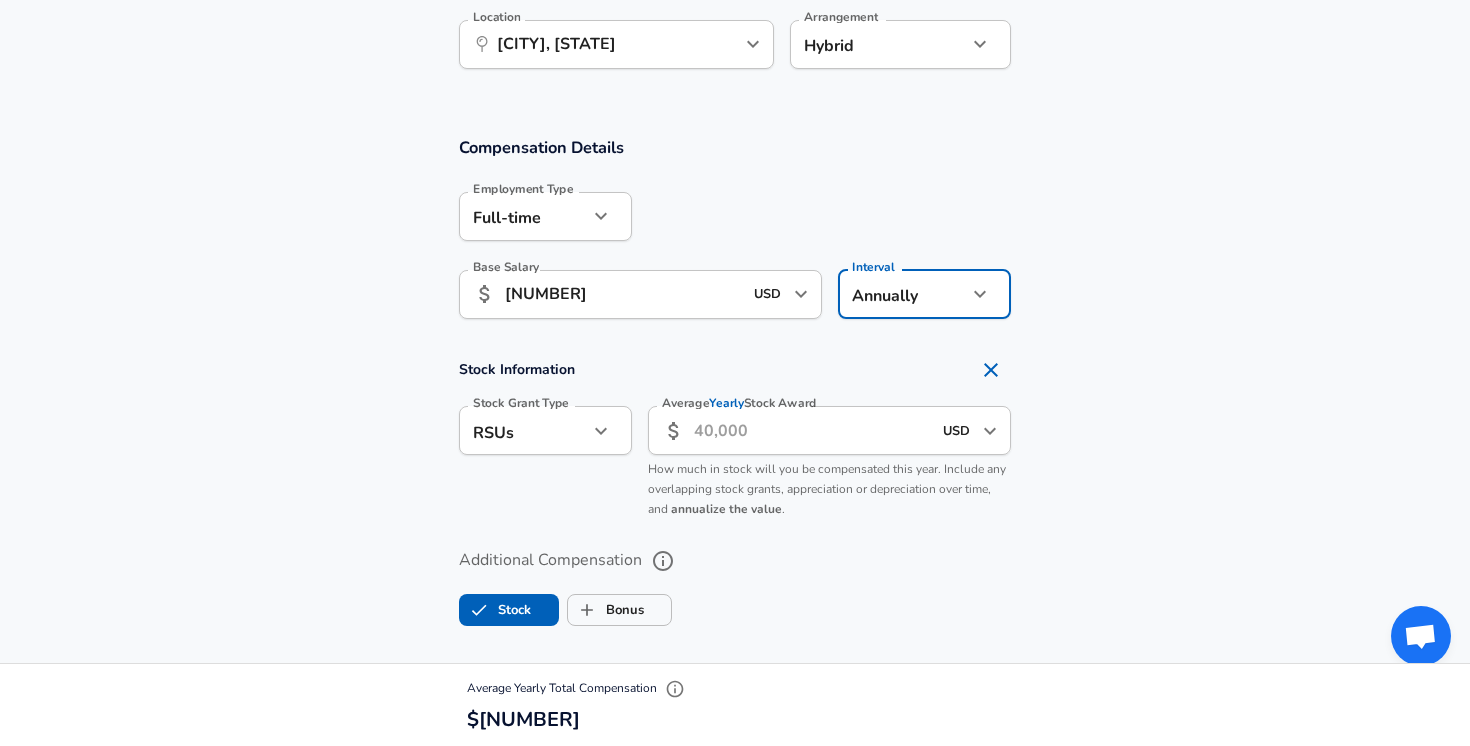 click on "Average  Yearly  Stock Award ​ USD ​ Average  Yearly  Stock Award   How much in stock will you be compensated this year. Include any overlapping stock grants, appreciation or depreciation over time, and   annualize the value ." at bounding box center (829, 463) 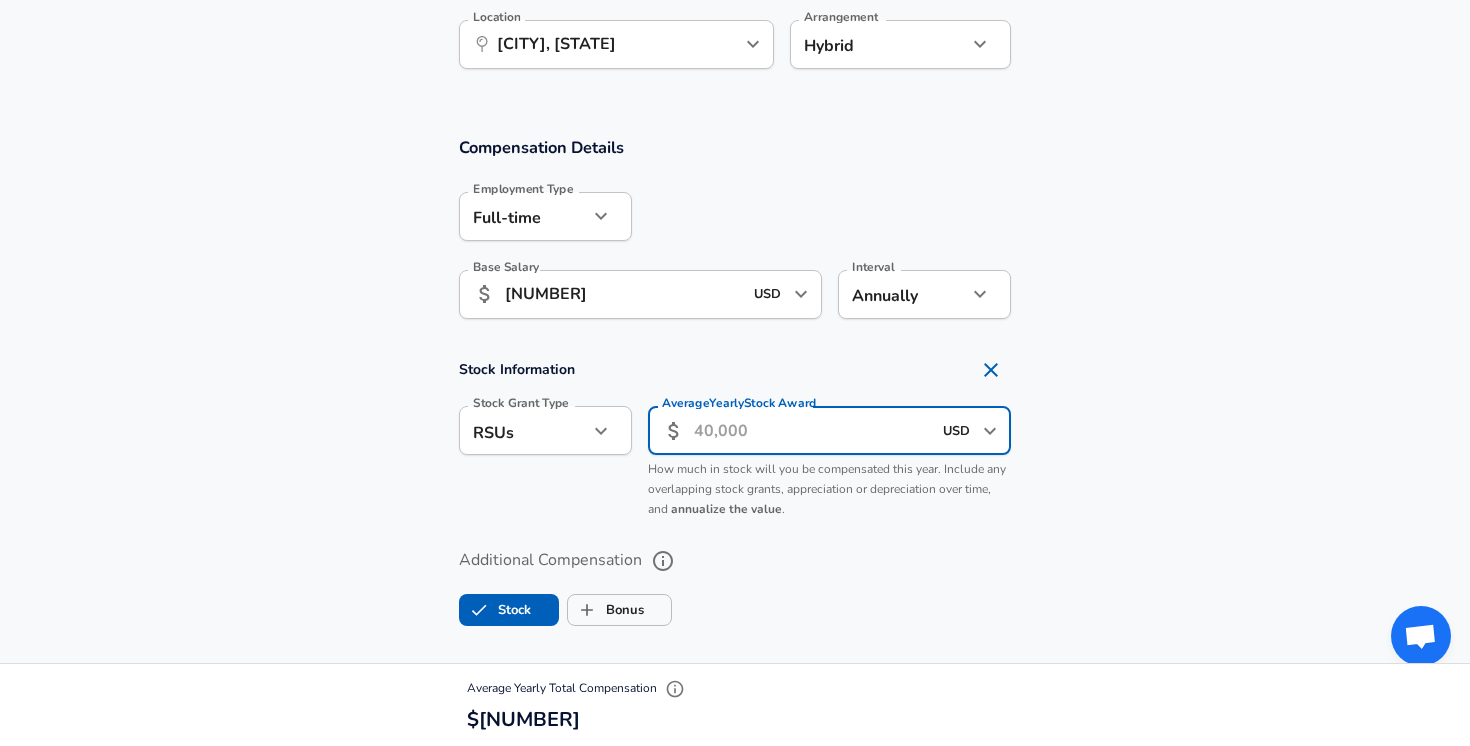 click on "Average  Yearly  Stock Award" at bounding box center [812, 430] 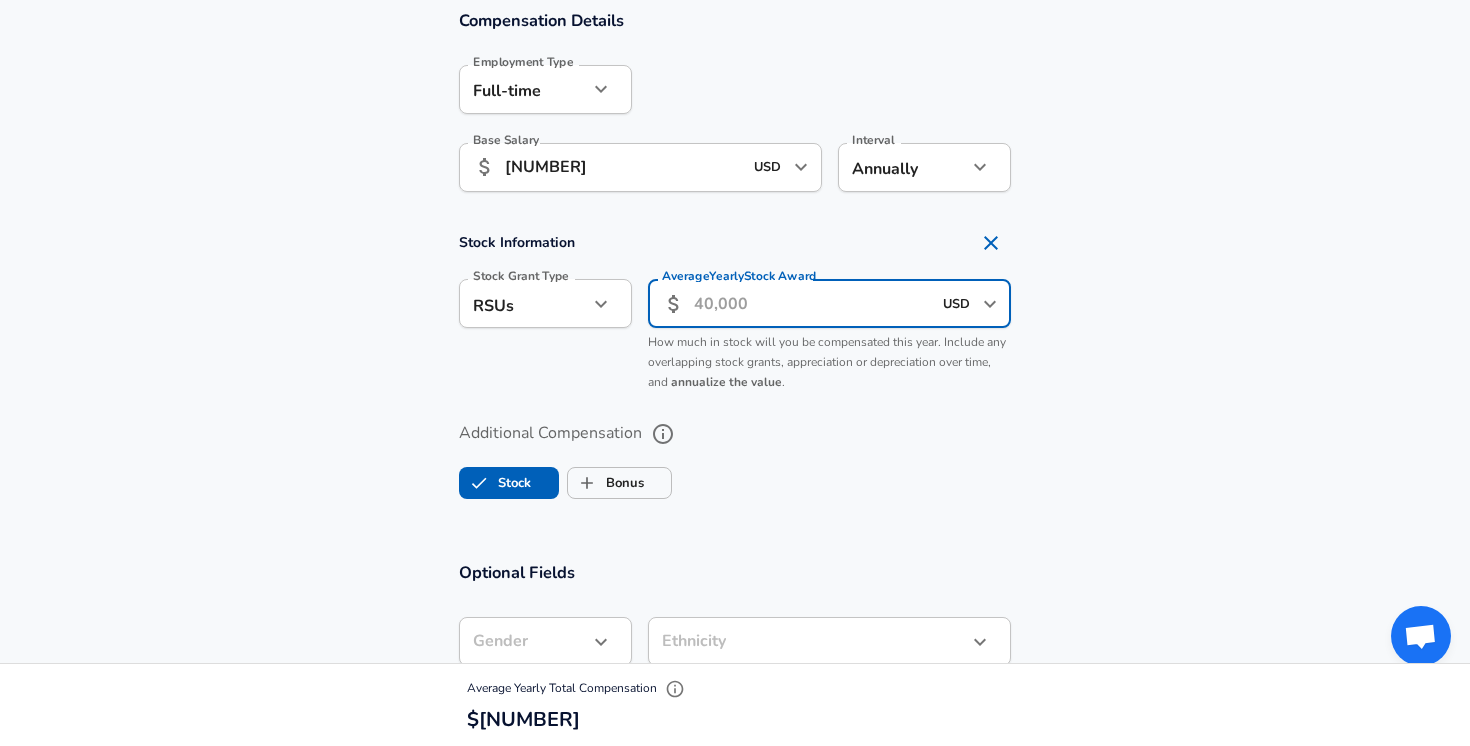 scroll, scrollTop: 1337, scrollLeft: 0, axis: vertical 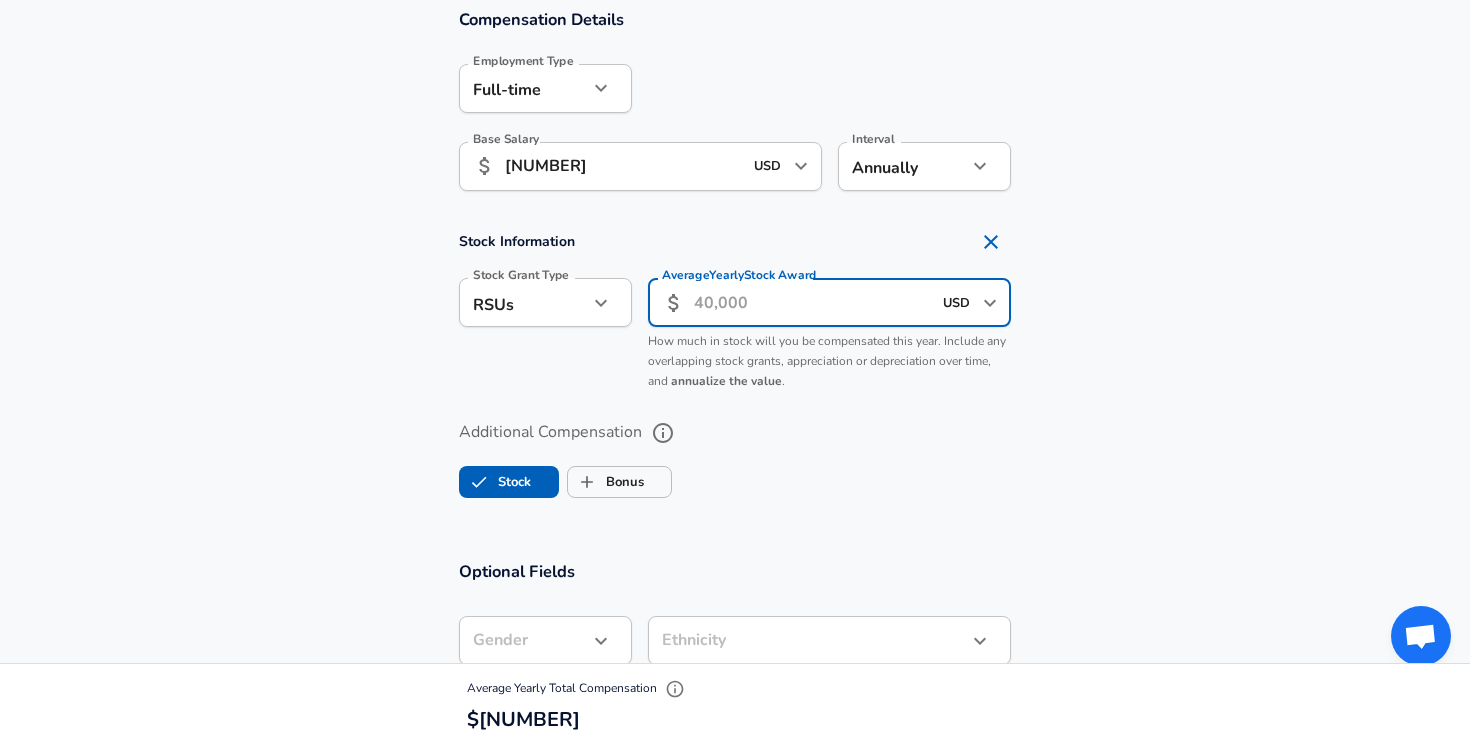 click on "Average  Yearly  Stock Award" at bounding box center [812, 302] 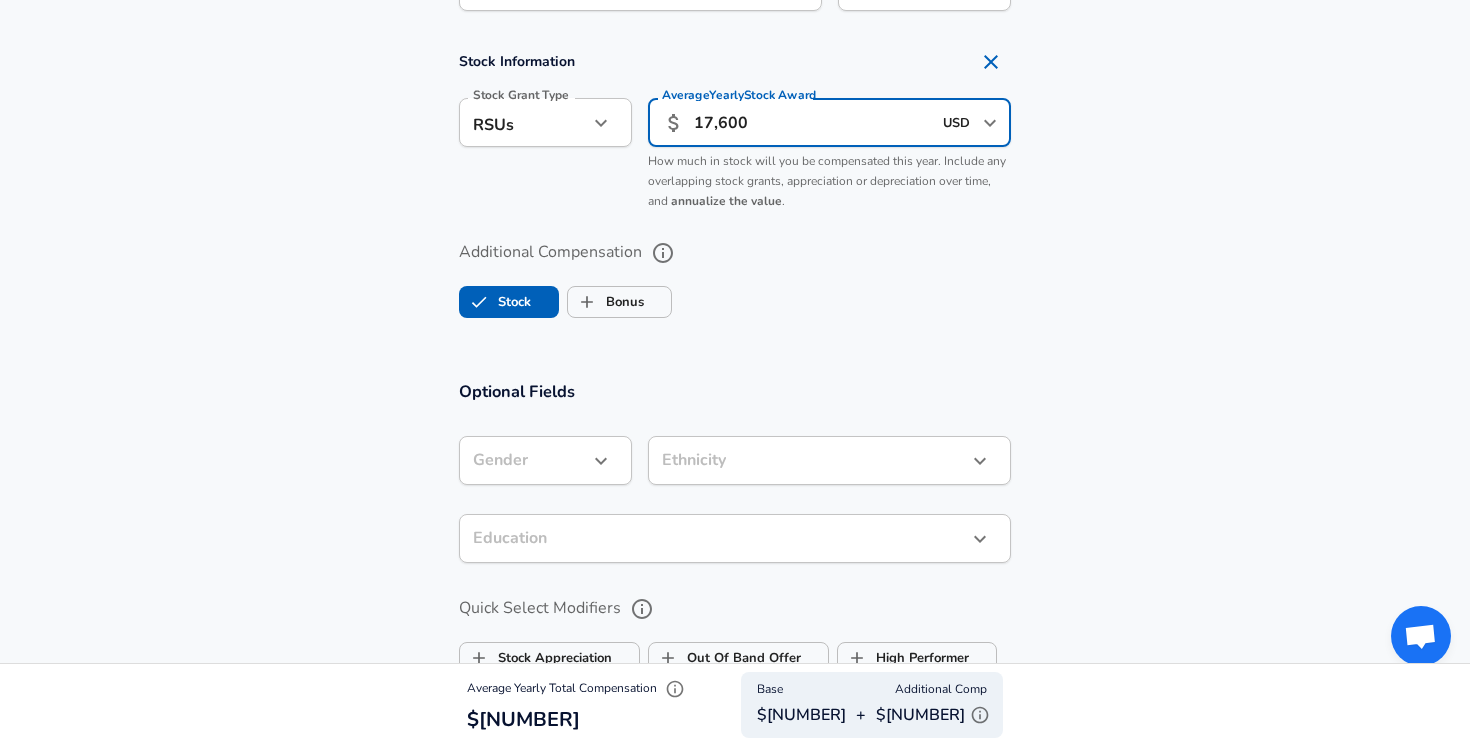 scroll, scrollTop: 1516, scrollLeft: 0, axis: vertical 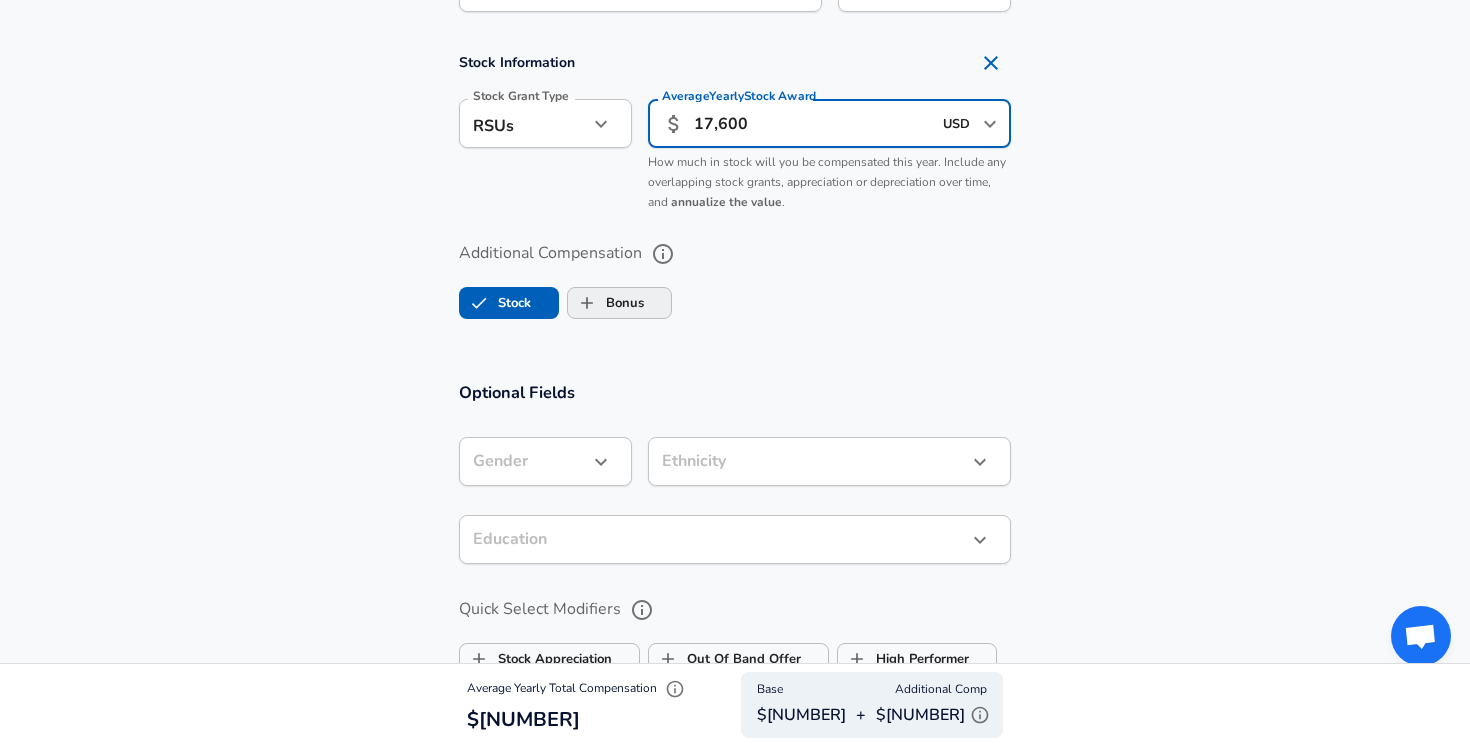 type on "17,600" 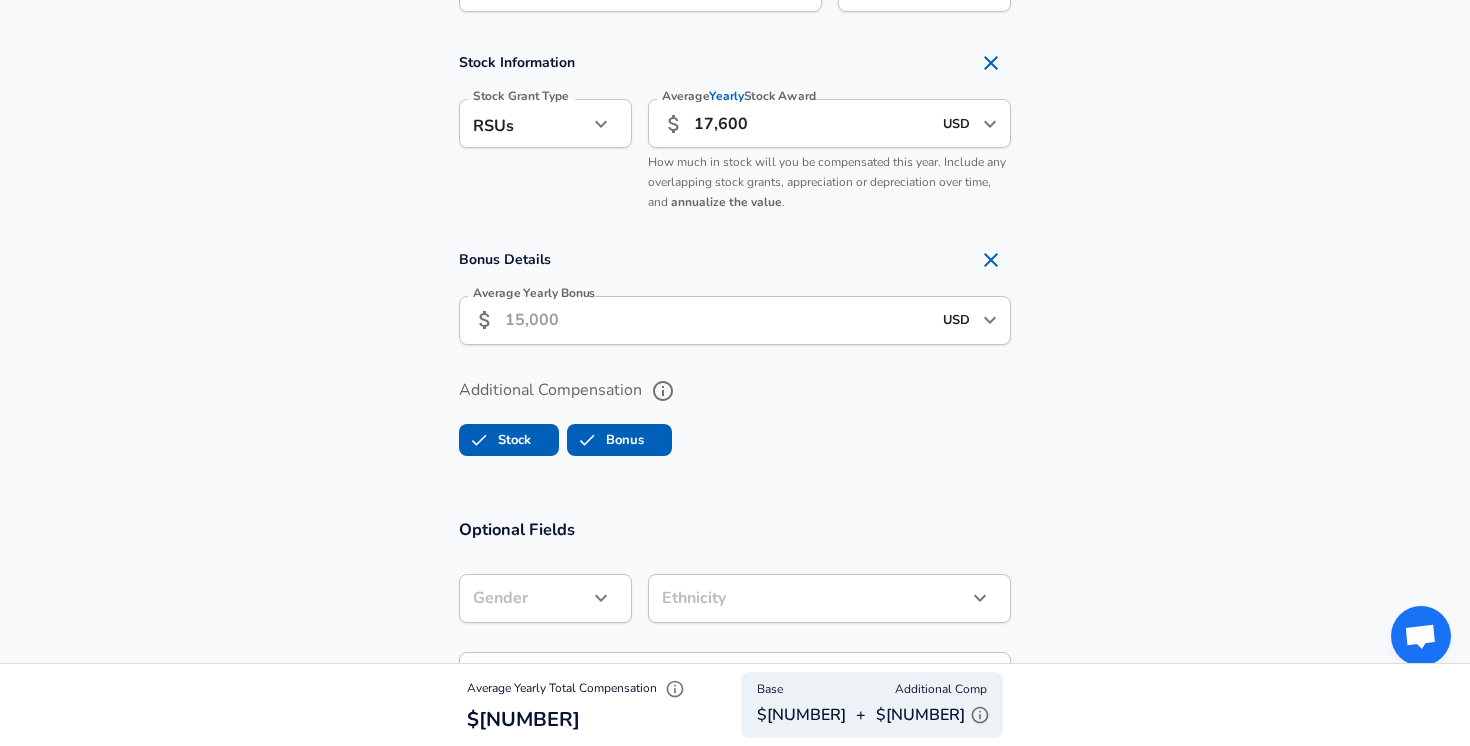 click 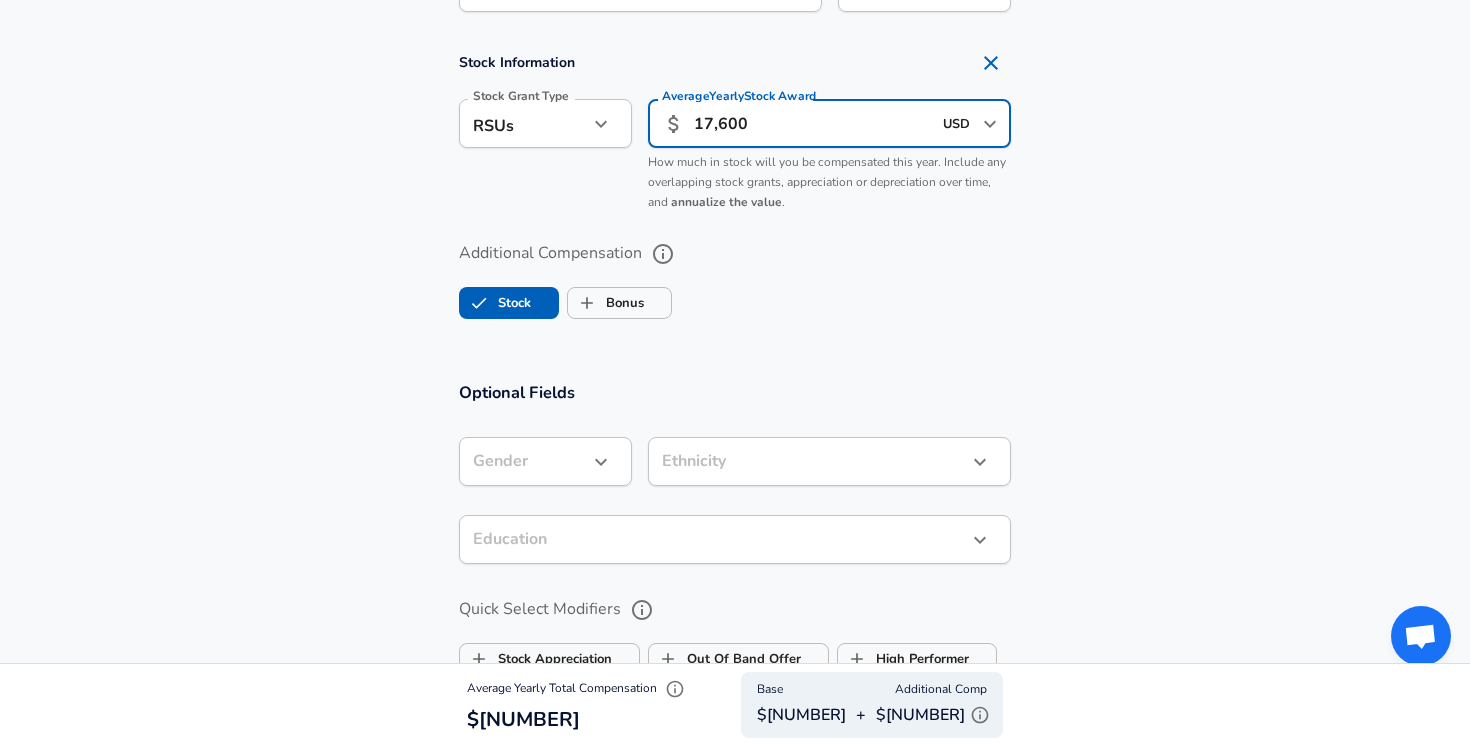 scroll, scrollTop: 0, scrollLeft: 0, axis: both 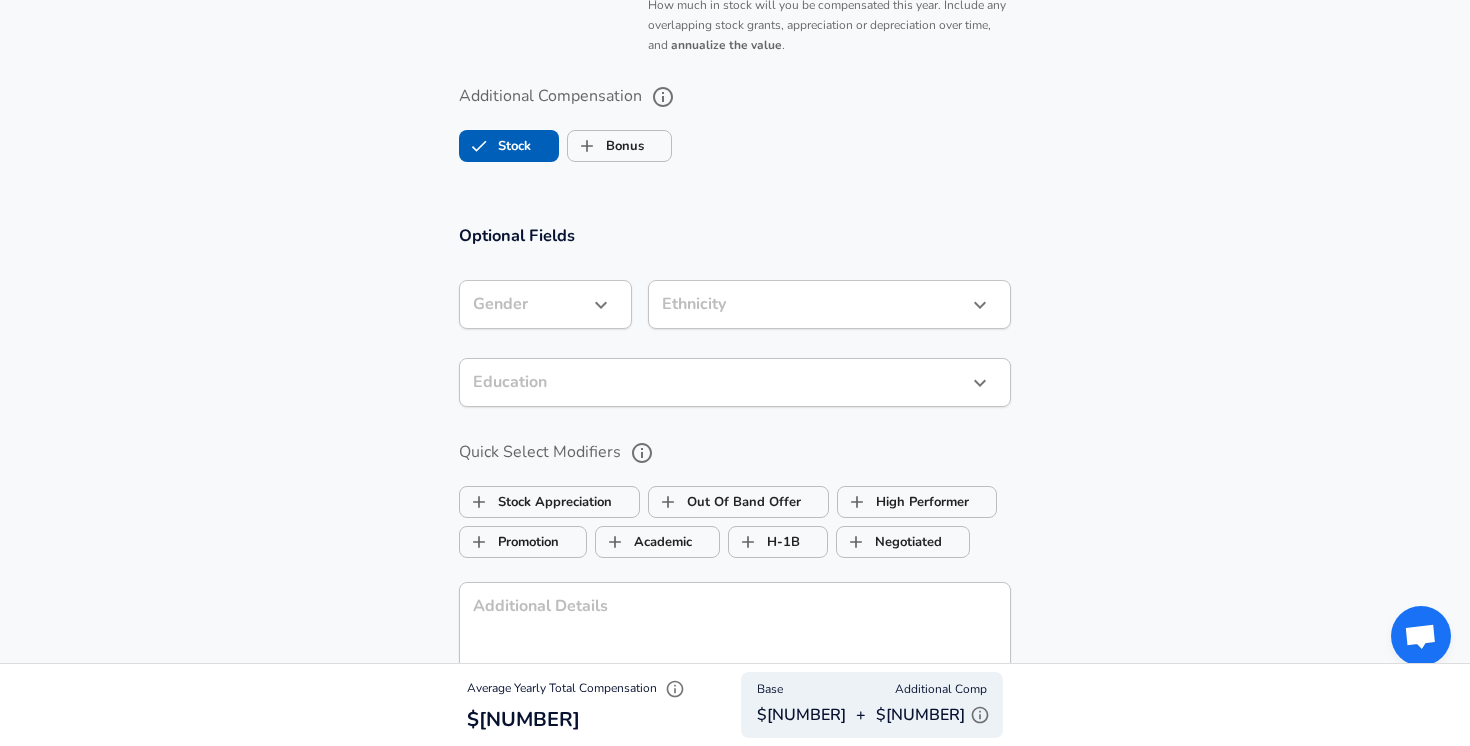 click on "Restart Add Your Salary Upload your offer letter   to verify your submission Enhance Privacy and Anonymity No Automatically hides specific fields until there are enough submissions to safely display the full details.   More Details Based on your submission and the data points that we have already collected, we will automatically hide and anonymize specific fields if there aren't enough data points to remain sufficiently anonymous. Company & Title Information   Enter the company you received your offer from Company Expedia Company   Select the title that closest resembles your official title. This should be similar to the title that was present on your offer letter. Title Software Engineer Title   Select a job family that best fits your role. If you can't find one, select 'Other' to enter a custom job family Job Family Software Engineer Job Family   Select a Specialization that best fits your role. If you can't find one, select 'Other' to enter a custom specialization Select Specialization   Level K / SDE II 3" at bounding box center (735, -1300) 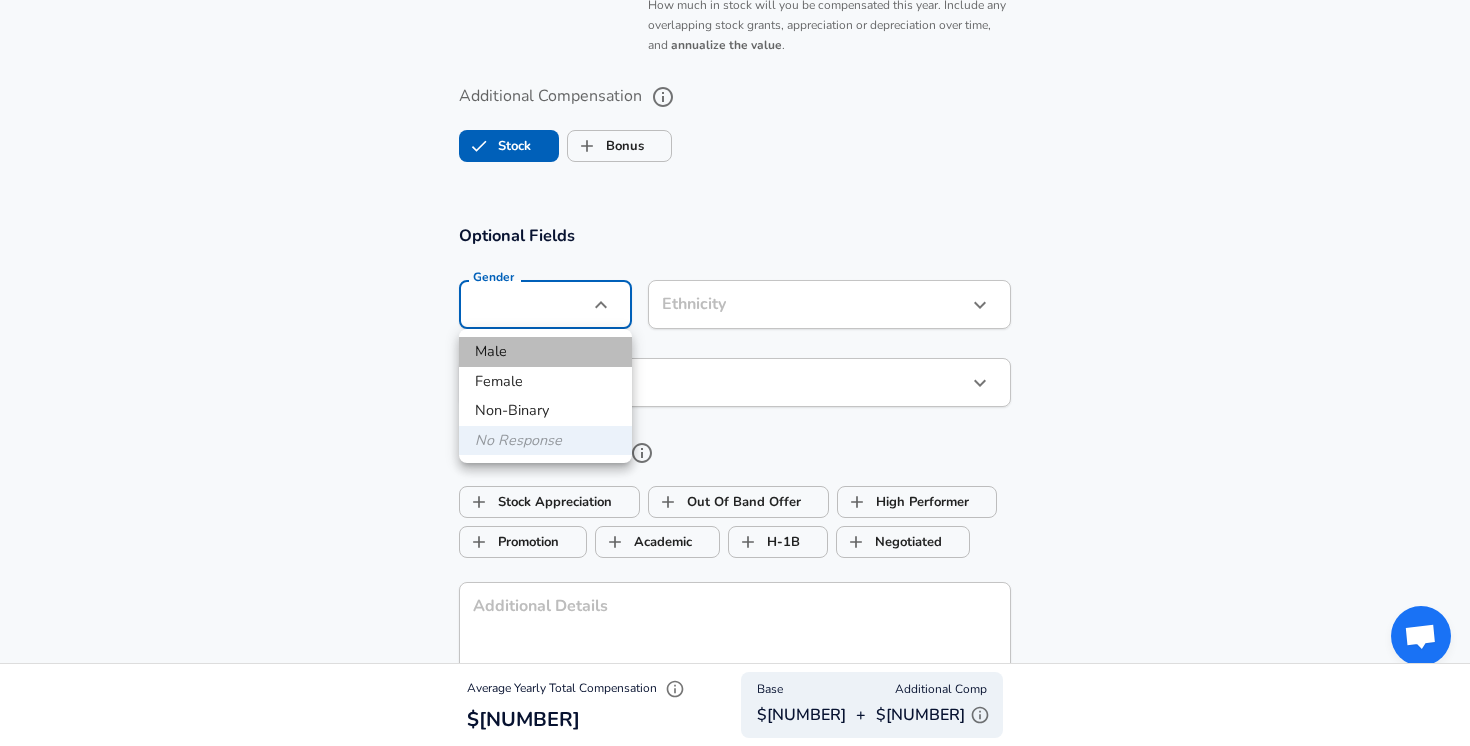 click on "Male" at bounding box center (545, 352) 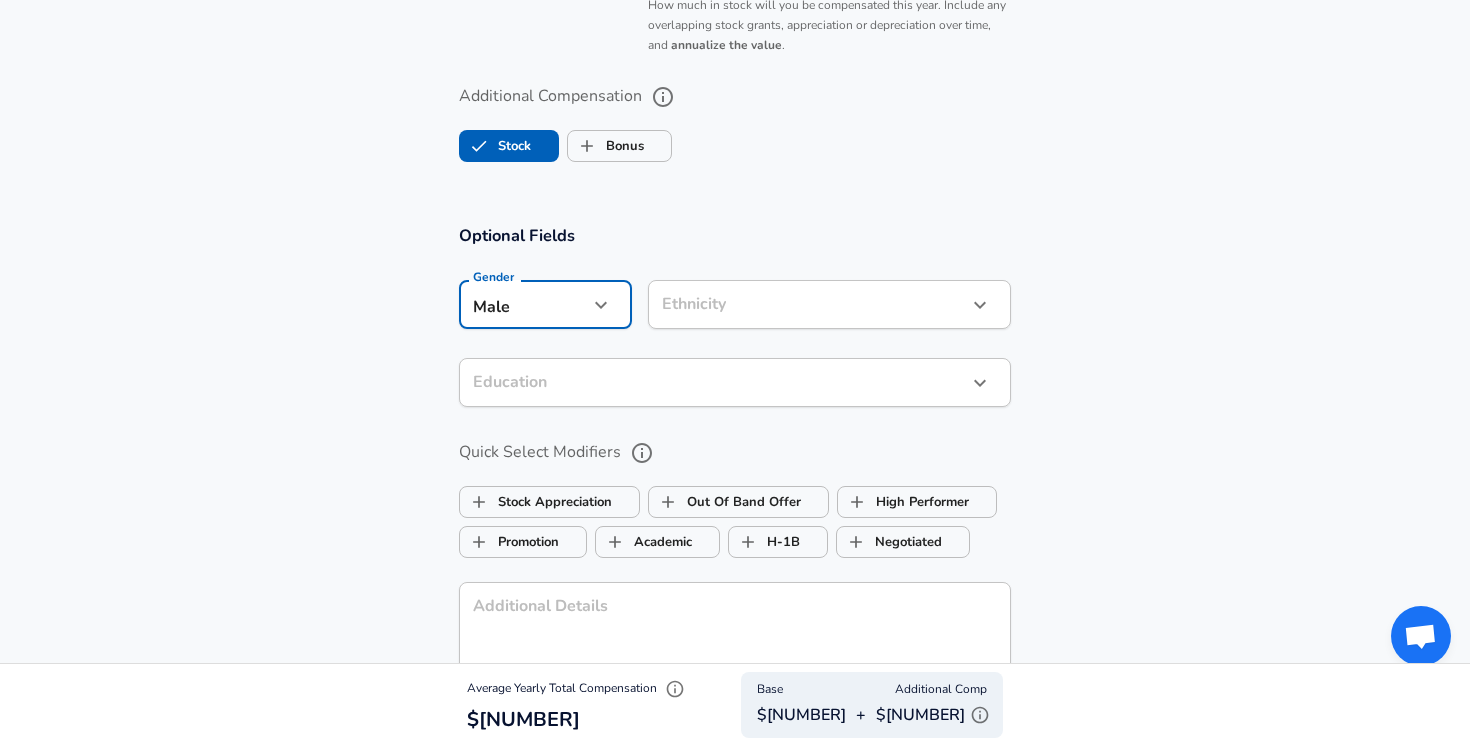 click on "Restart Add Your Salary Upload your offer letter   to verify your submission Enhance Privacy and Anonymity No Automatically hides specific fields until there are enough submissions to safely display the full details.   More Details Based on your submission and the data points that we have already collected, we will automatically hide and anonymize specific fields if there aren't enough data points to remain sufficiently anonymous. Company & Title Information   Enter the company you received your offer from Company Expedia Company   Select the title that closest resembles your official title. This should be similar to the title that was present on your offer letter. Title Software Engineer Title   Select a job family that best fits your role. If you can't find one, select 'Other' to enter a custom job family Job Family Software Engineer Job Family   Select a Specialization that best fits your role. If you can't find one, select 'Other' to enter a custom specialization Select Specialization   Level K / SDE II 3" at bounding box center (735, -1300) 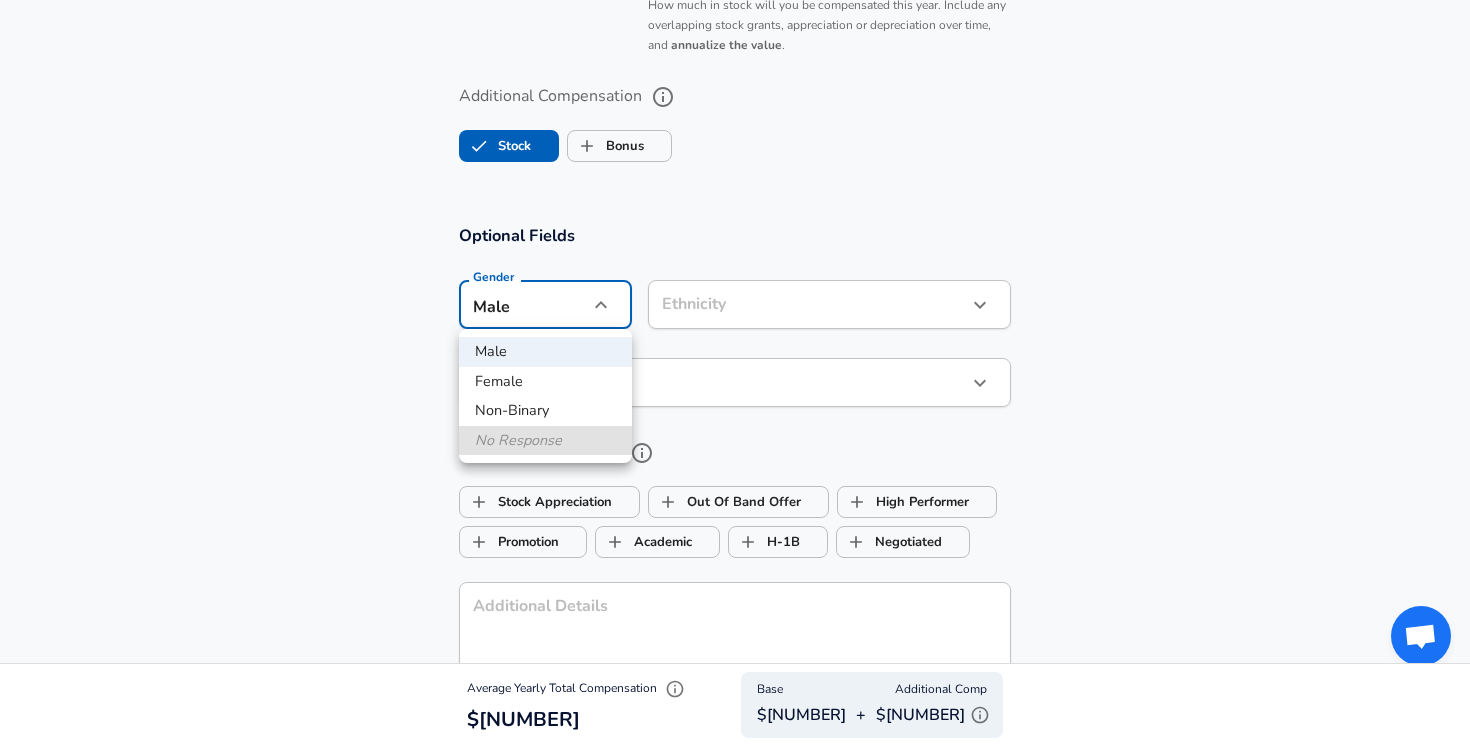 click on "No Response" at bounding box center [545, 441] 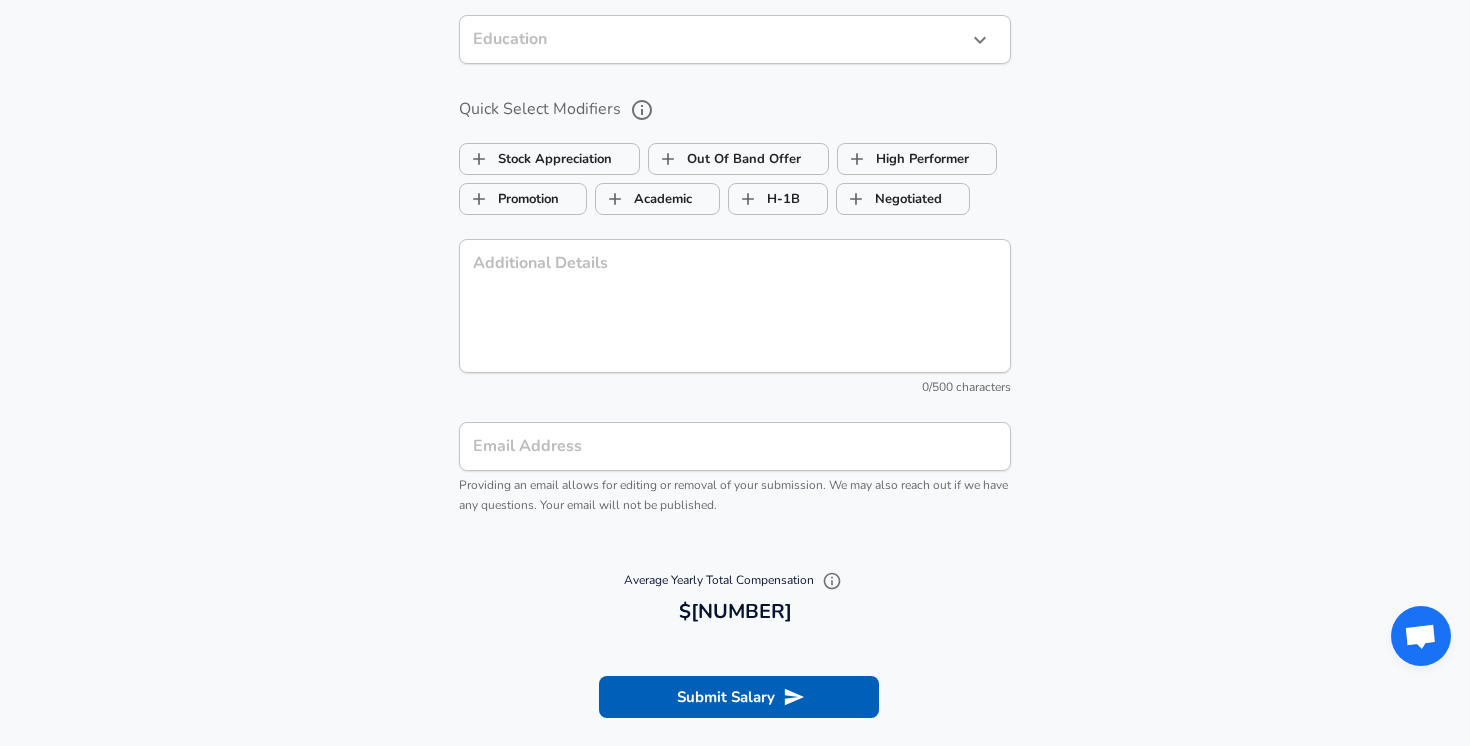 scroll, scrollTop: 2044, scrollLeft: 0, axis: vertical 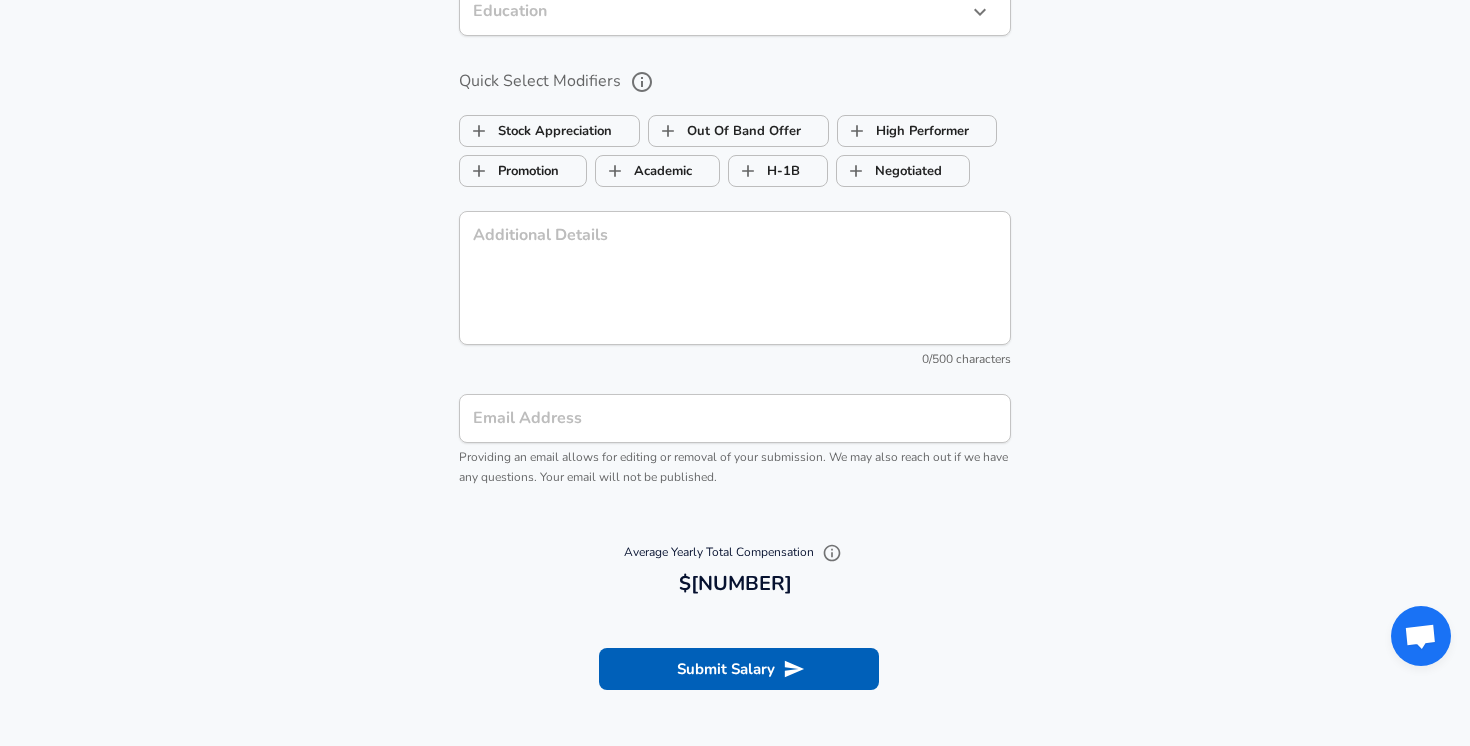 drag, startPoint x: 779, startPoint y: 586, endPoint x: 801, endPoint y: 586, distance: 22 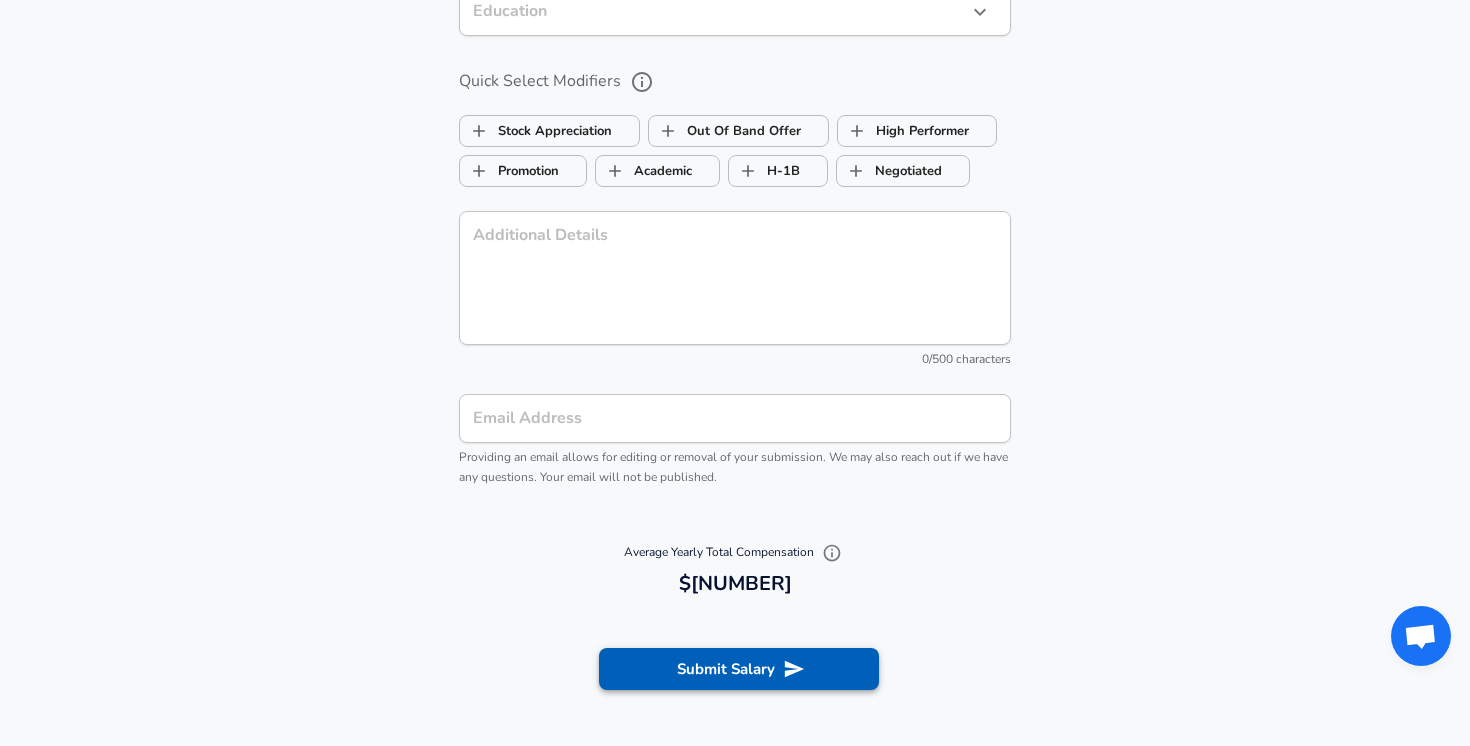 click on "Submit Salary" at bounding box center (739, 669) 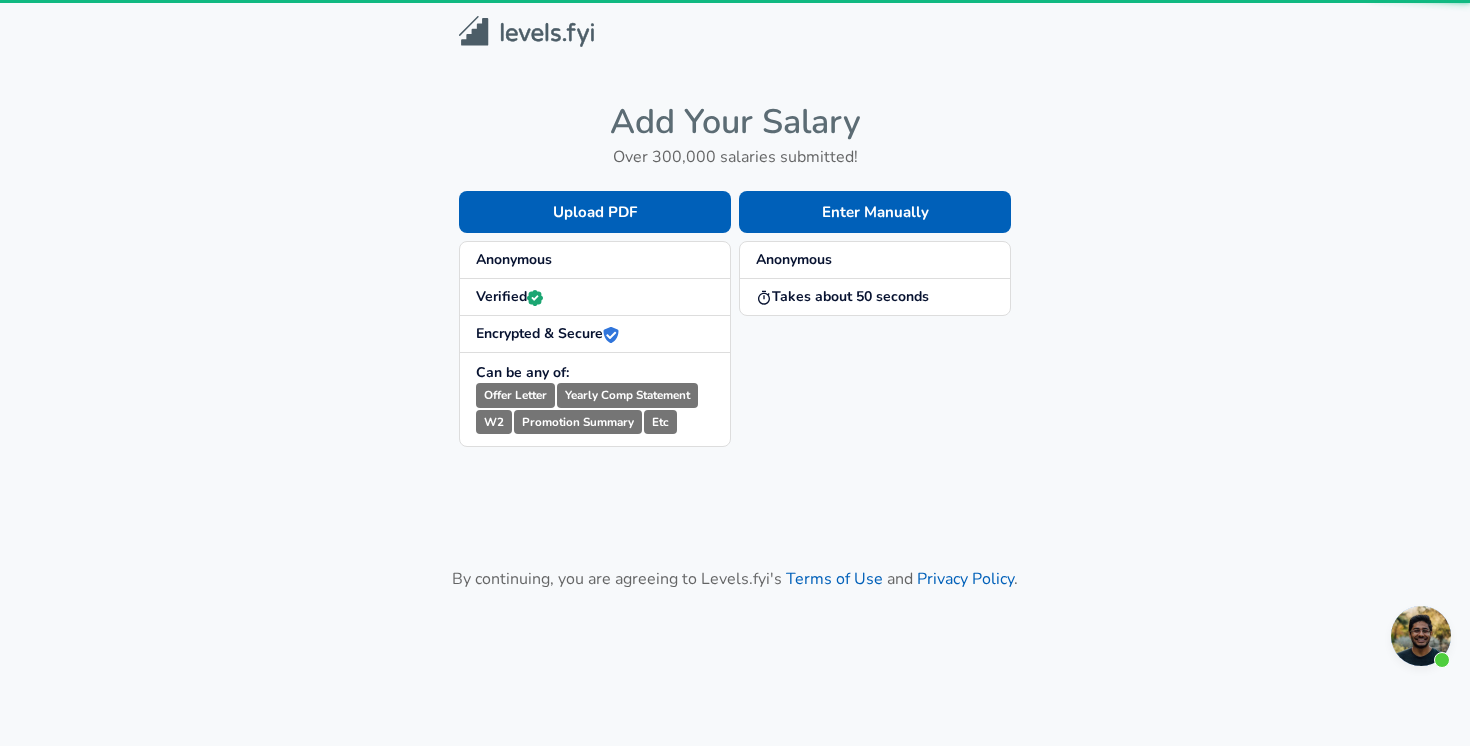 scroll, scrollTop: 0, scrollLeft: 0, axis: both 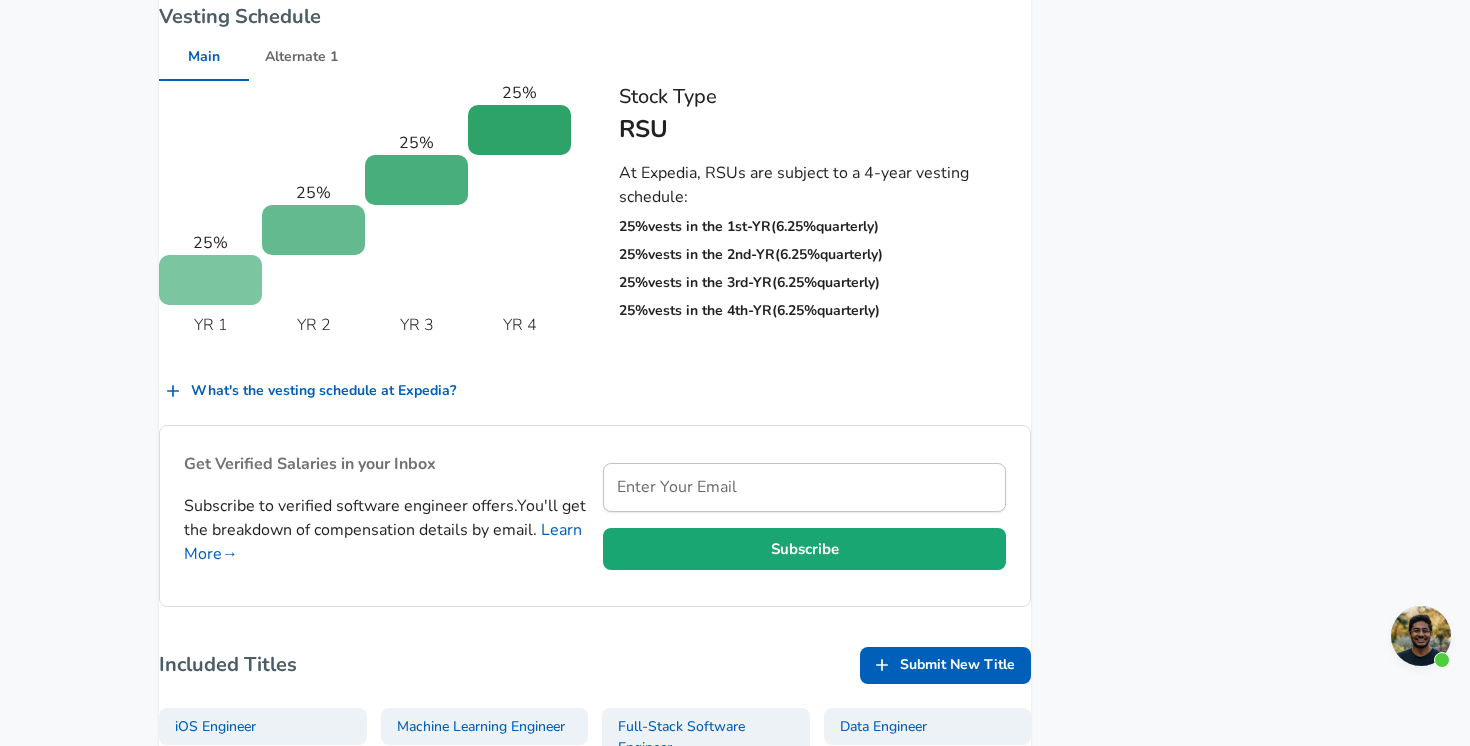 click on "Alternate 1" at bounding box center (301, 57) 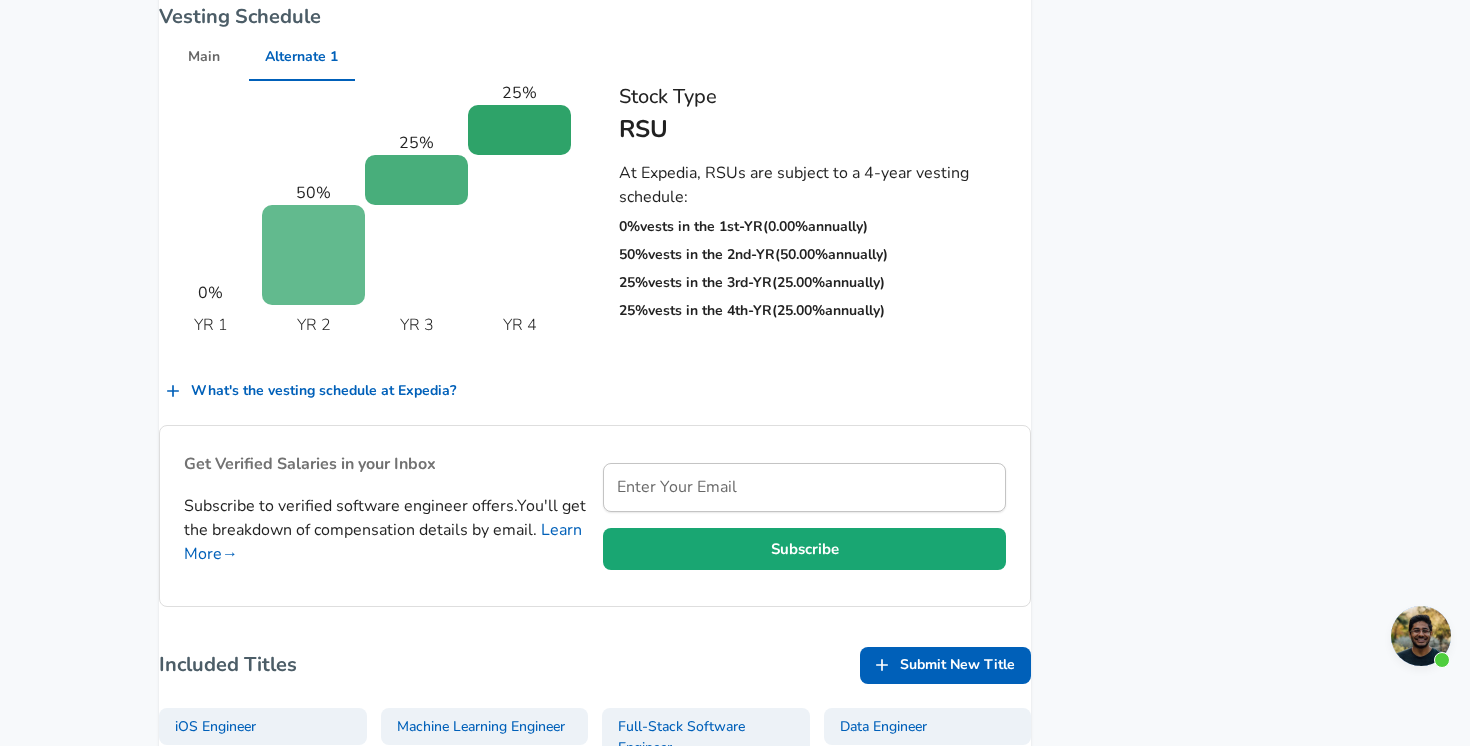 click on "Main" at bounding box center [204, 57] 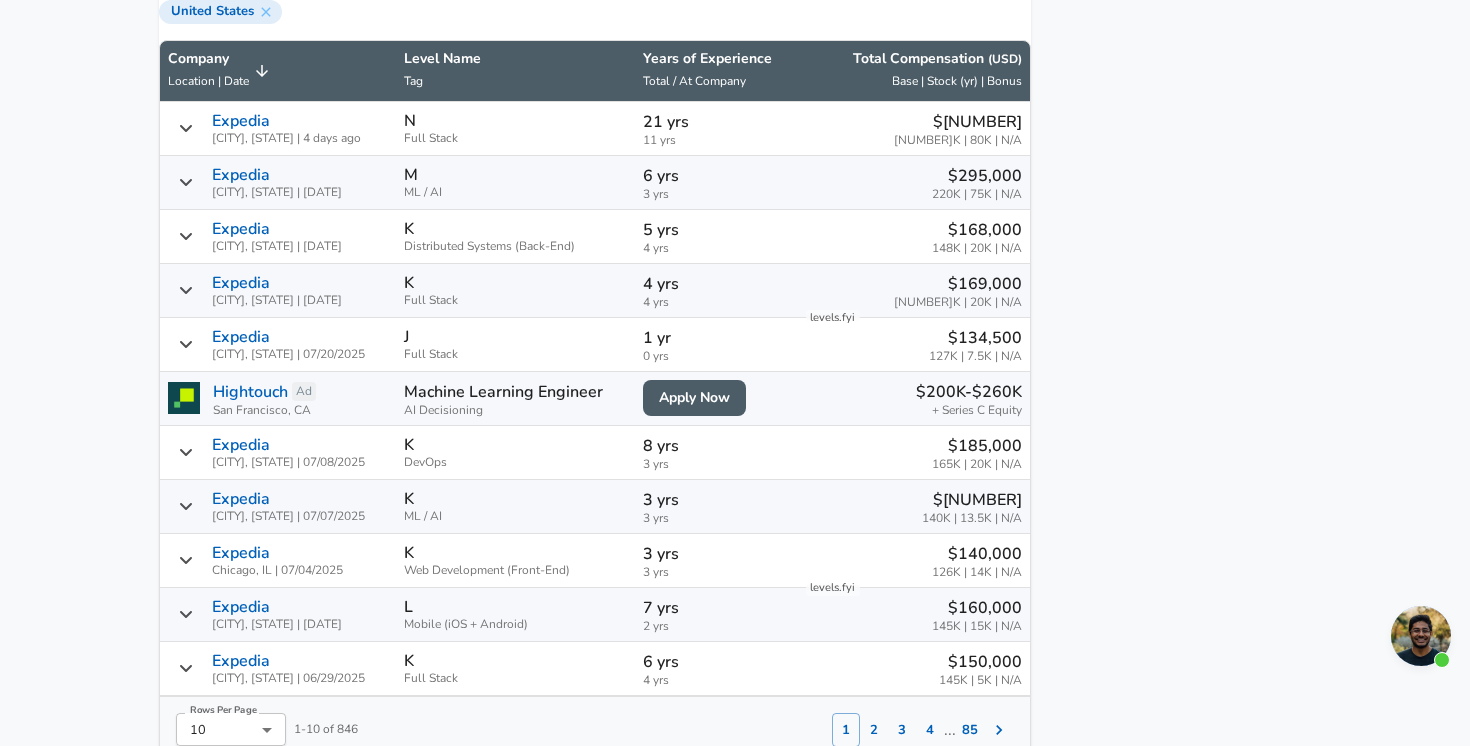 scroll, scrollTop: 1375, scrollLeft: 0, axis: vertical 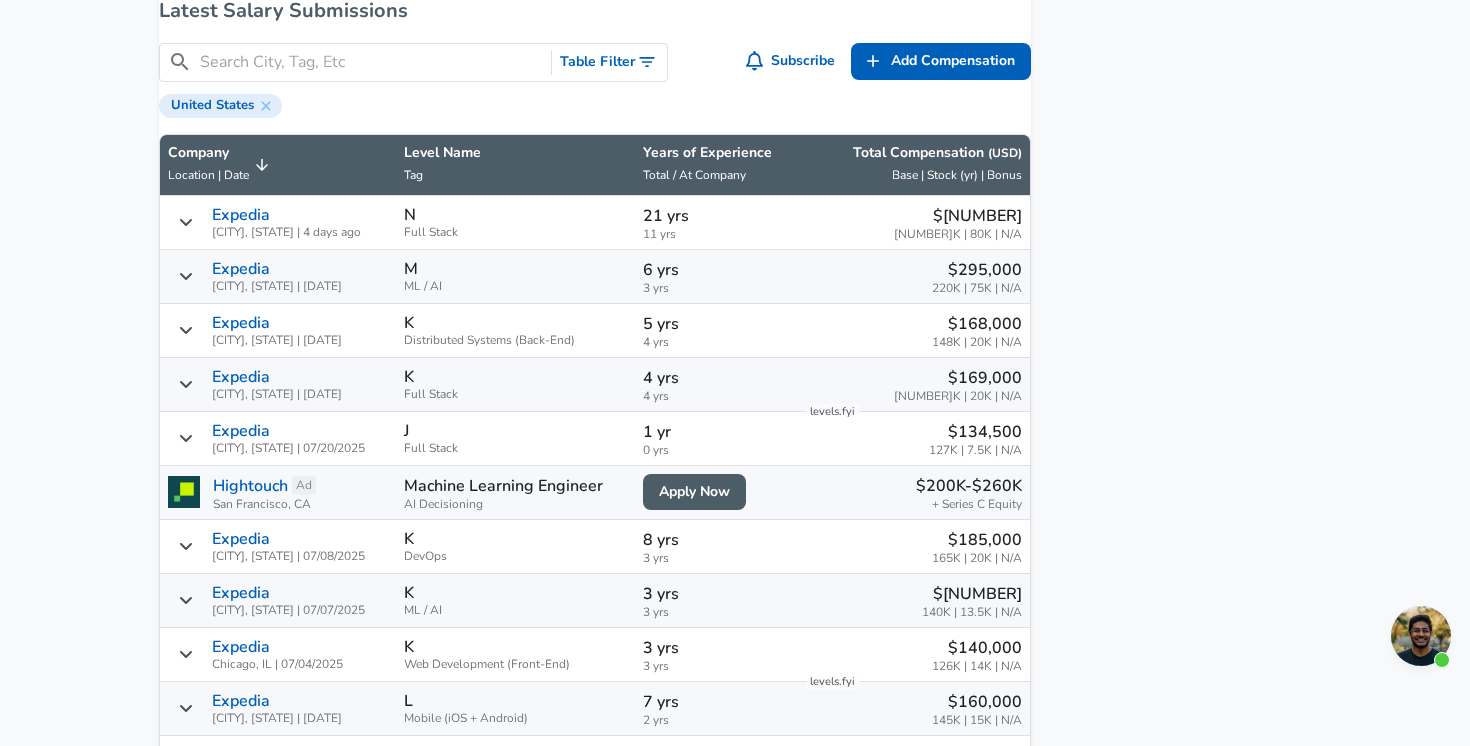 click on "Level Name Tag" at bounding box center [515, 165] 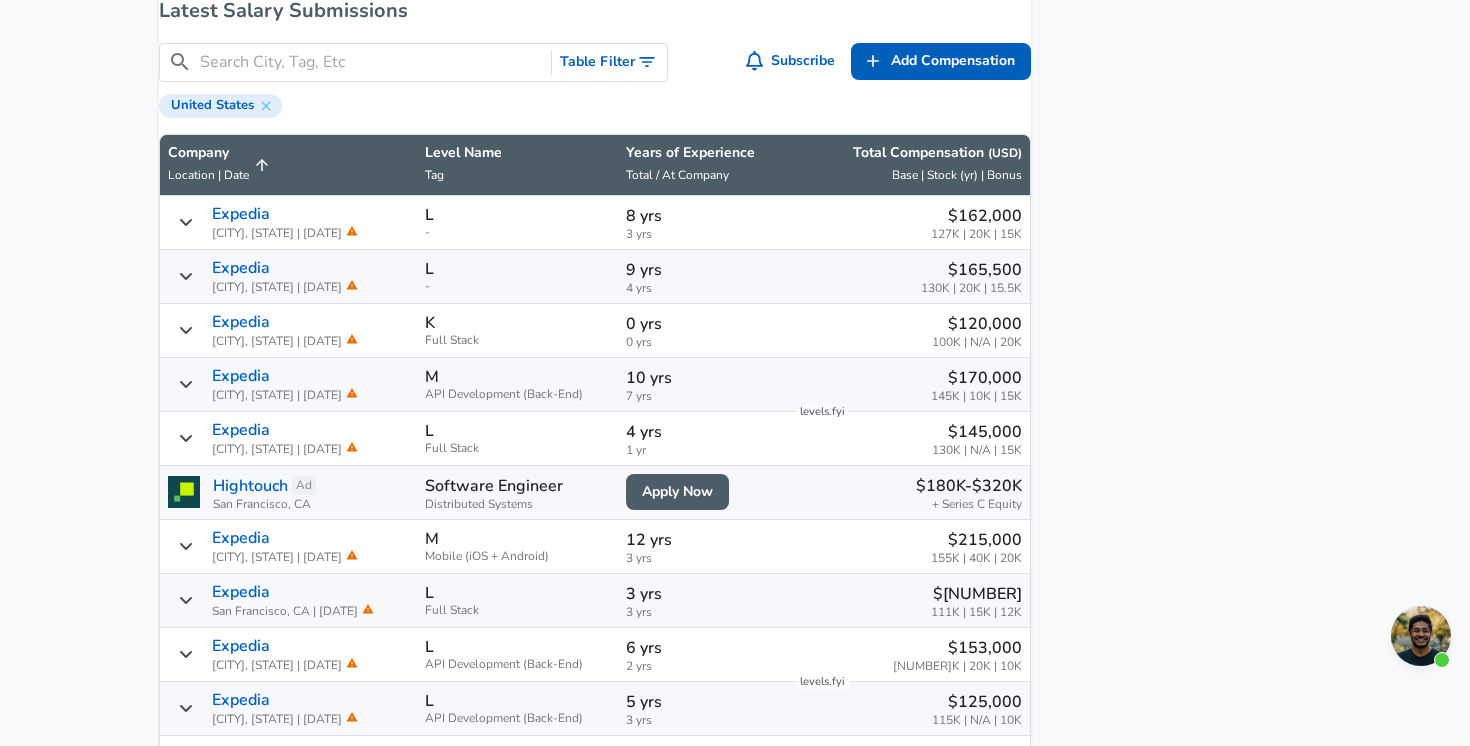 click 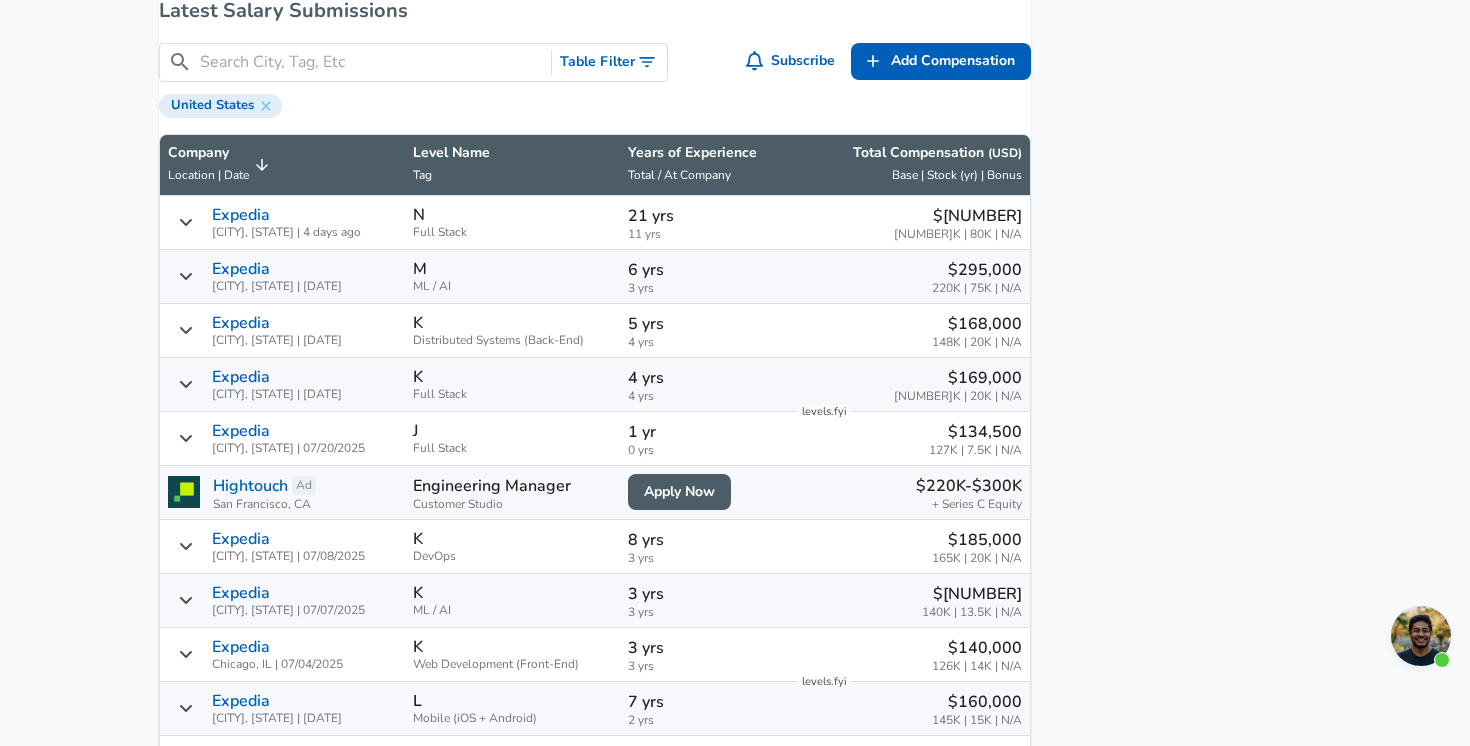 click on "Level Name Tag" at bounding box center [512, 165] 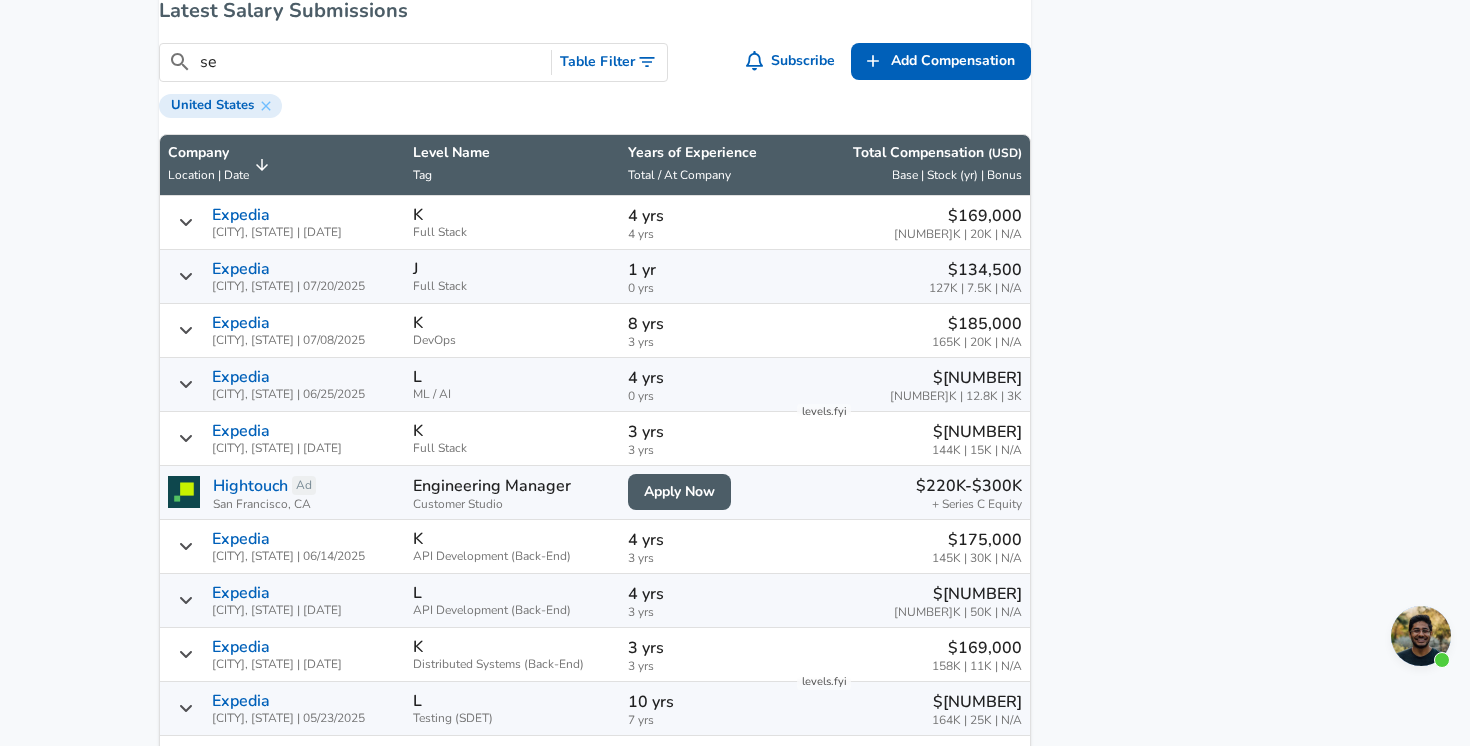 type on "s" 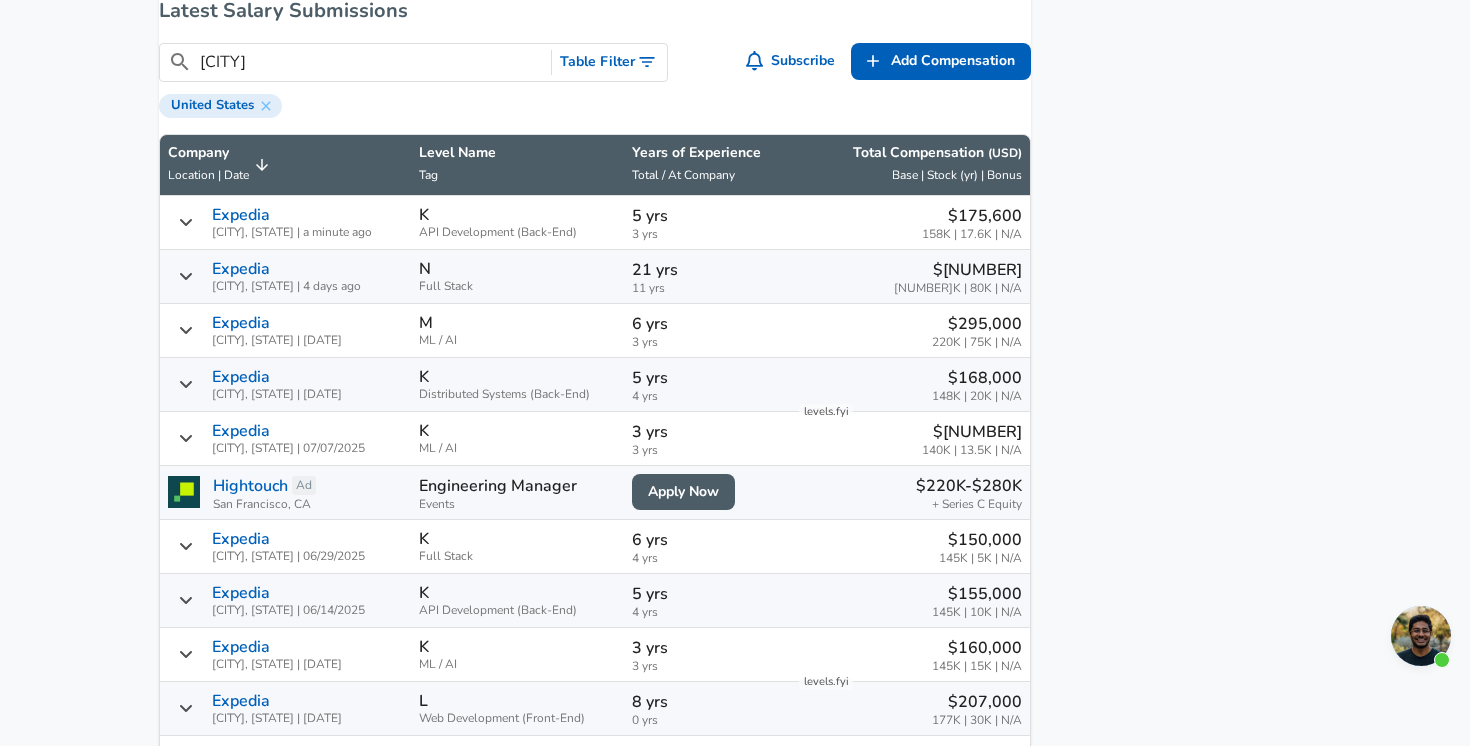 click on "Table Filter" at bounding box center (609, 62) 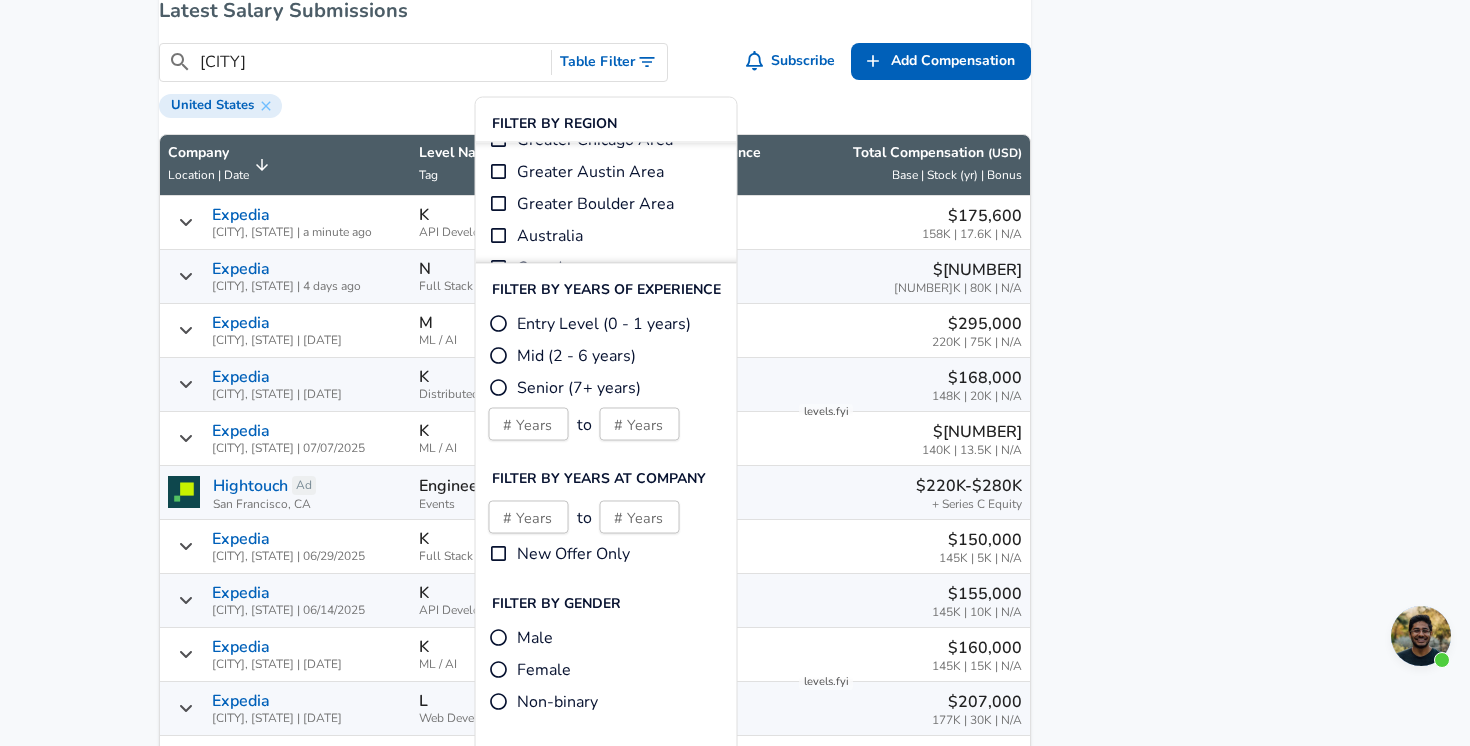 scroll, scrollTop: 210, scrollLeft: 0, axis: vertical 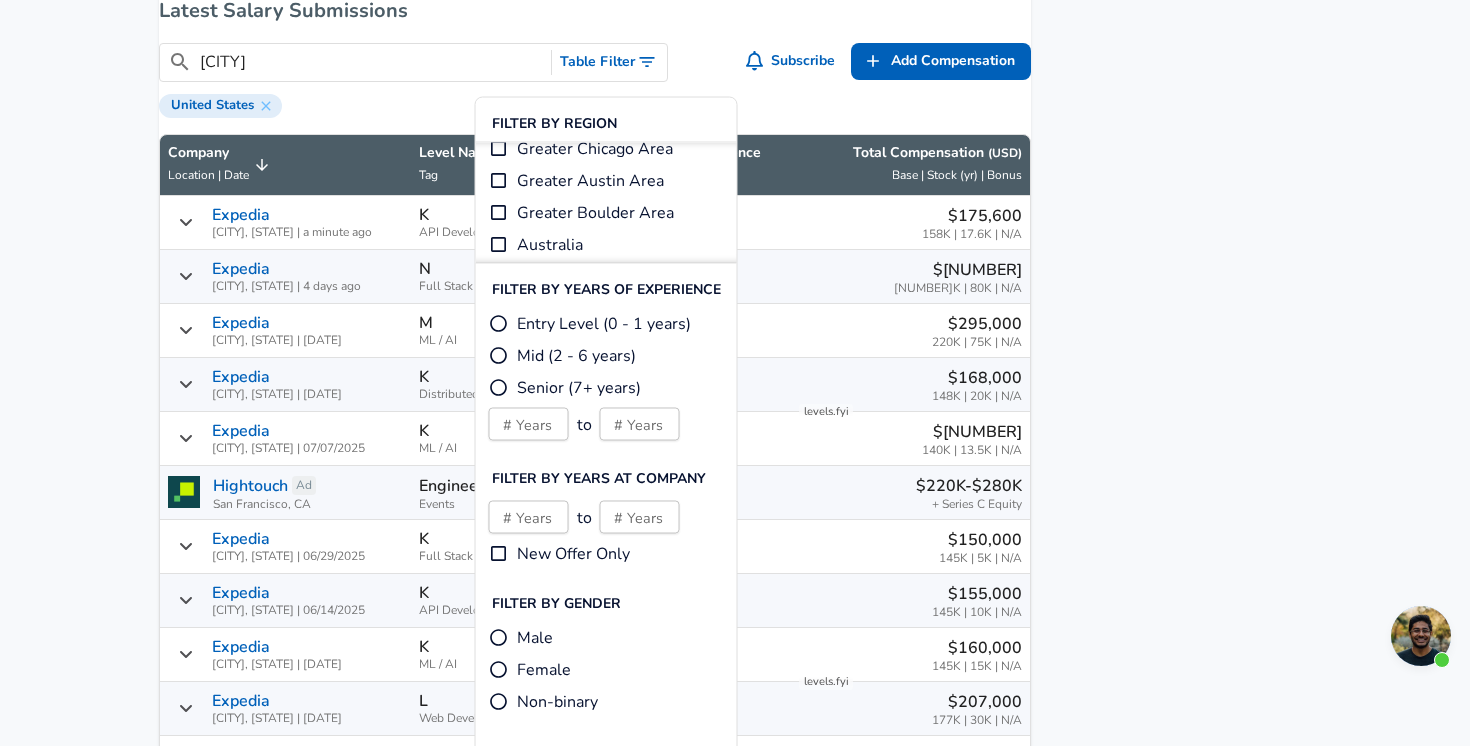 click on "[CITY]" at bounding box center (371, 62) 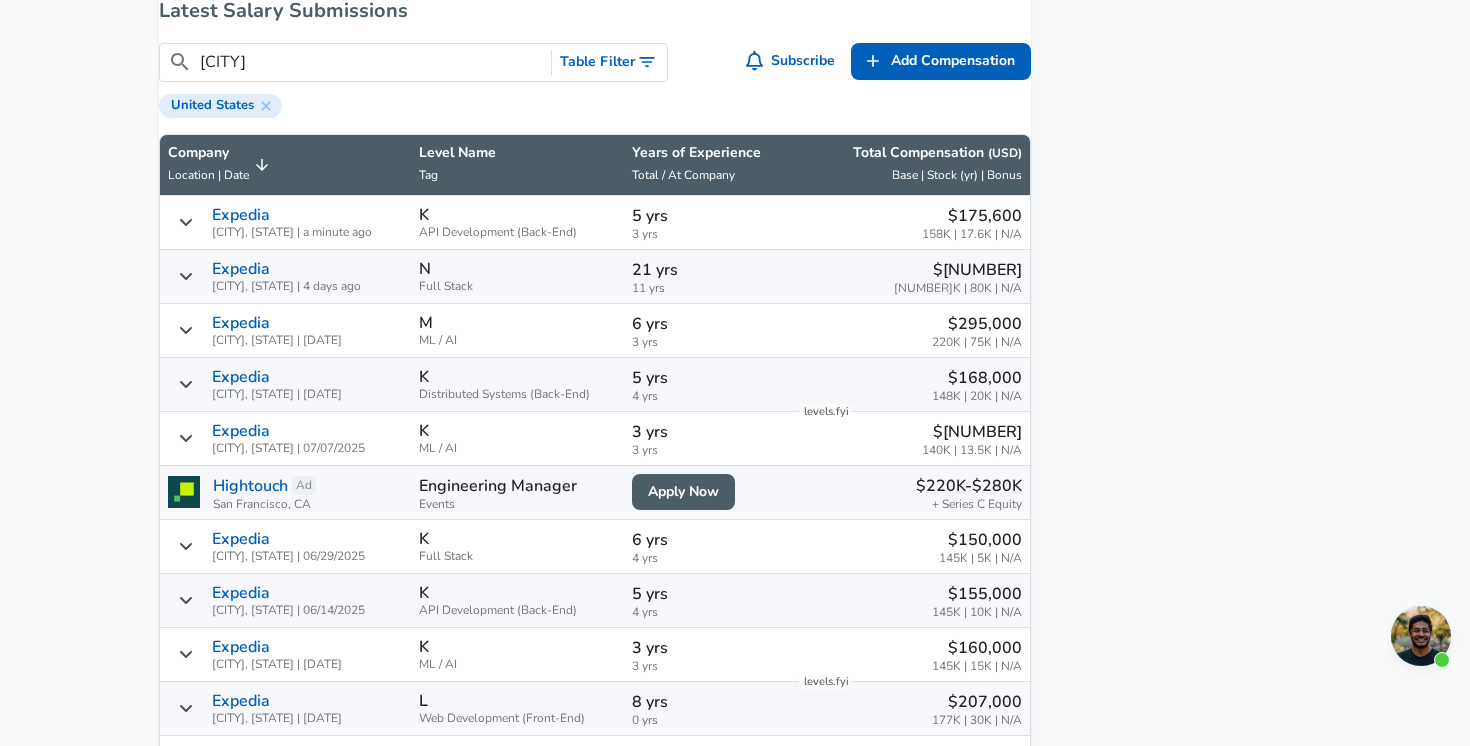 drag, startPoint x: 176, startPoint y: 81, endPoint x: 76, endPoint y: 81, distance: 100 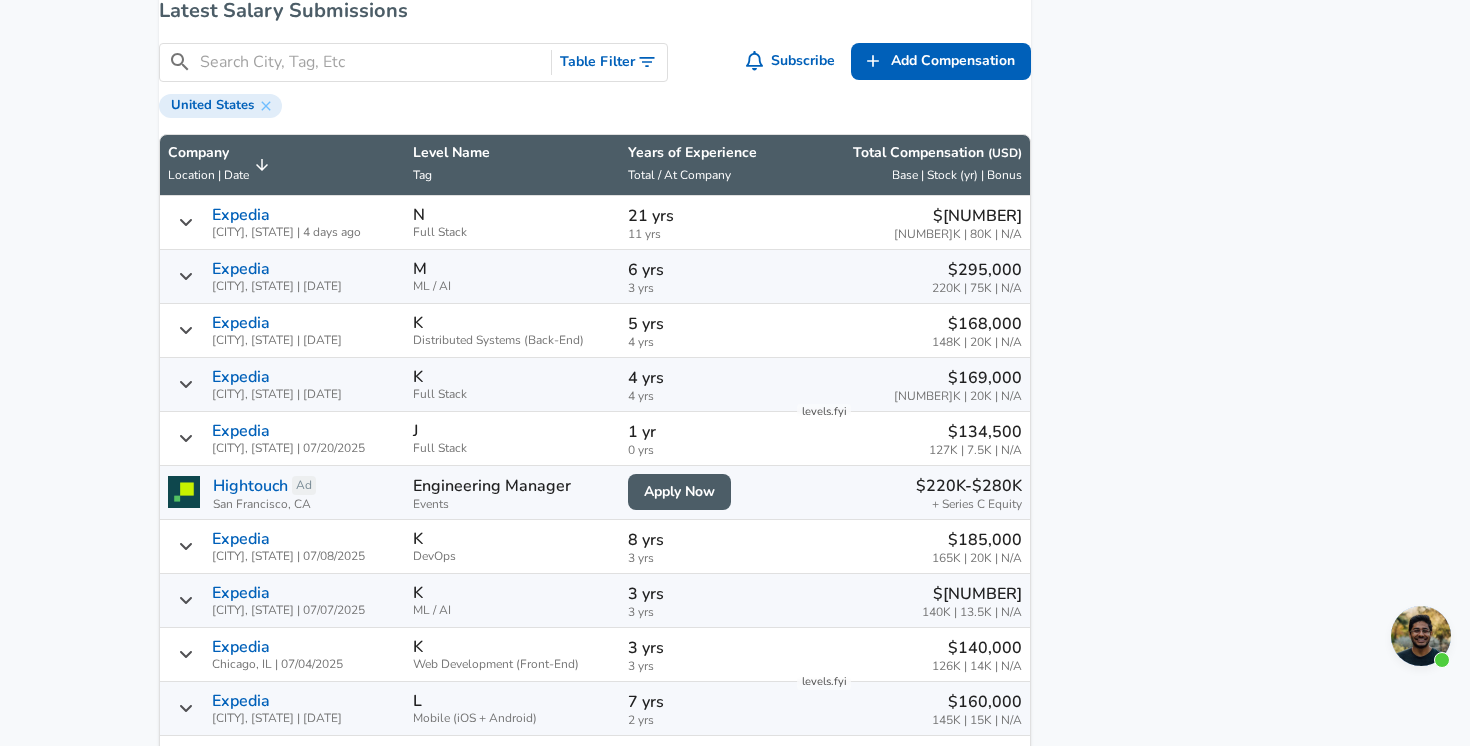 type 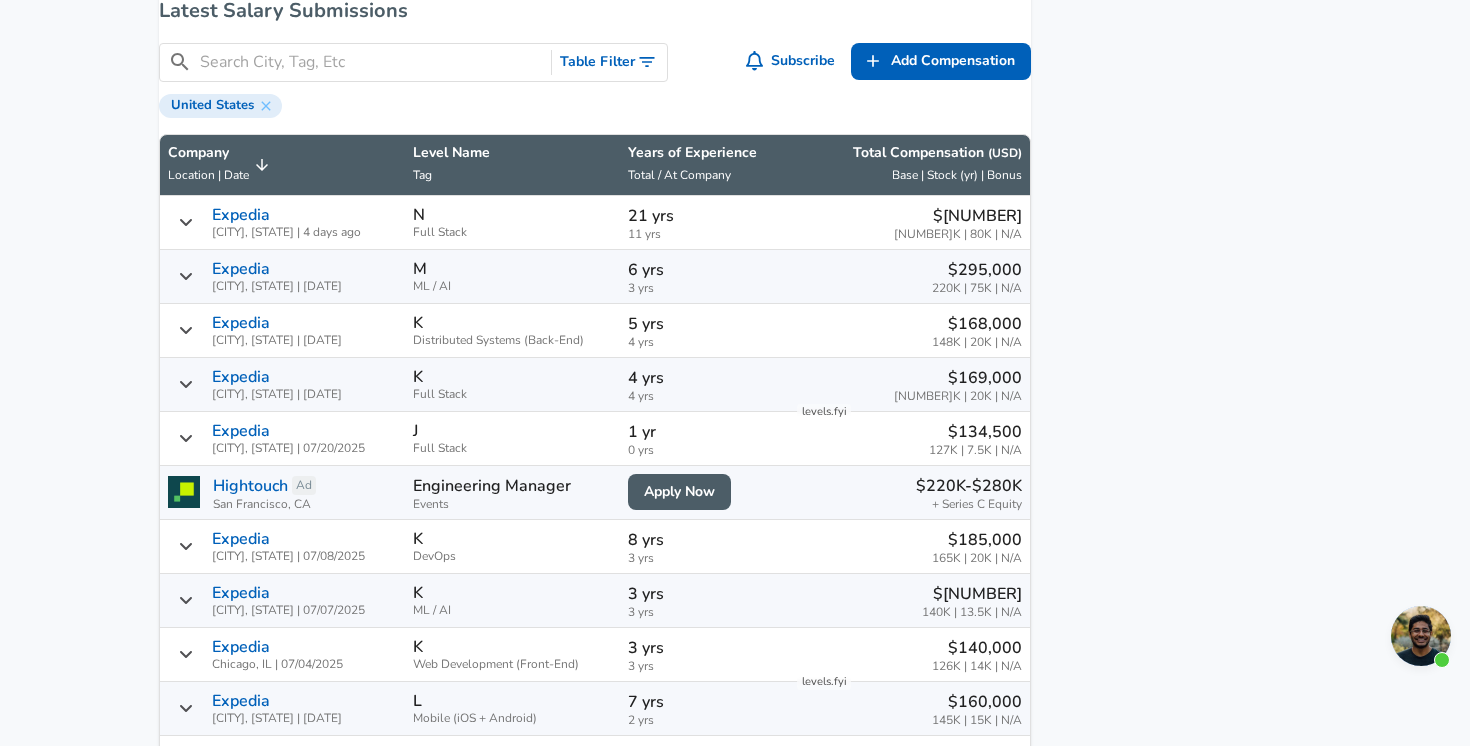 click on "​ Table Filter Subscribe Add Add Comp Add Compensation United States" at bounding box center (587, 72) 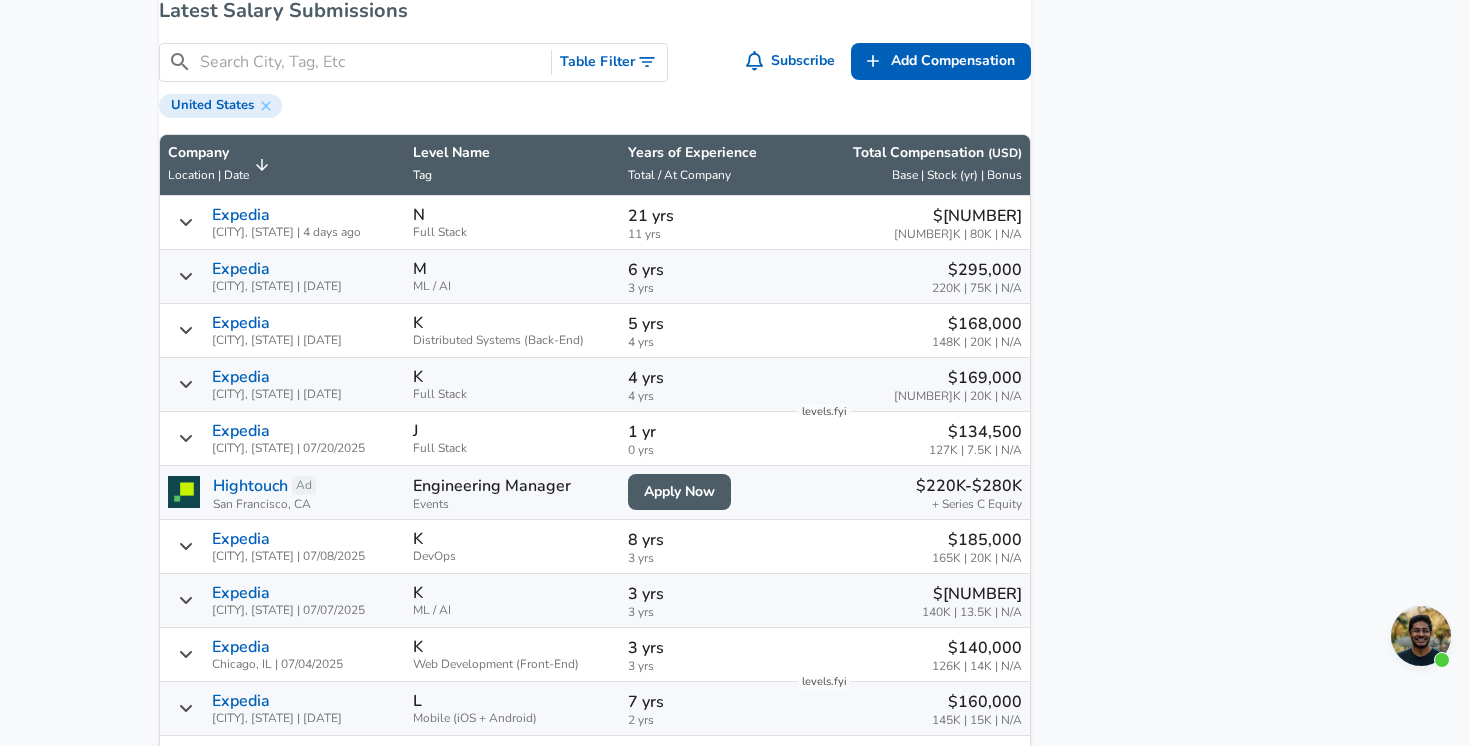 click on "Table Filter" at bounding box center (609, 62) 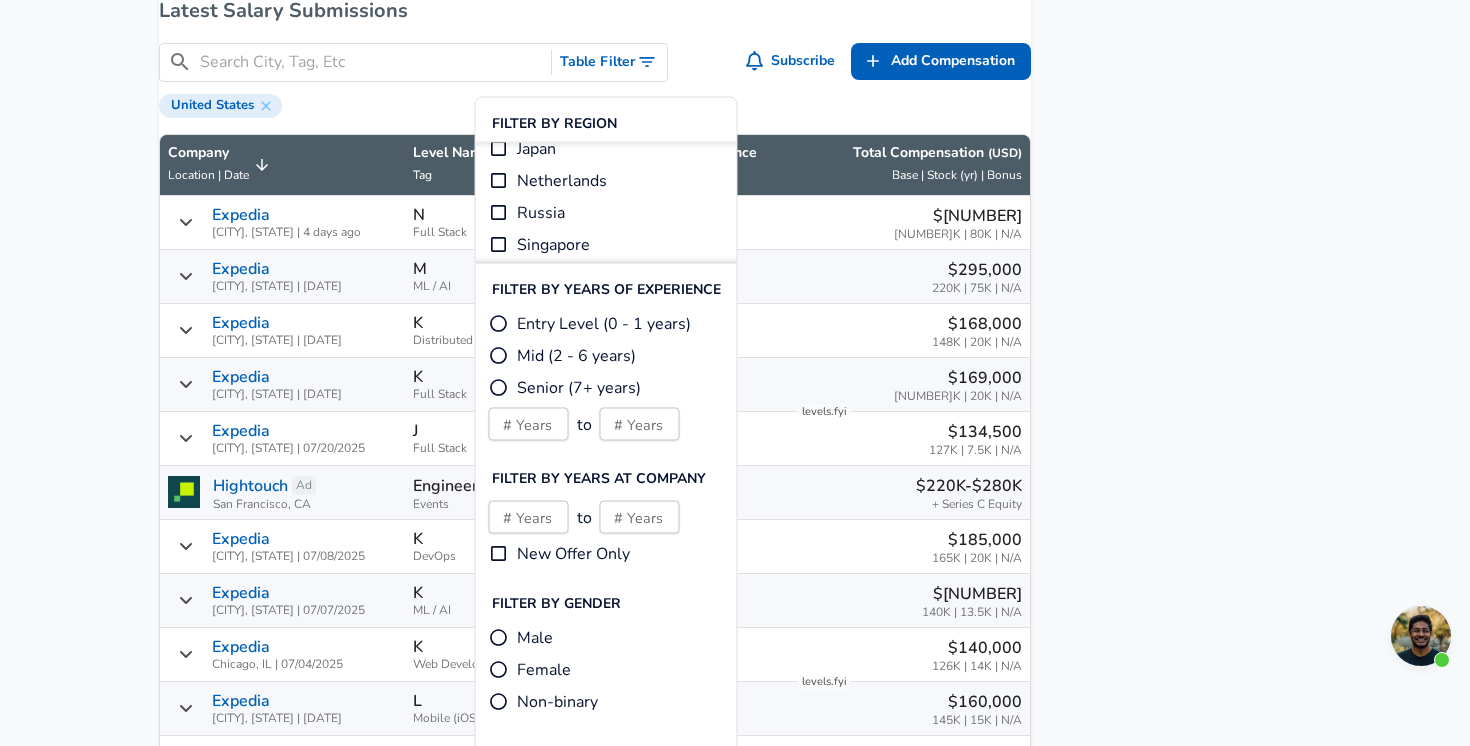 scroll, scrollTop: 568, scrollLeft: 0, axis: vertical 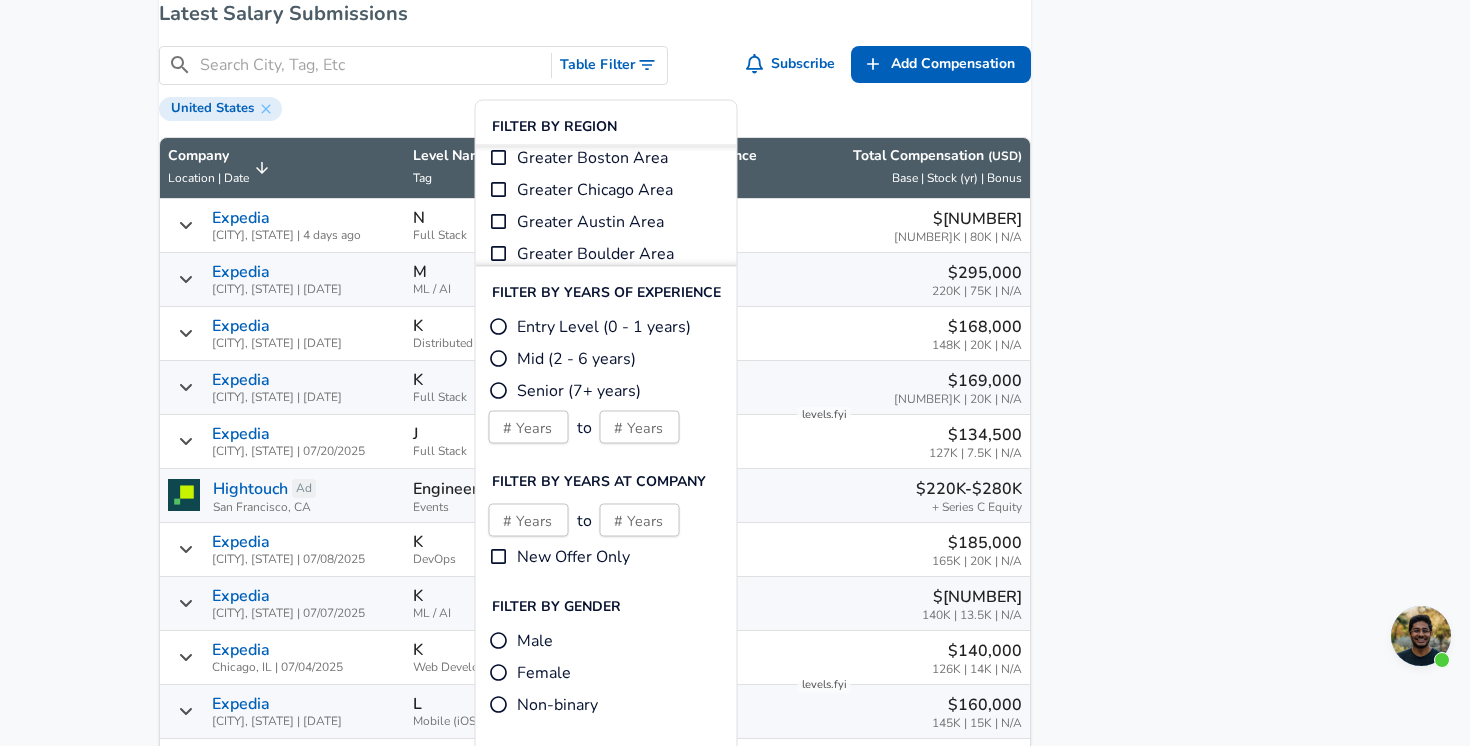 click on "Greater Austin Area" at bounding box center (590, 222) 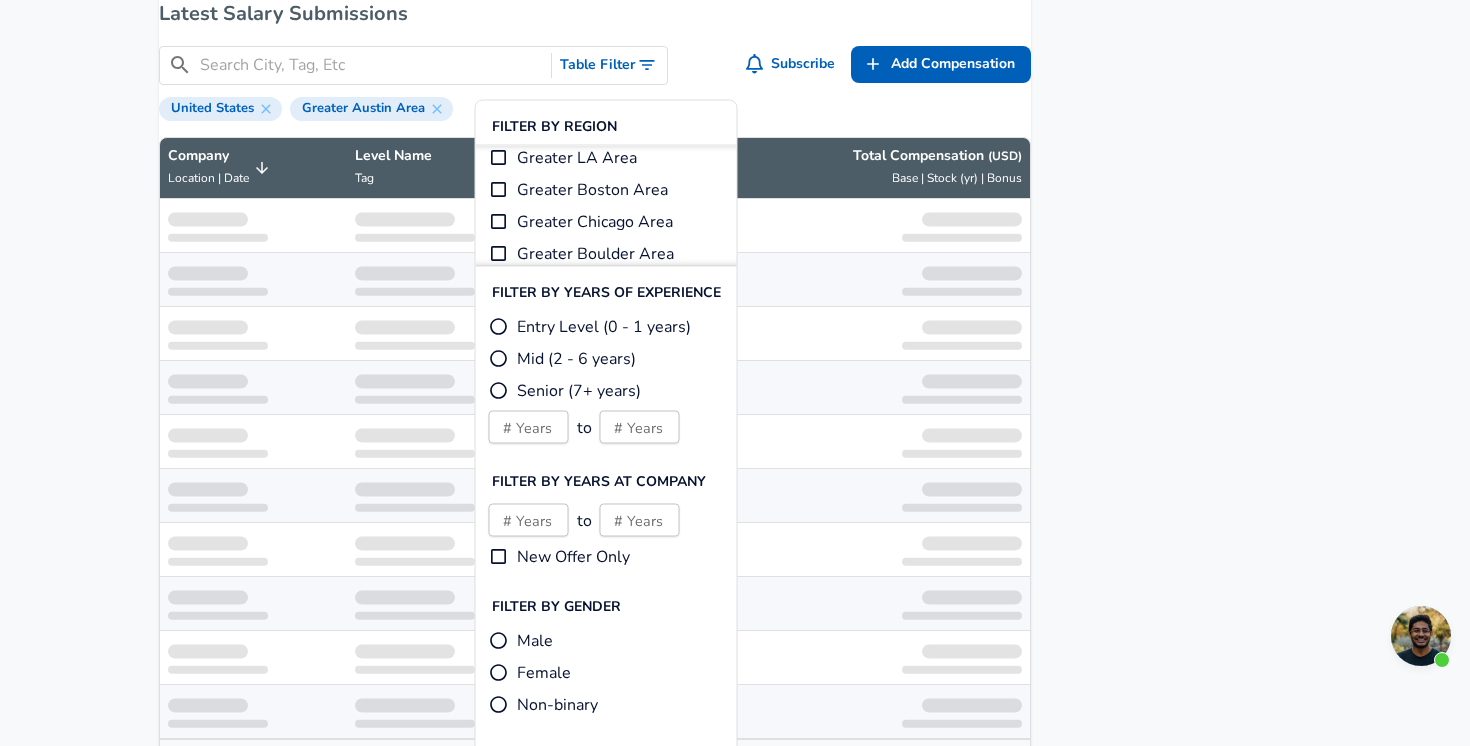 scroll, scrollTop: 0, scrollLeft: 0, axis: both 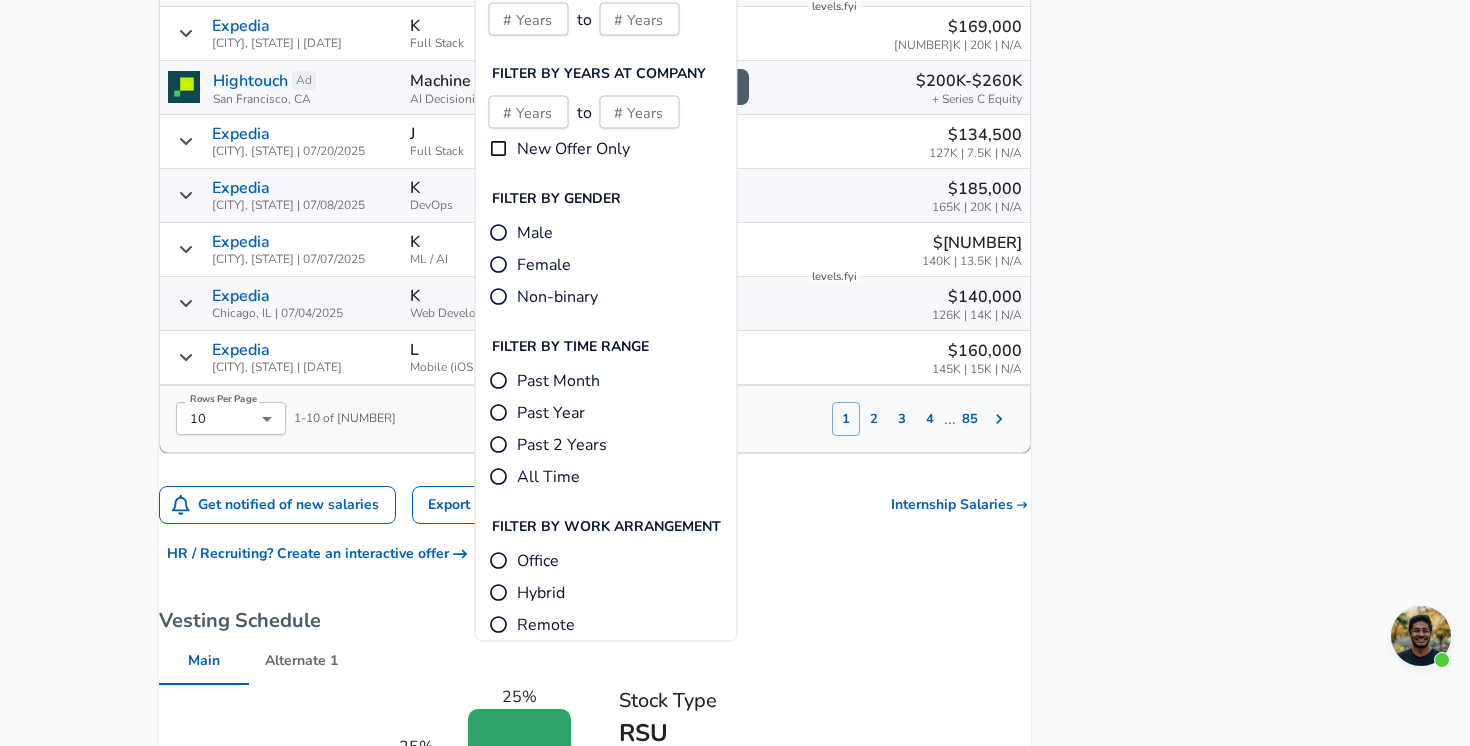 click on "Featured Jobs Enterprise Applications Engineer Nebius  •  United States   • Ad Software Development Engineer, Defensive Security - VM... Amazon  •  [CITY], [STATE]   Sr. Staff Engineer, Formal Verification Amd  •  [CITY], [STATE]   Senior Software Engineer - DevOps Tooling Paypal  •  [CITY], [STATE]   Software Development Engineer-Google Workspace Adminis... Cvs Health  •  [CITY], [STATE]   See all jobs ➜ Related Companies TrueCar sweetgreen Amwell Lemonade Tesla See all companies ➜ Other Resources End of Year Pay Report Calculate Total Comp" at bounding box center [1171, 26] 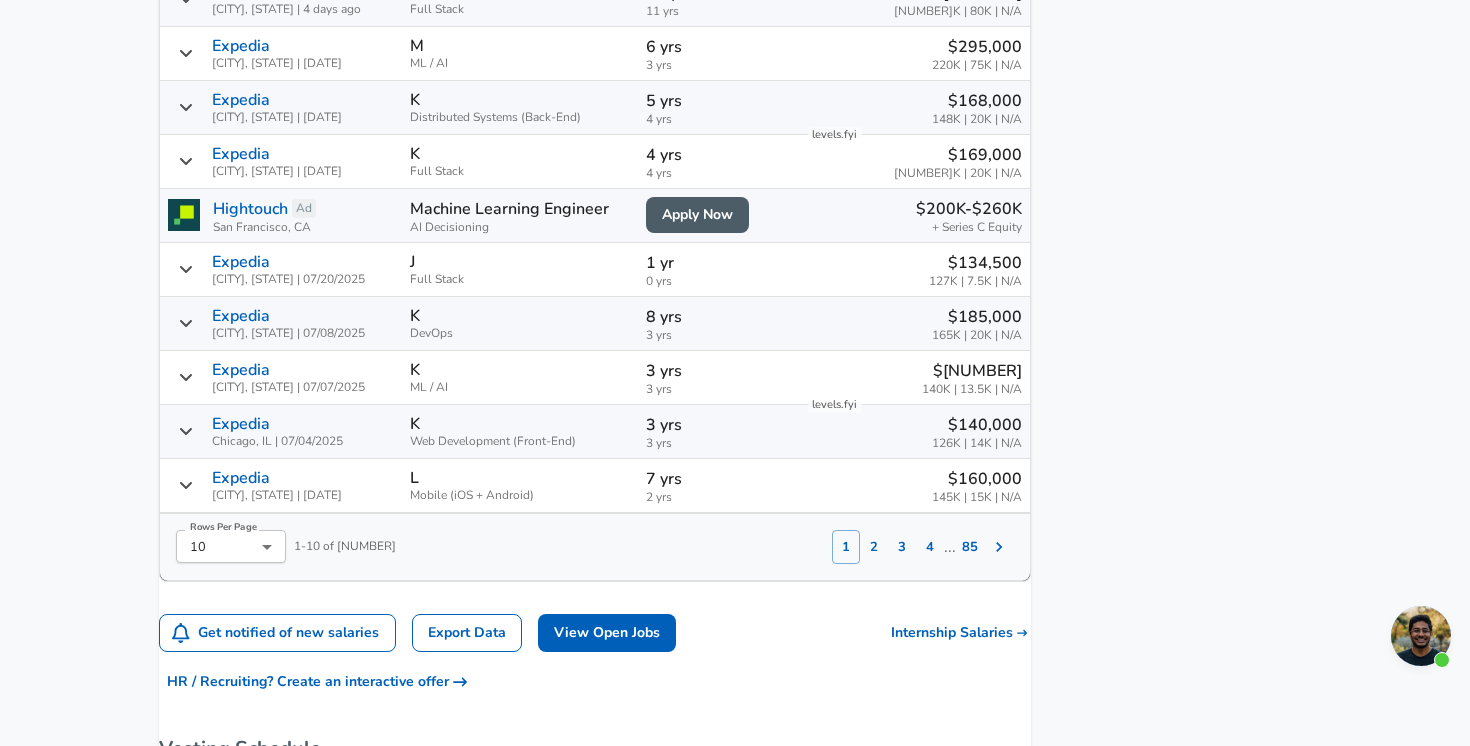 scroll, scrollTop: 1432, scrollLeft: 0, axis: vertical 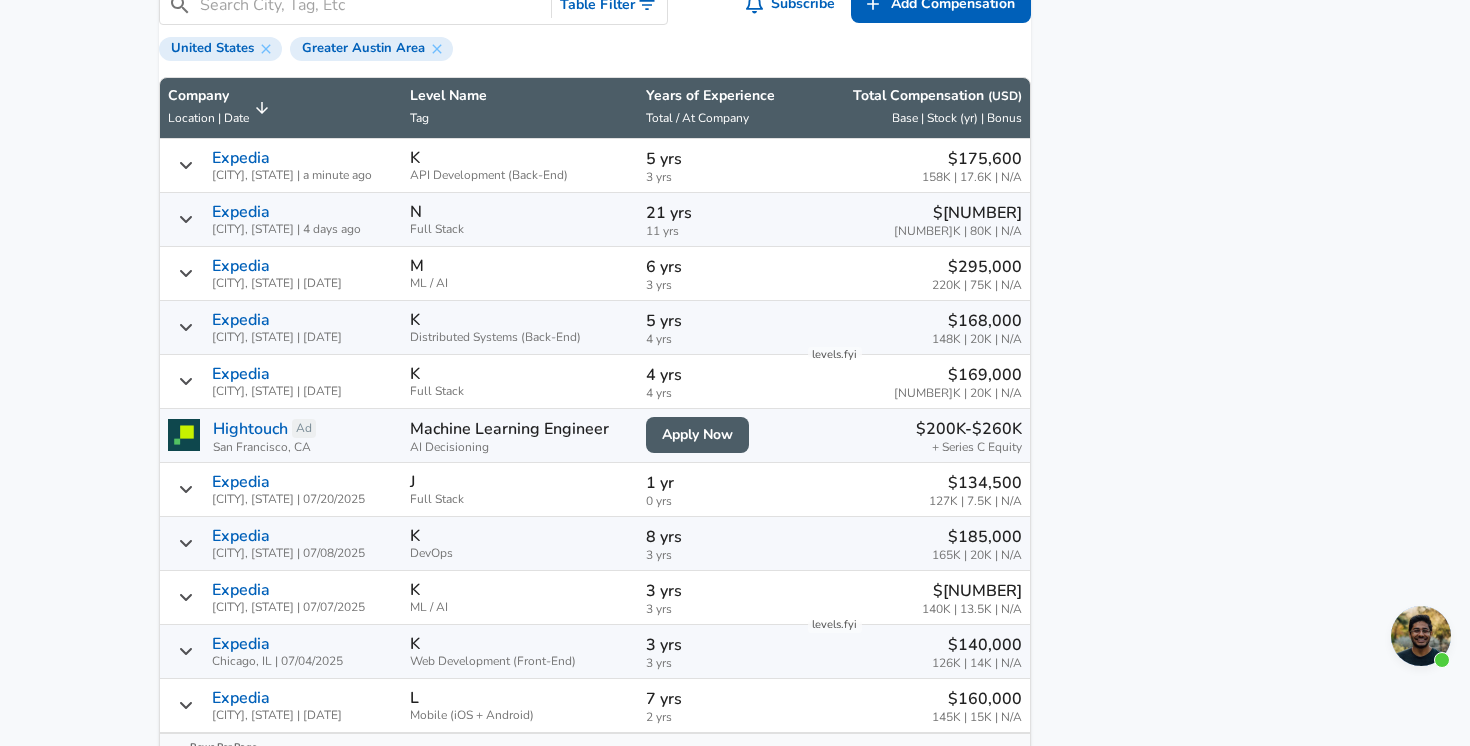 click on "Level Name Tag" at bounding box center (520, 108) 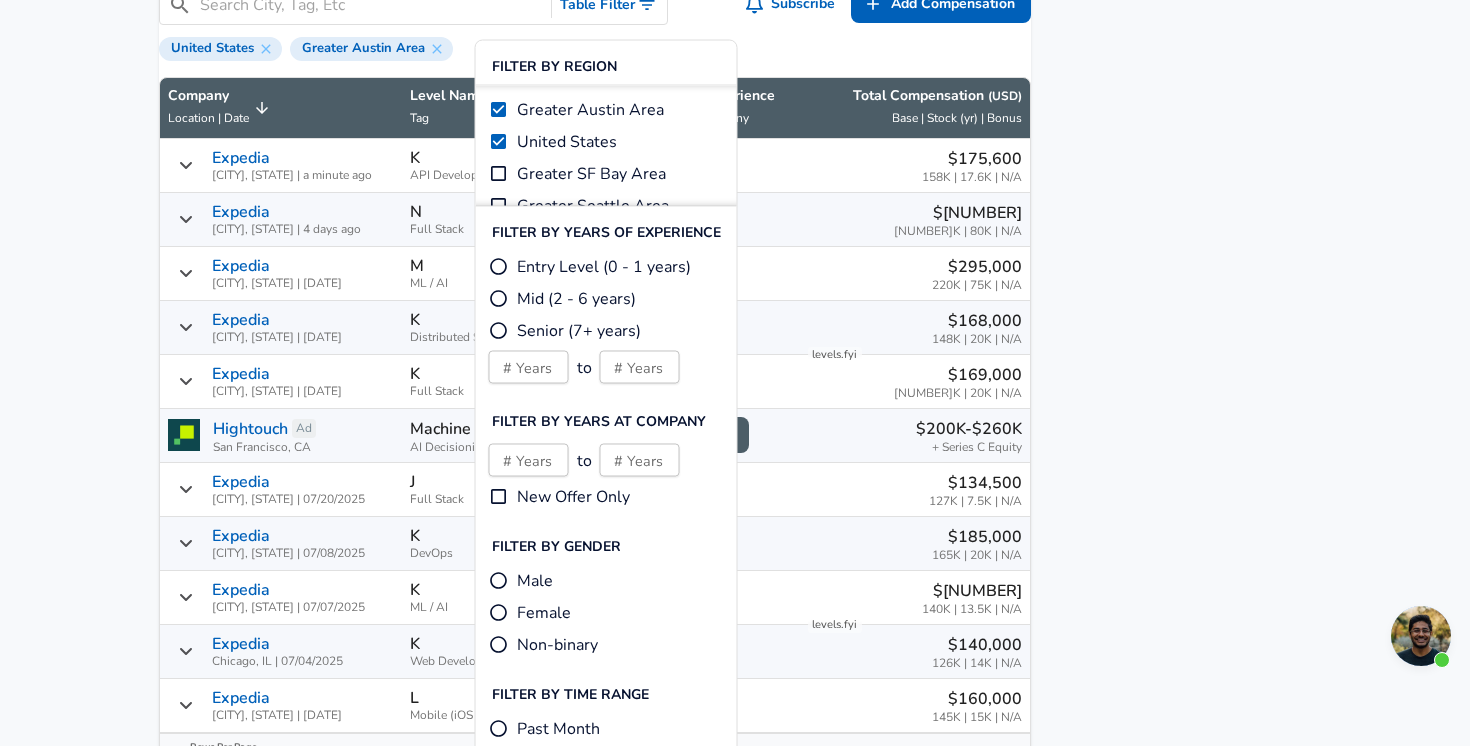 click on "Mid (2 - 6 years)" at bounding box center [576, 299] 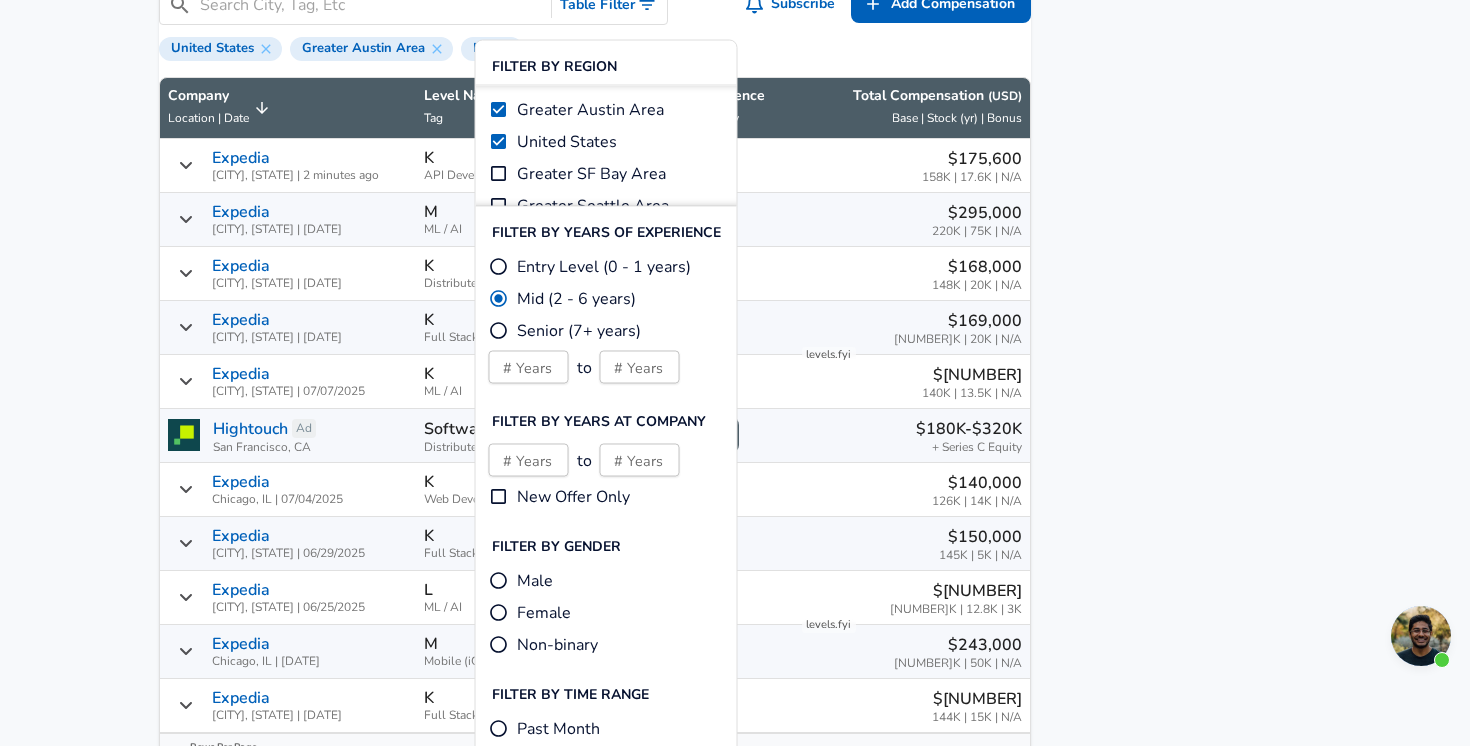 click on "Featured Jobs Enterprise Applications Engineer Nebius  •  United States   • Ad Software Development Engineer, Defensive Security - VM... Amazon  •  [CITY], [STATE]   Sr. Staff Engineer, Formal Verification Amd  •  [CITY], [STATE]   Senior Software Engineer - DevOps Tooling Paypal  •  [CITY], [STATE]   Software Development Engineer-Google Workspace Adminis... Cvs Health  •  [CITY], [STATE]   See all jobs ➜ Related Companies TrueCar sweetgreen Amwell Lemonade Tesla See all companies ➜ Other Resources End of Year Pay Report Calculate Total Comp" at bounding box center [1171, 374] 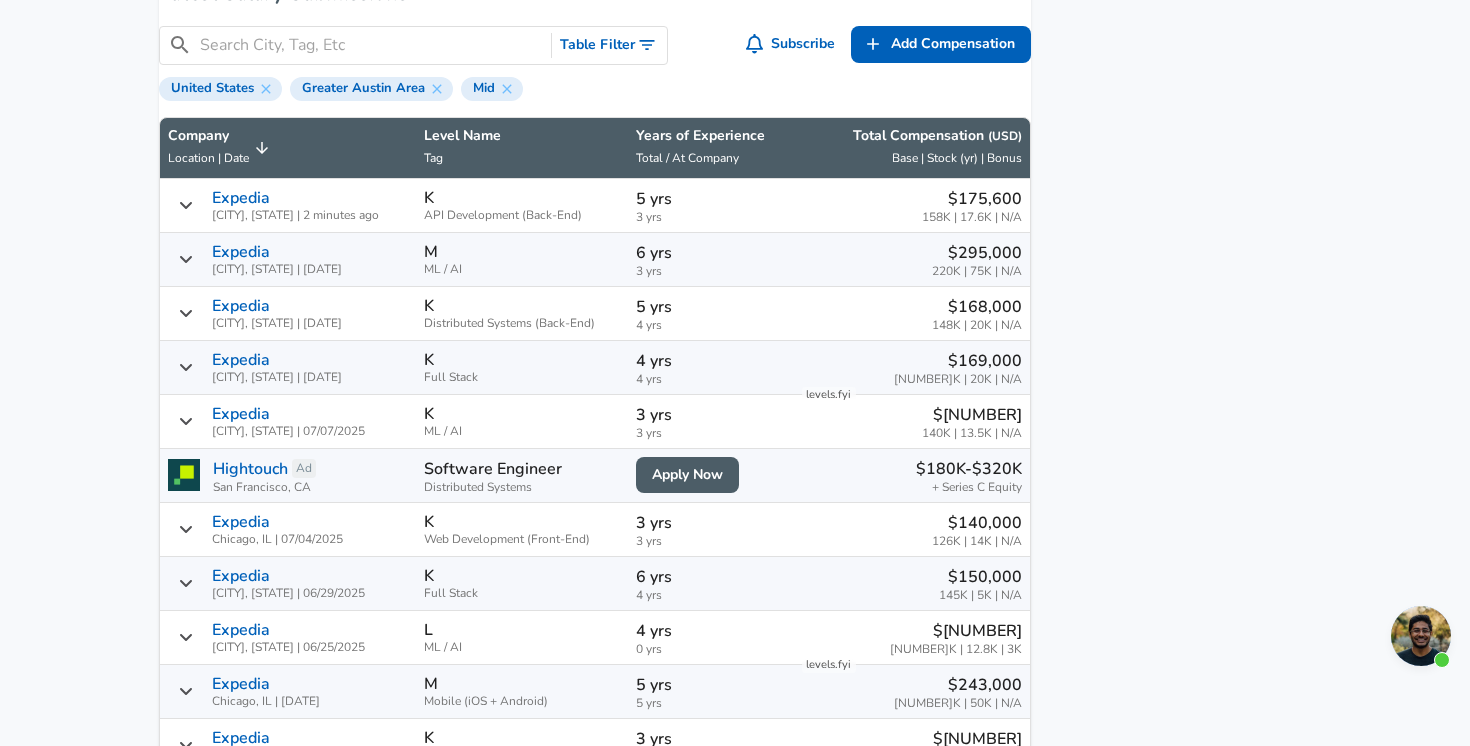 scroll, scrollTop: 1374, scrollLeft: 0, axis: vertical 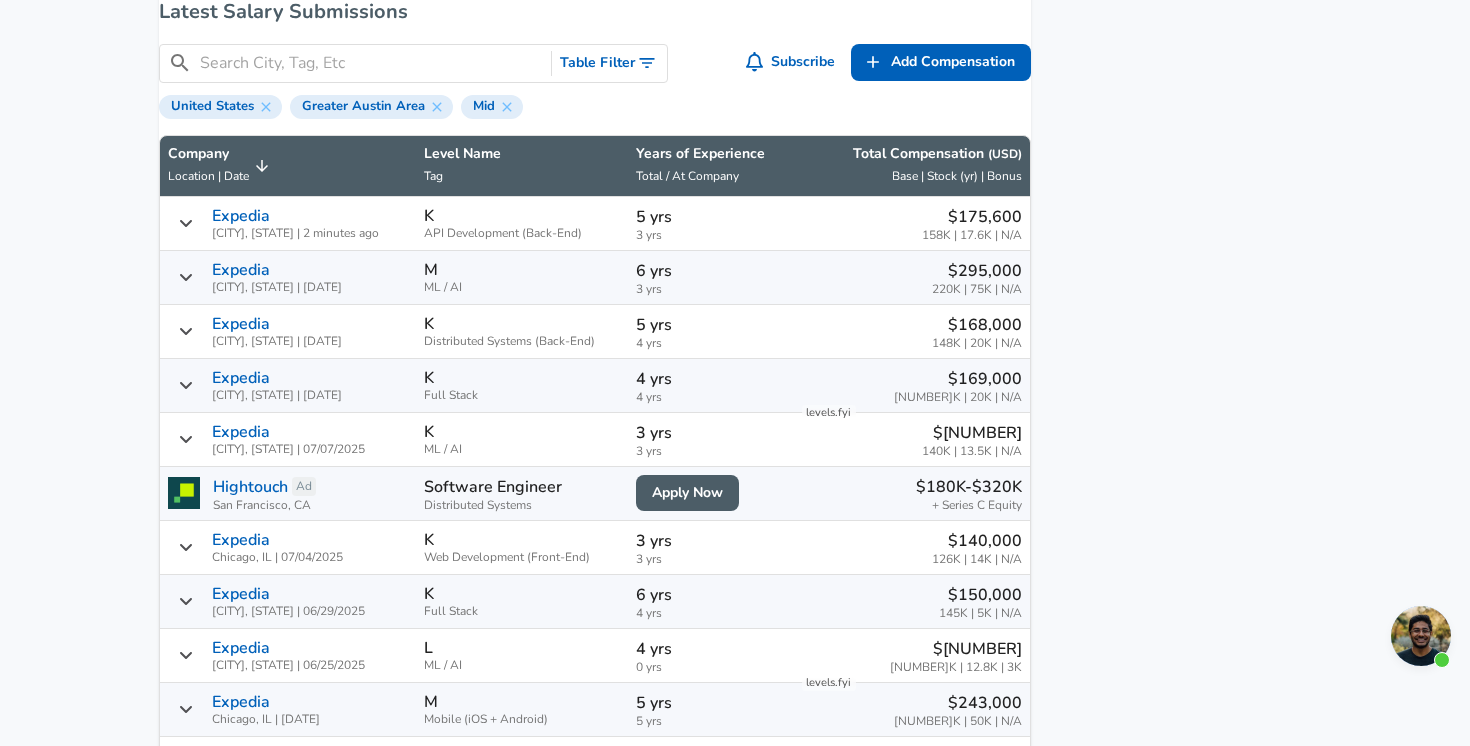 click on "Table Filter" at bounding box center [609, 63] 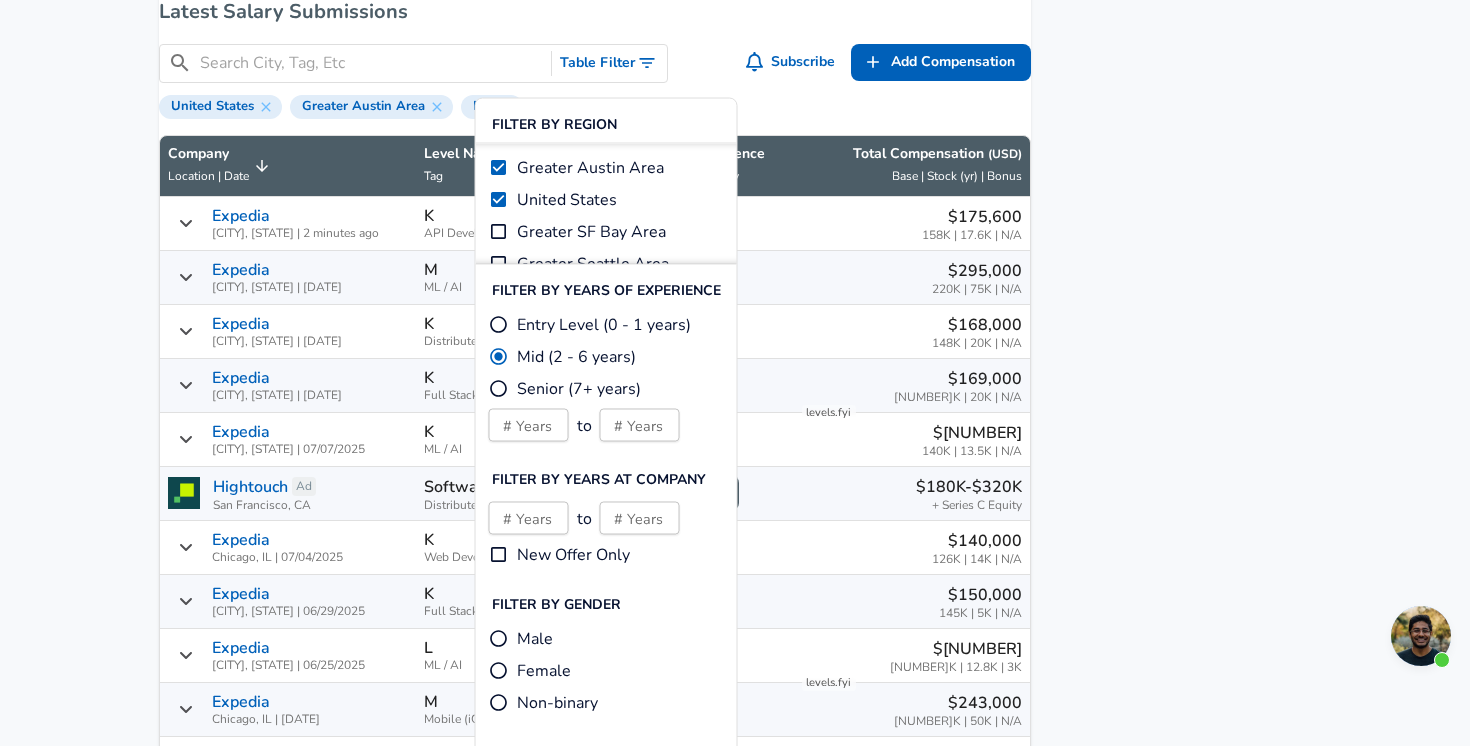 scroll, scrollTop: 1388, scrollLeft: 0, axis: vertical 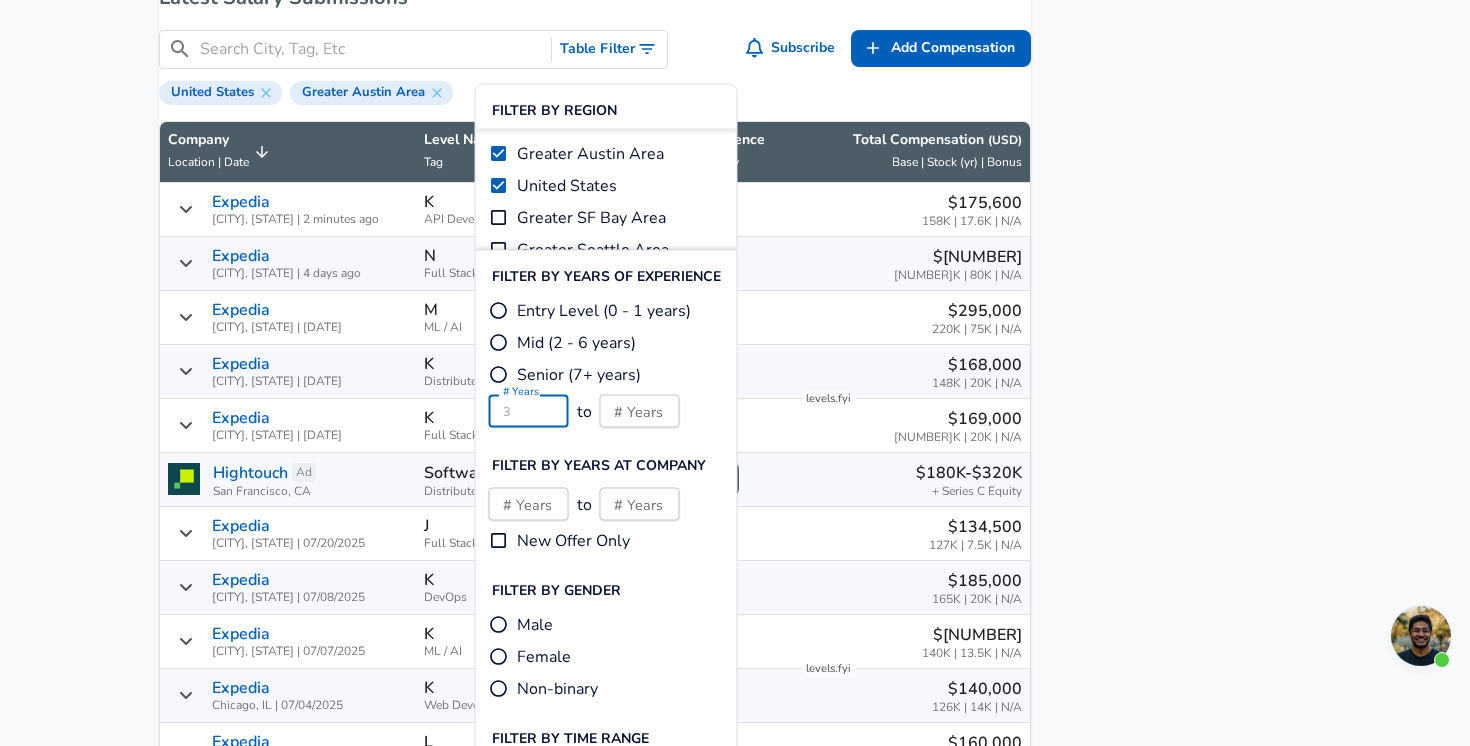 click on "# Years # Years to # Years # Years" at bounding box center [529, 411] 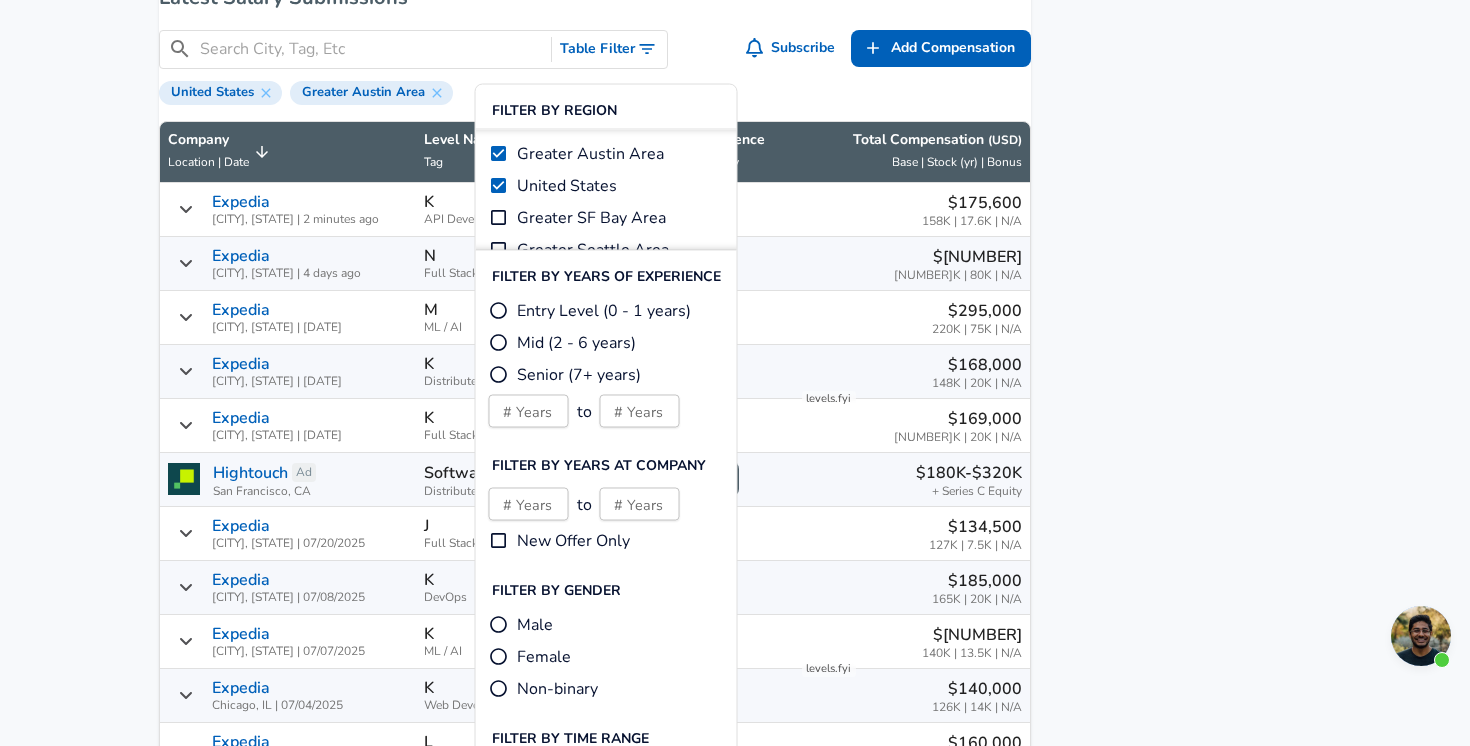 click on "Mid (2 - 6 years)" at bounding box center [610, 343] 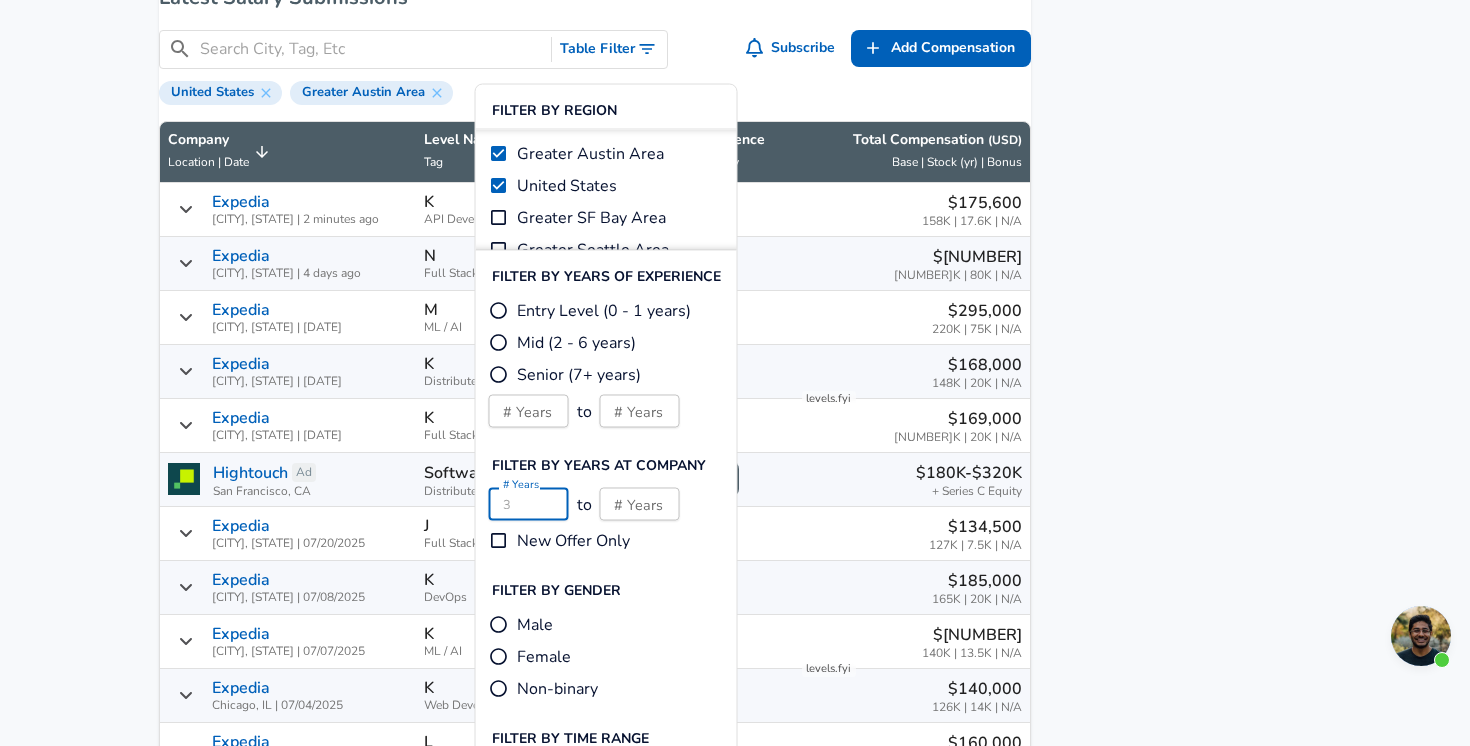 click on "Filter By Region Greater Austin Area [COUNTRY] Greater SF Bay Area Greater Seattle Area Greater NYC Area Greater LA Area Greater Boston Area Greater Chicago Area Greater Boulder Area Australia Canada Germany India Ireland Israel Japan Netherlands Russia Singapore Switzerland United Kingdom Filter By Years Of Experience Entry Level (0 - 1 years) Mid (2 - 6 years) Senior (7+ years) # Years # Years to # Years # Years Filter By Years At Company # Years # Years to # Years # Years New Offer Only Filter By Gender Male Female Non-binary Filter By Time Range Past Month Past Year Past 2 Years All Time Filter By Work Arrangement Office Hybrid Remote" at bounding box center [606, 563] 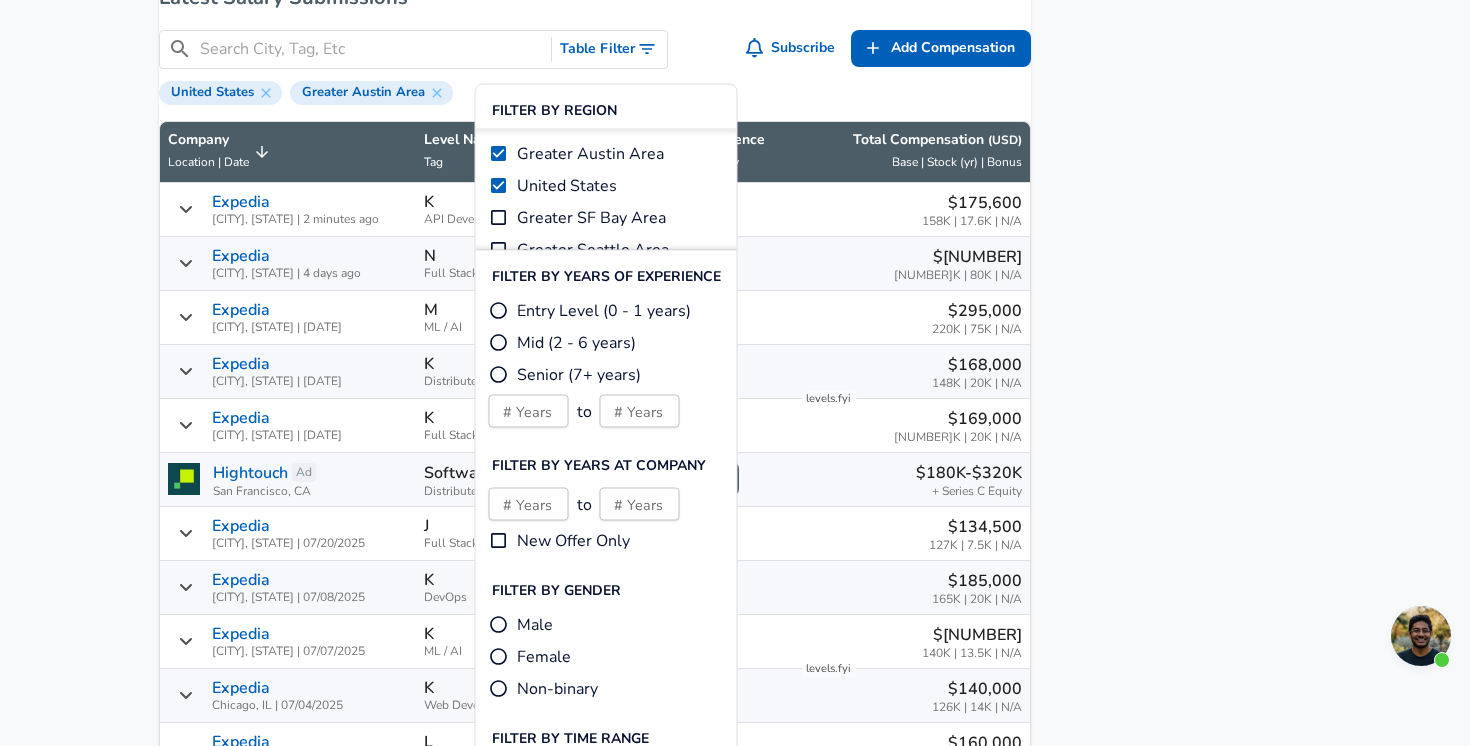 scroll, scrollTop: 1404, scrollLeft: 0, axis: vertical 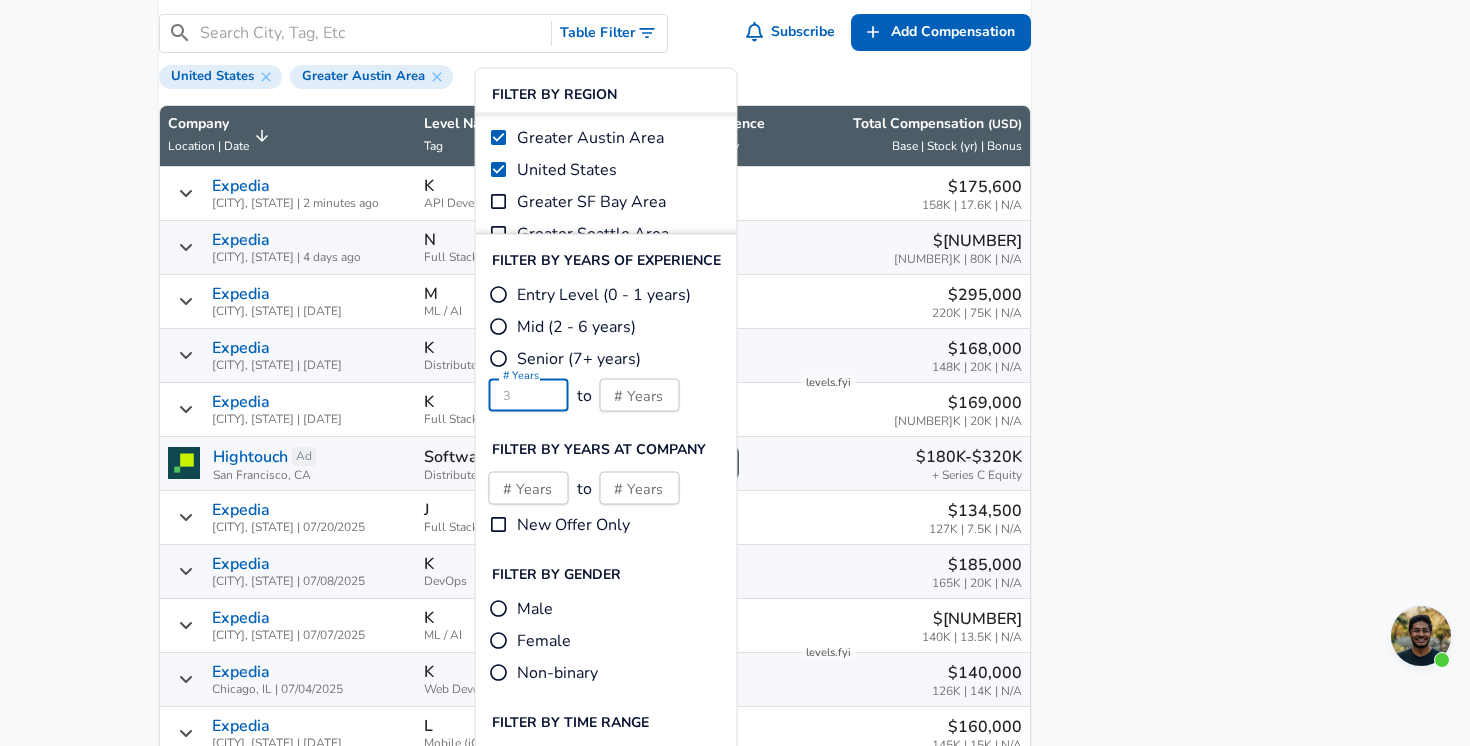 click on "# Years # Years to # Years # Years" at bounding box center [529, 395] 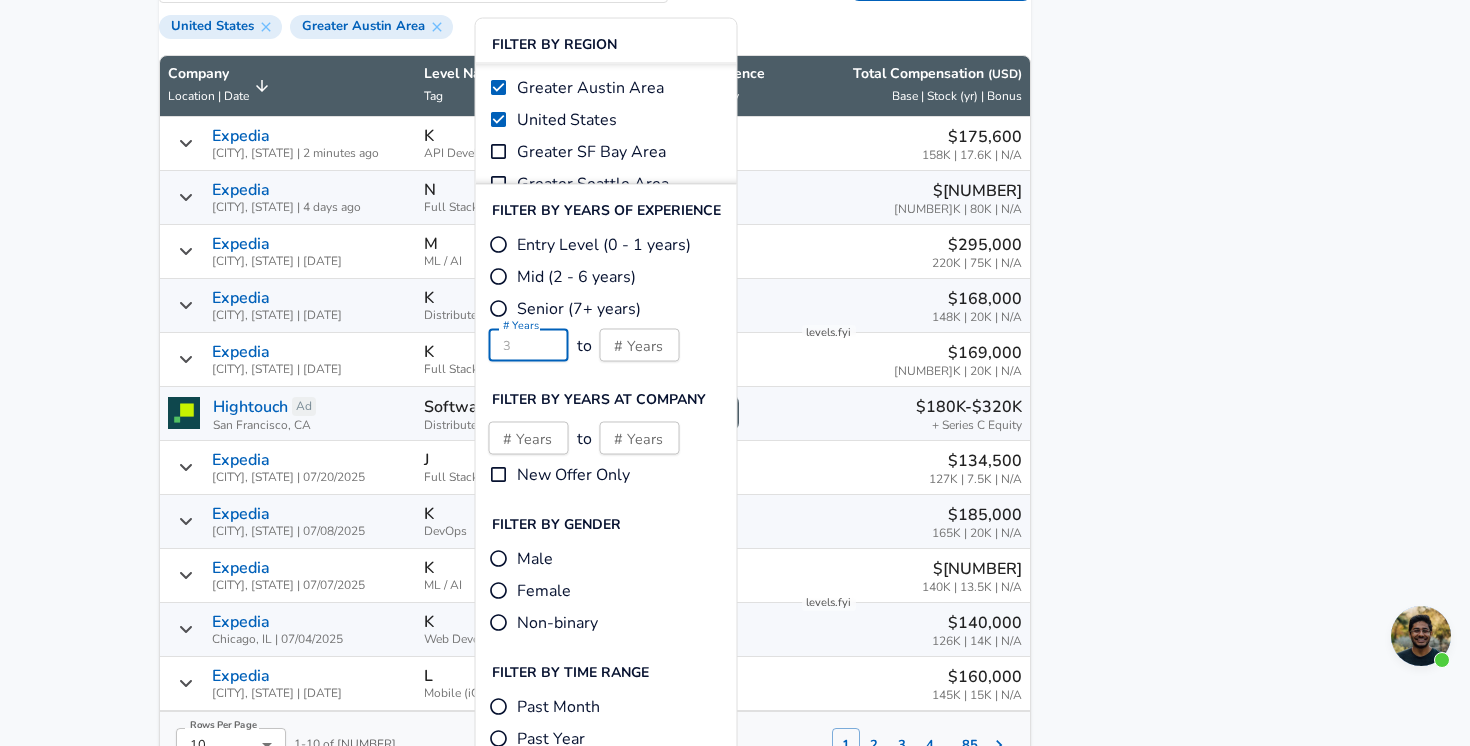 scroll, scrollTop: 1456, scrollLeft: 0, axis: vertical 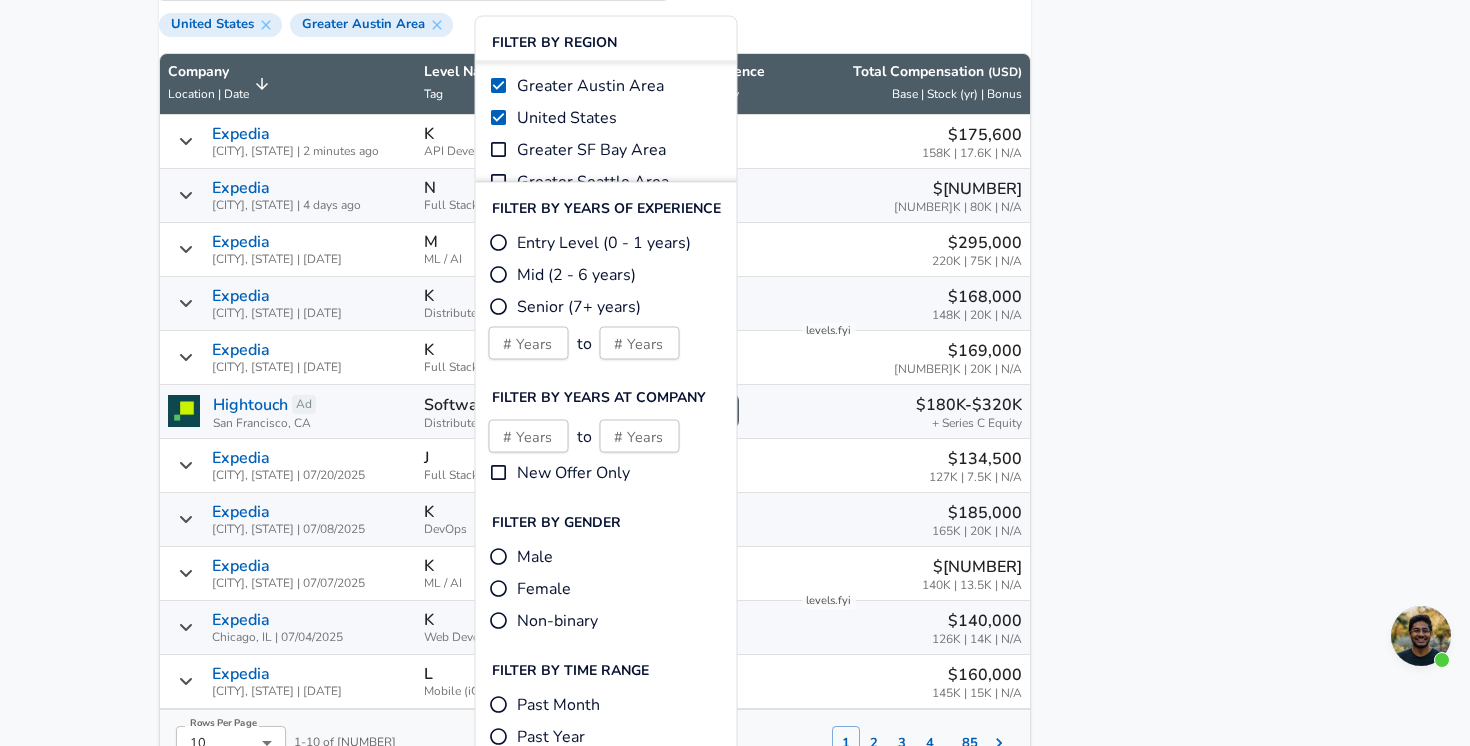 click on "Featured Jobs Enterprise Applications Engineer Nebius  •  United States   • Ad Software Development Engineer, Defensive Security - VM... Amazon  •  [CITY], [STATE]   Sr. Staff Engineer, Formal Verification Amd  •  [CITY], [STATE]   Senior Software Engineer - DevOps Tooling Paypal  •  [CITY], [STATE]   Software Development Engineer-Google Workspace Adminis... Cvs Health  •  [CITY], [STATE]   See all jobs ➜ Related Companies TrueCar sweetgreen Amwell Lemonade Tesla See all companies ➜ Other Resources End of Year Pay Report Calculate Total Comp" at bounding box center (1171, 350) 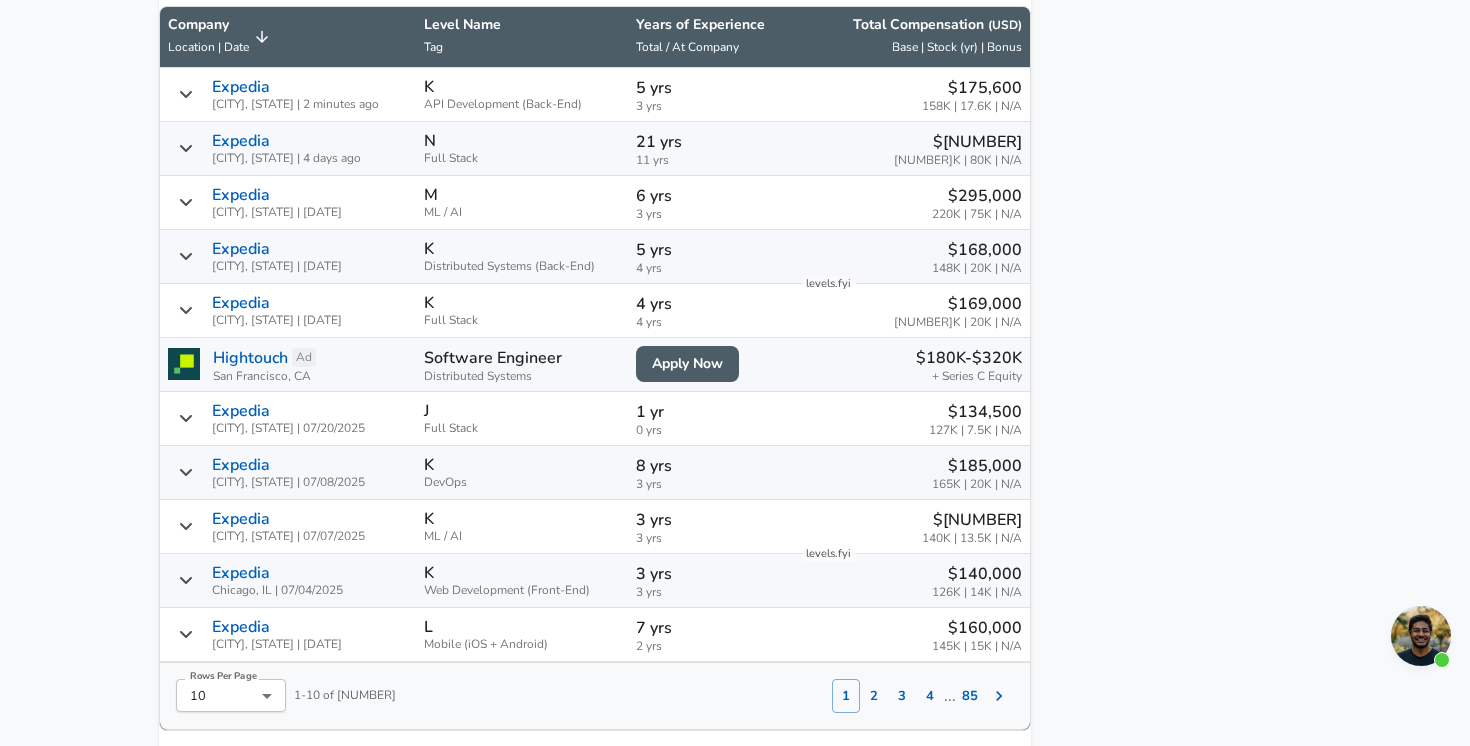 scroll, scrollTop: 1506, scrollLeft: 0, axis: vertical 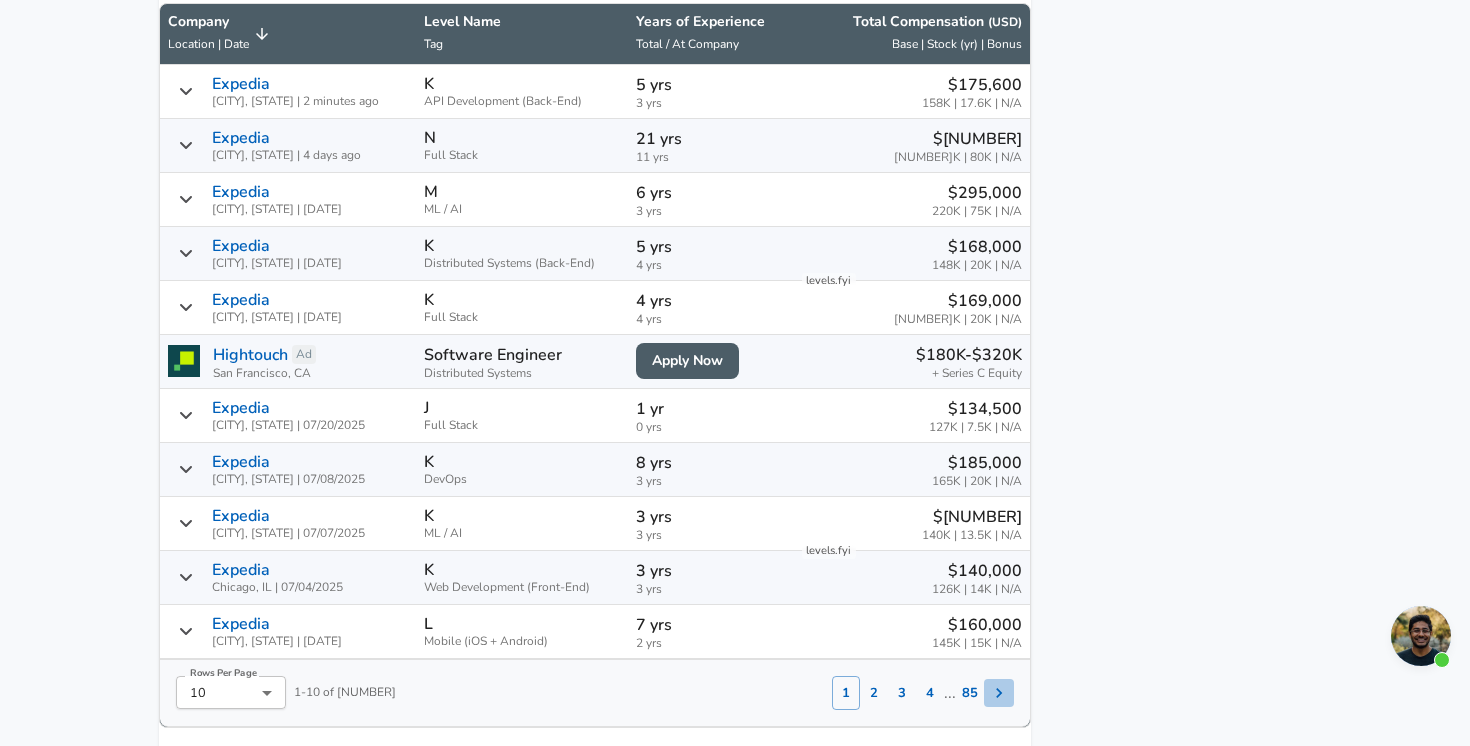 click 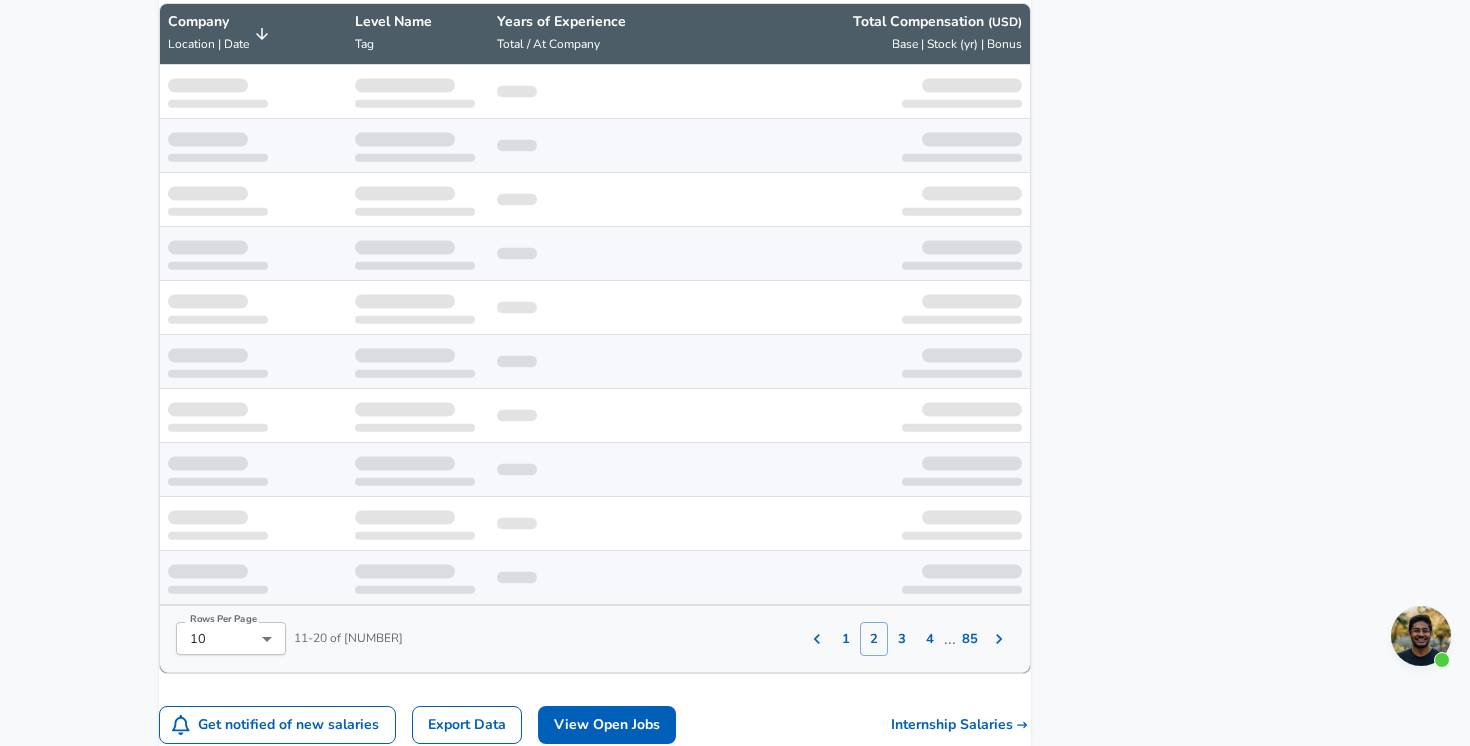 scroll, scrollTop: 1508, scrollLeft: 0, axis: vertical 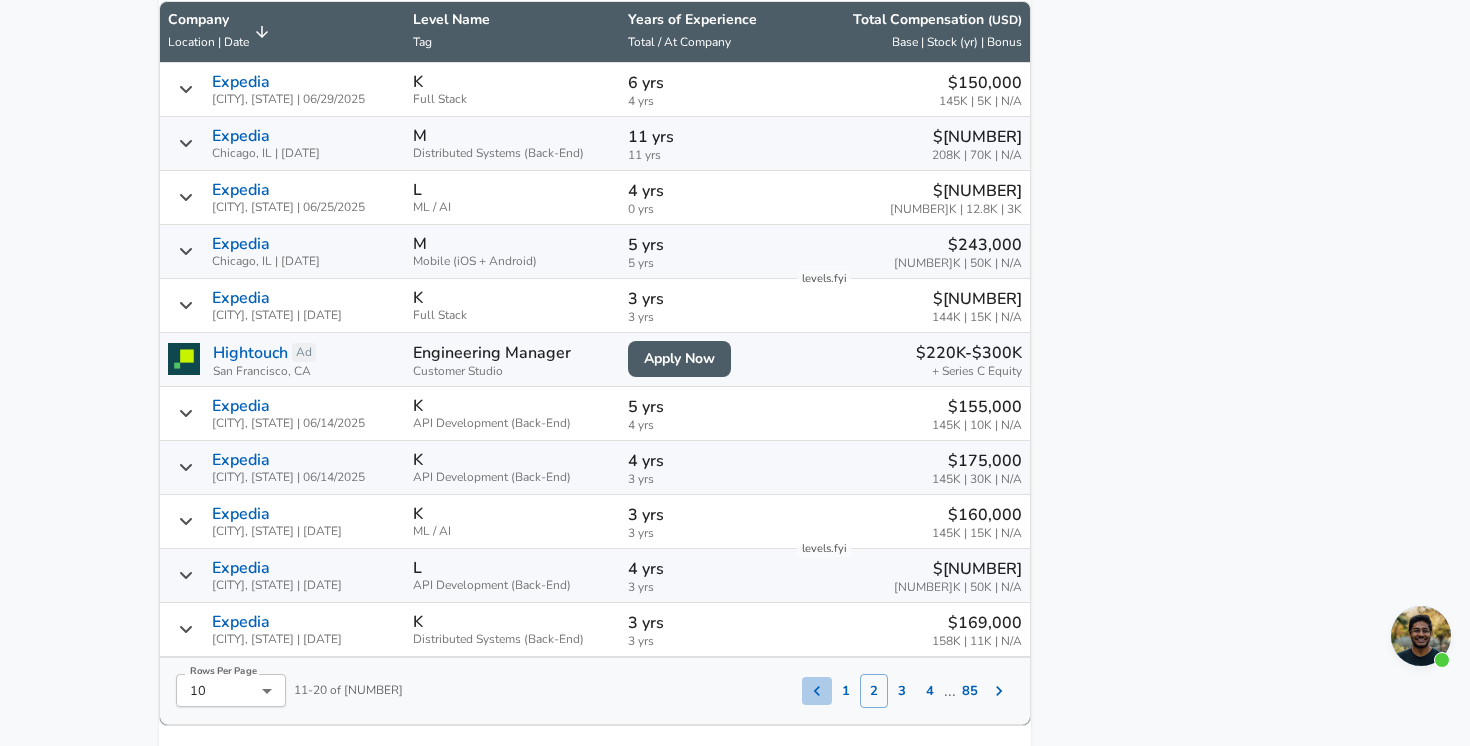 click 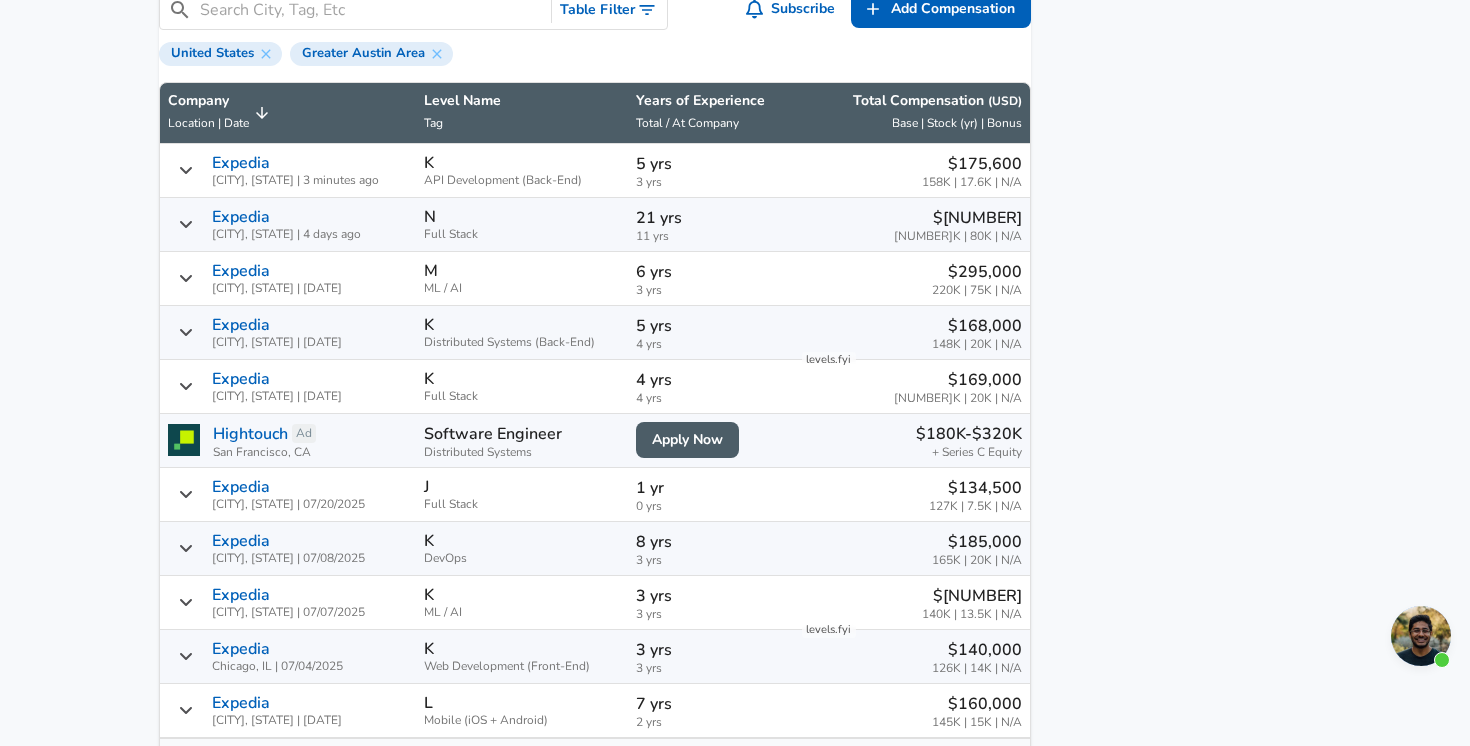 scroll, scrollTop: 1422, scrollLeft: 0, axis: vertical 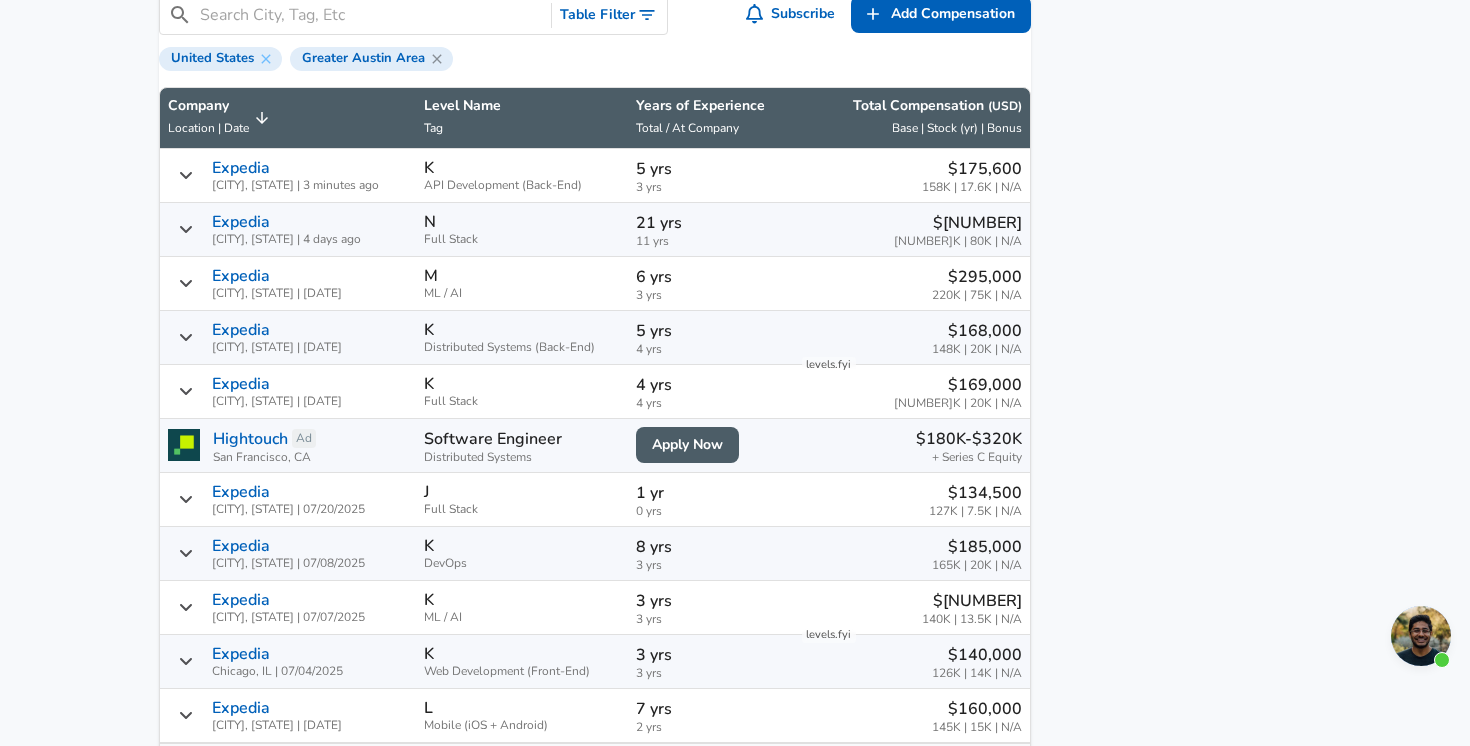 click 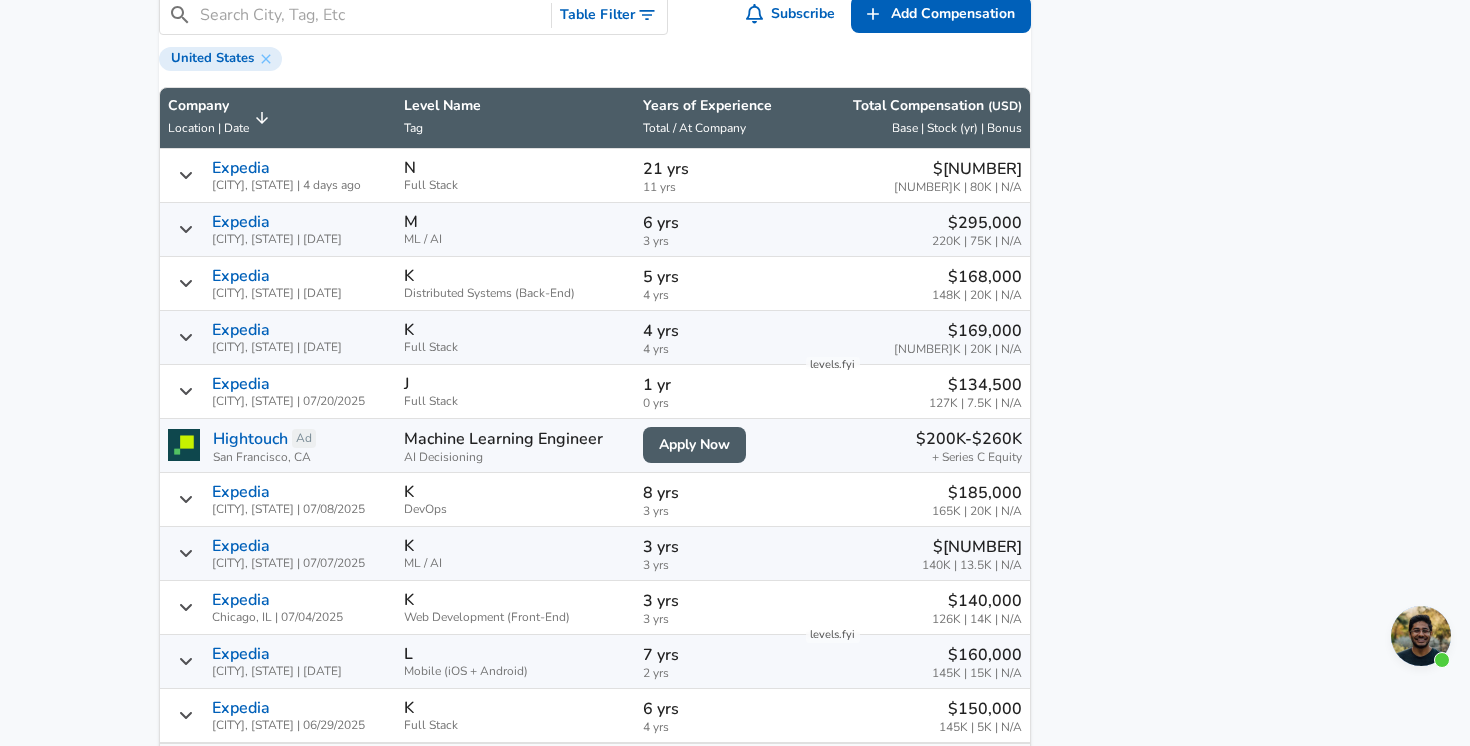 click at bounding box center (371, 15) 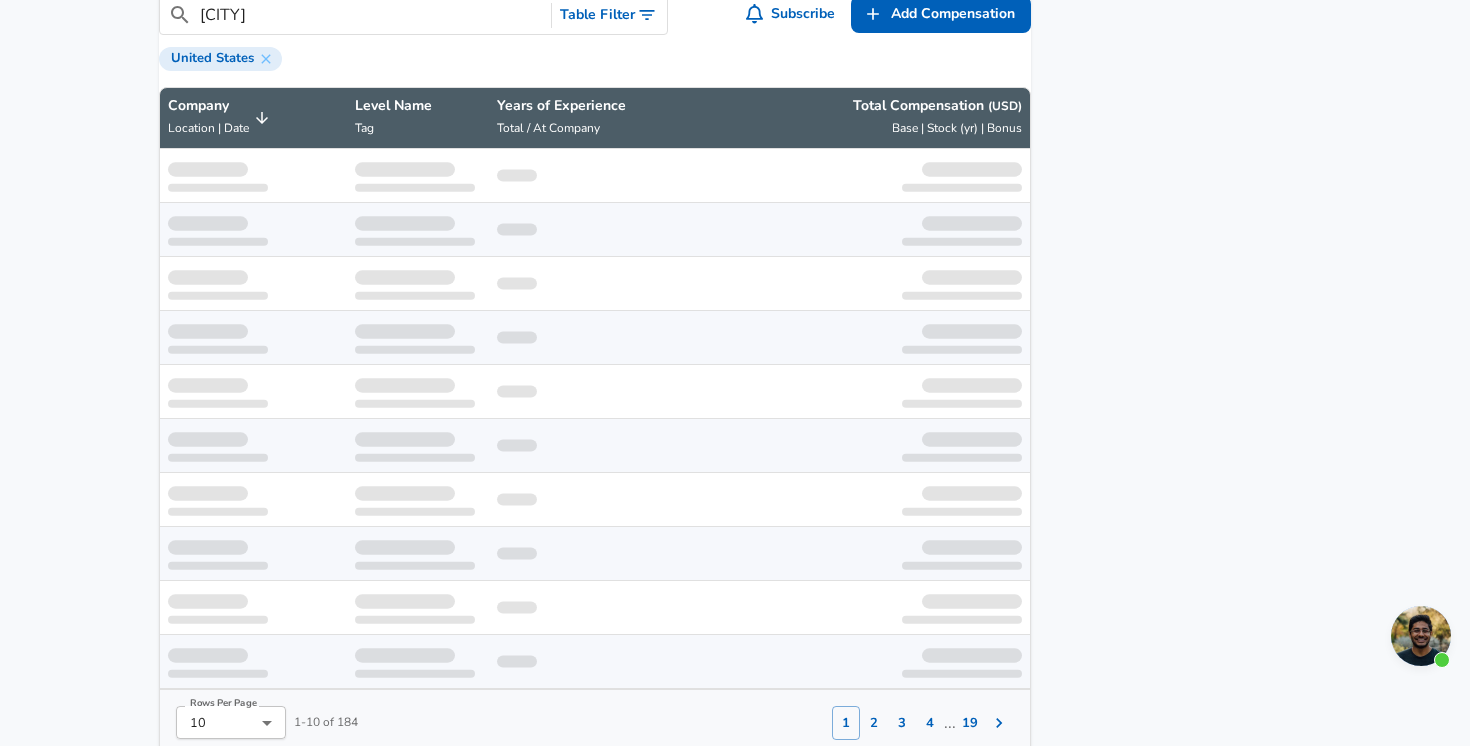 type on "[CITY]" 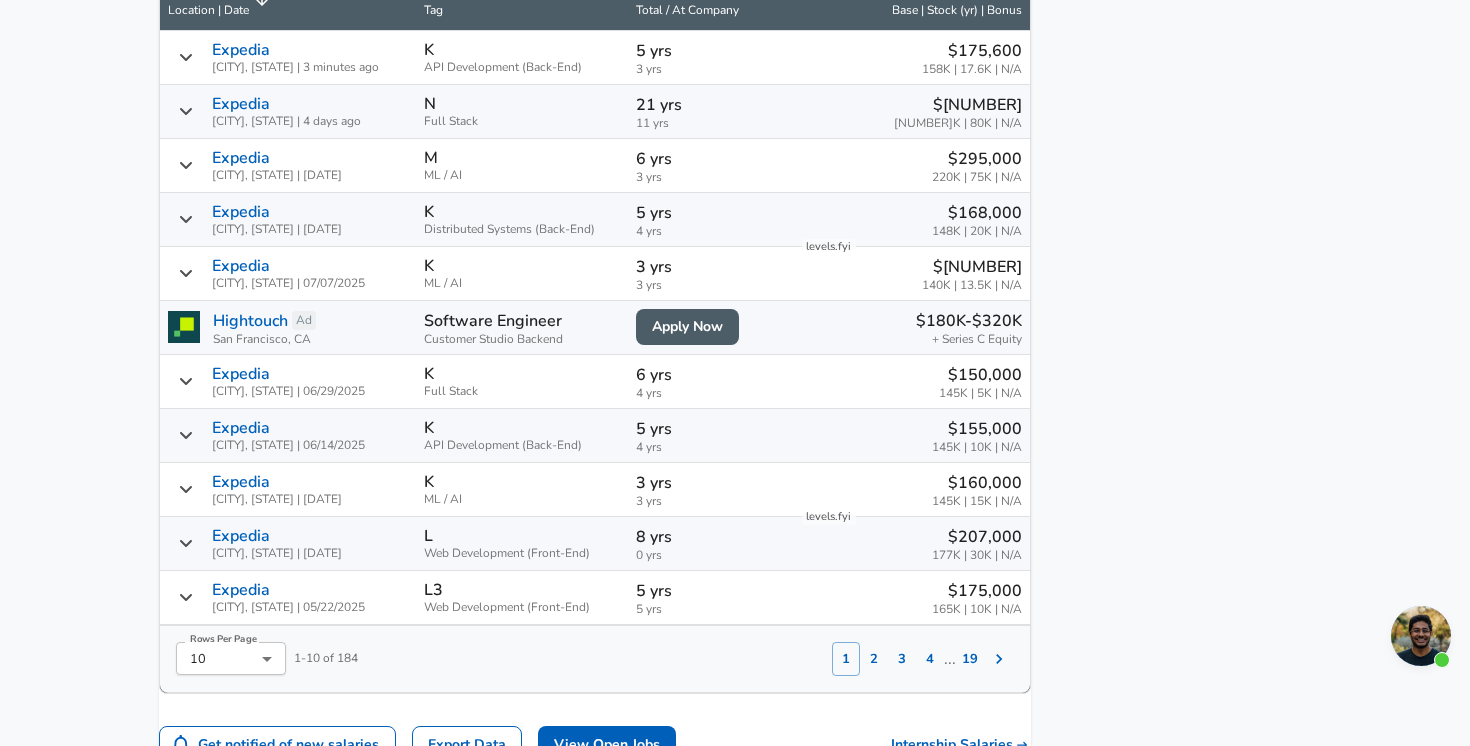 scroll, scrollTop: 1544, scrollLeft: 0, axis: vertical 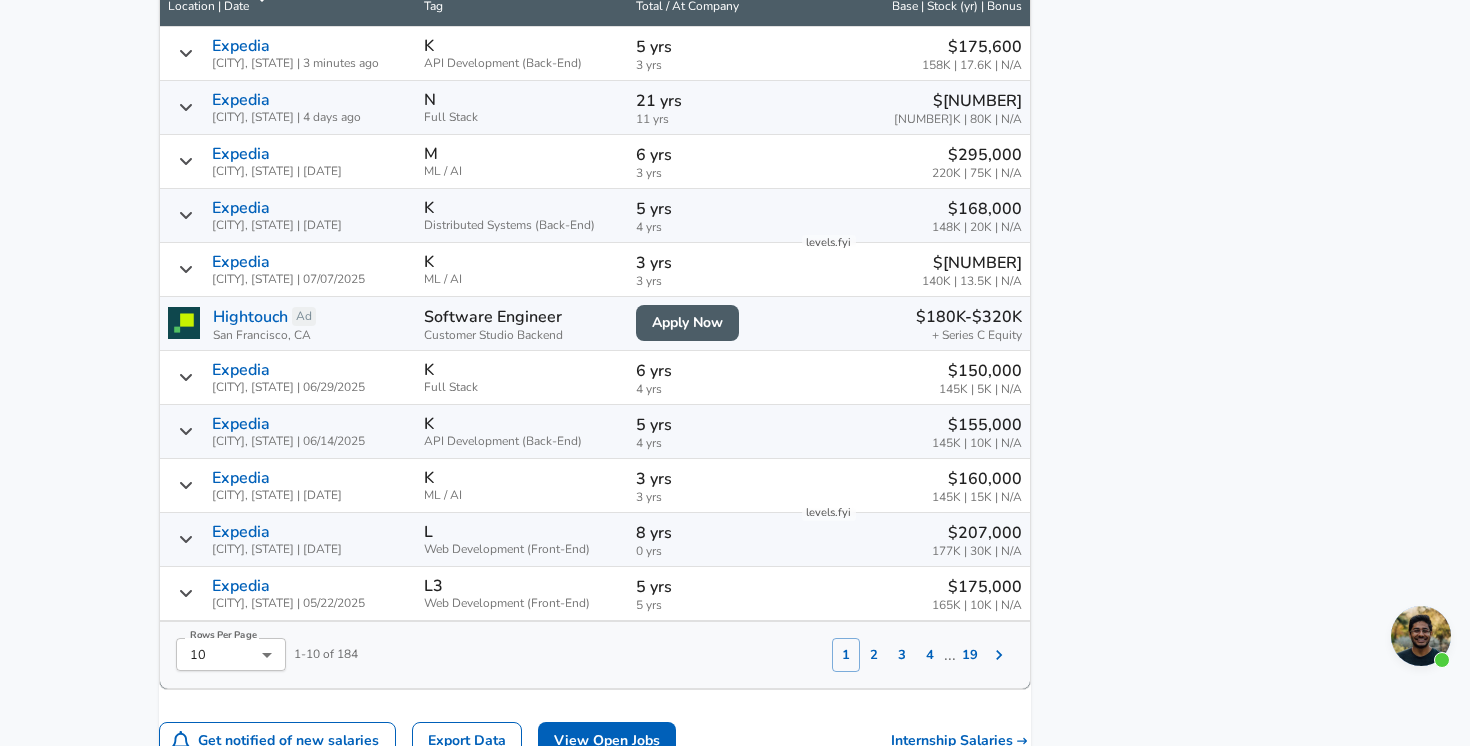 click 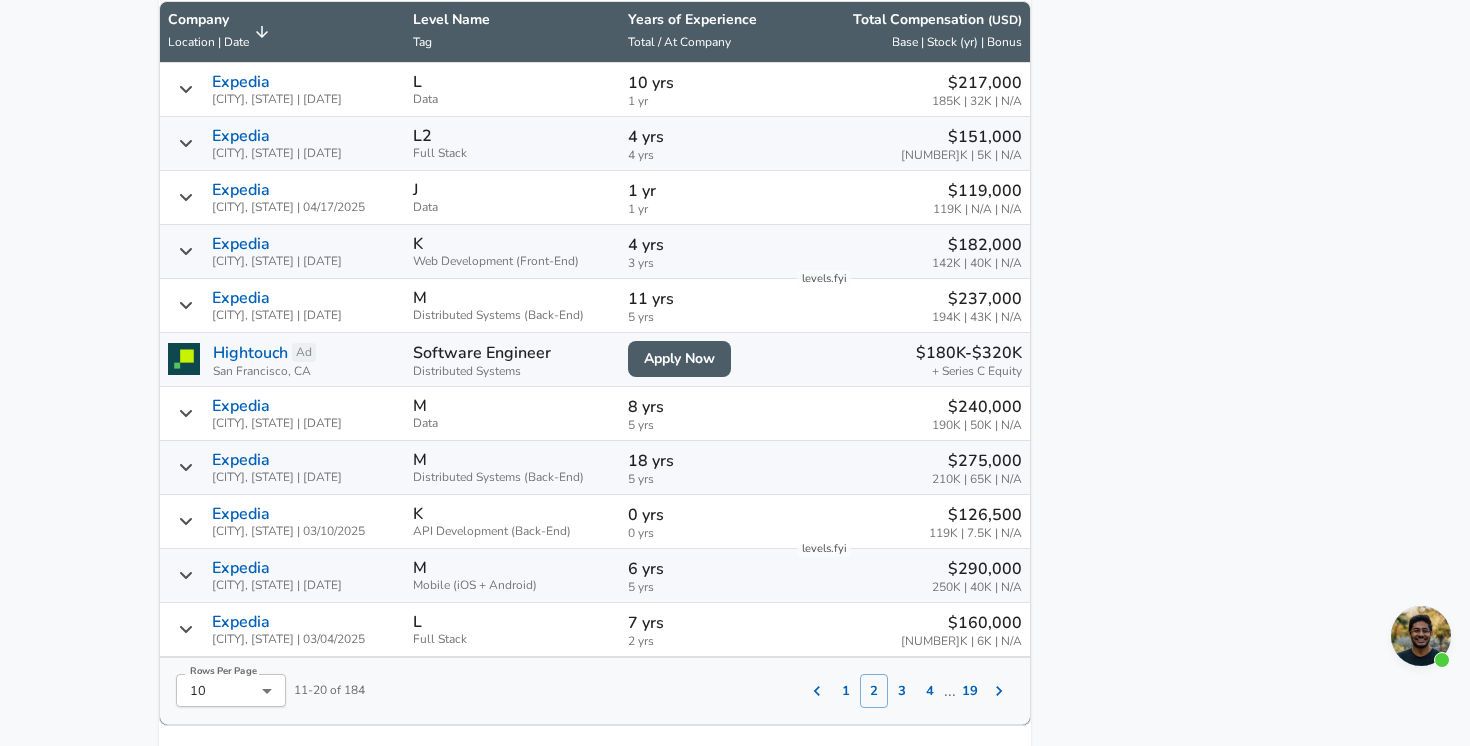 scroll, scrollTop: 1513, scrollLeft: 0, axis: vertical 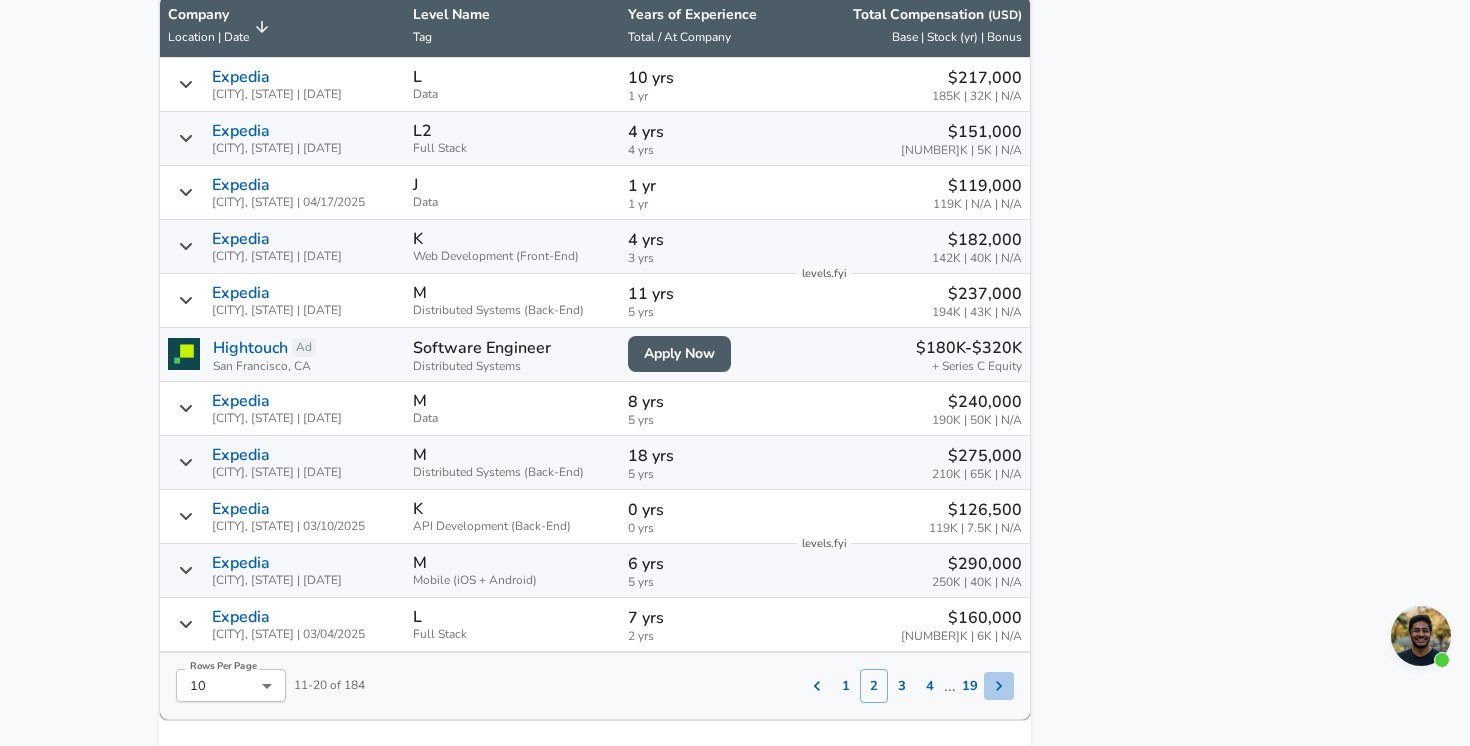 click 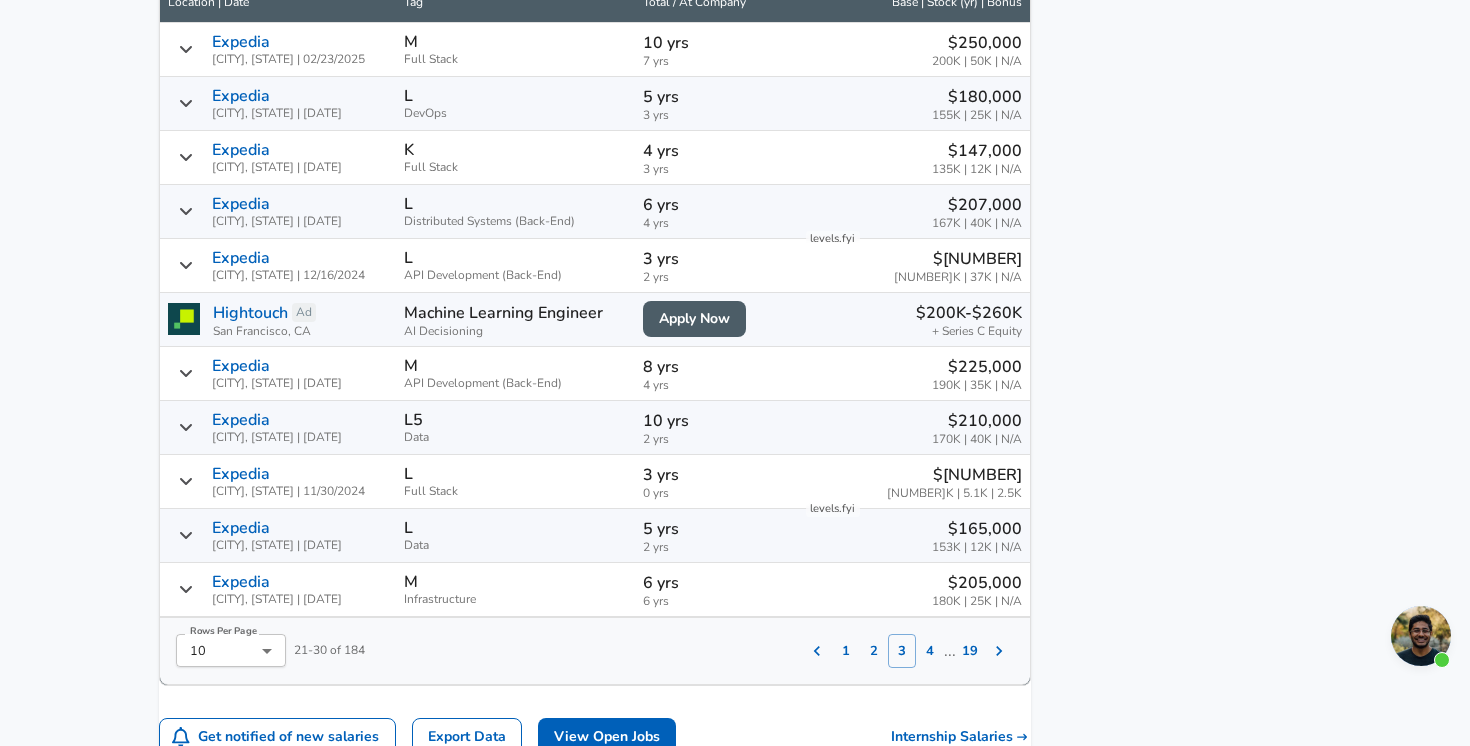 scroll, scrollTop: 1549, scrollLeft: 0, axis: vertical 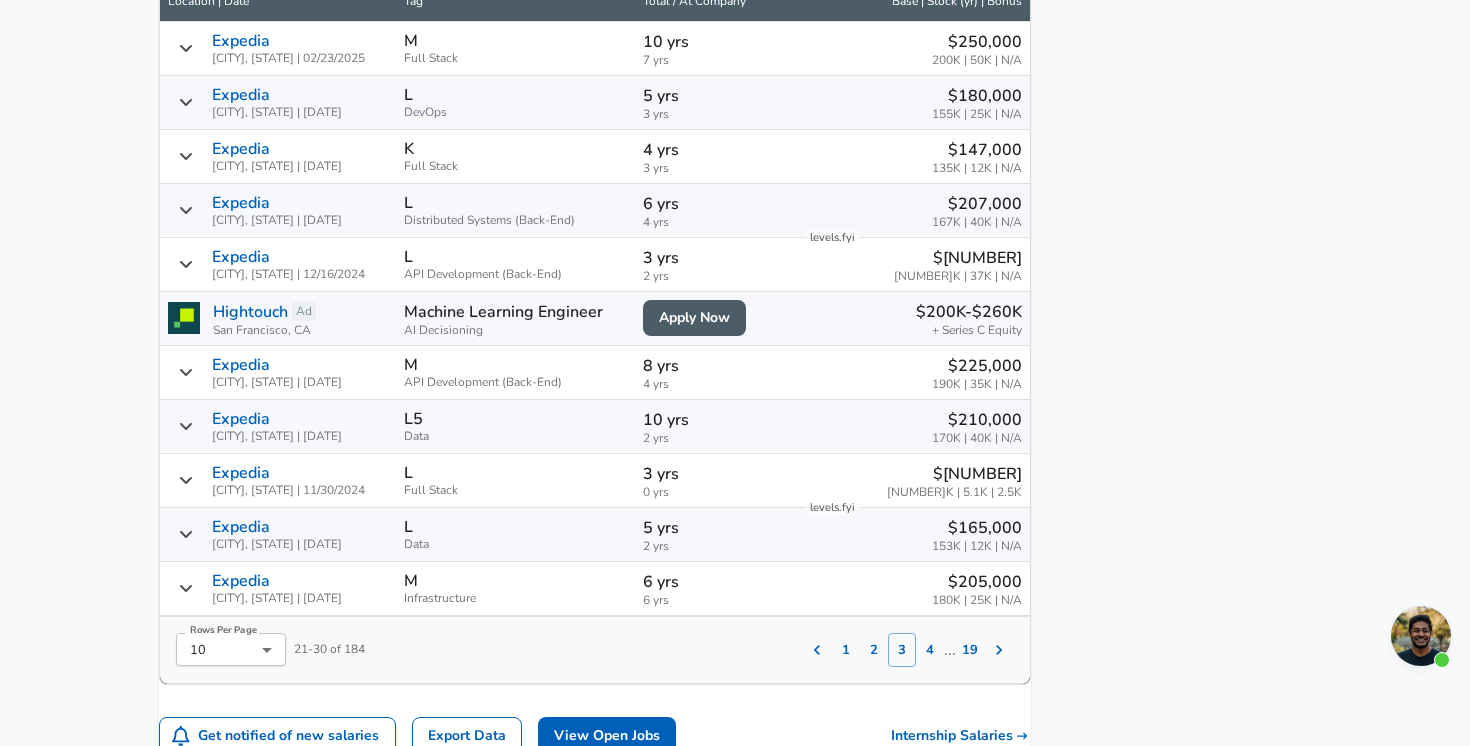type 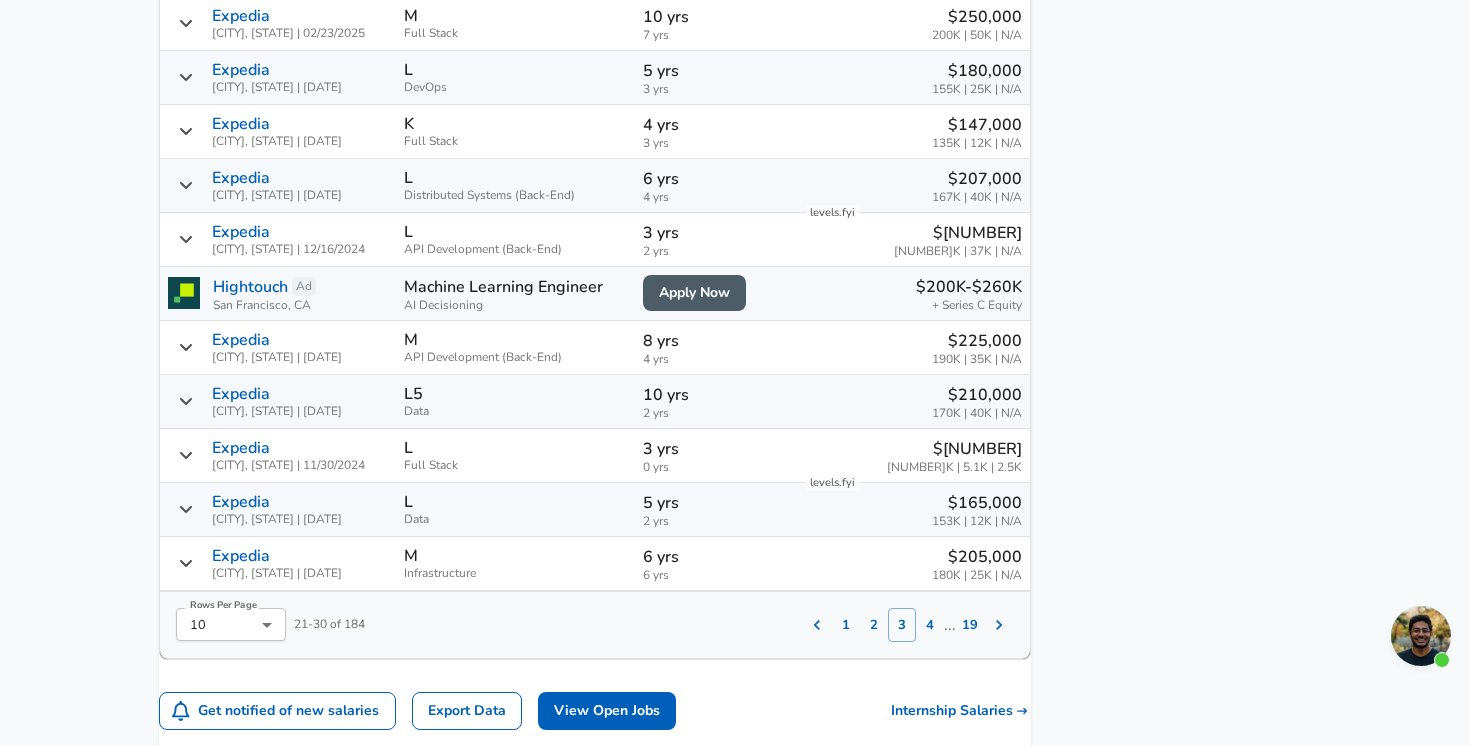 scroll, scrollTop: 1547, scrollLeft: 0, axis: vertical 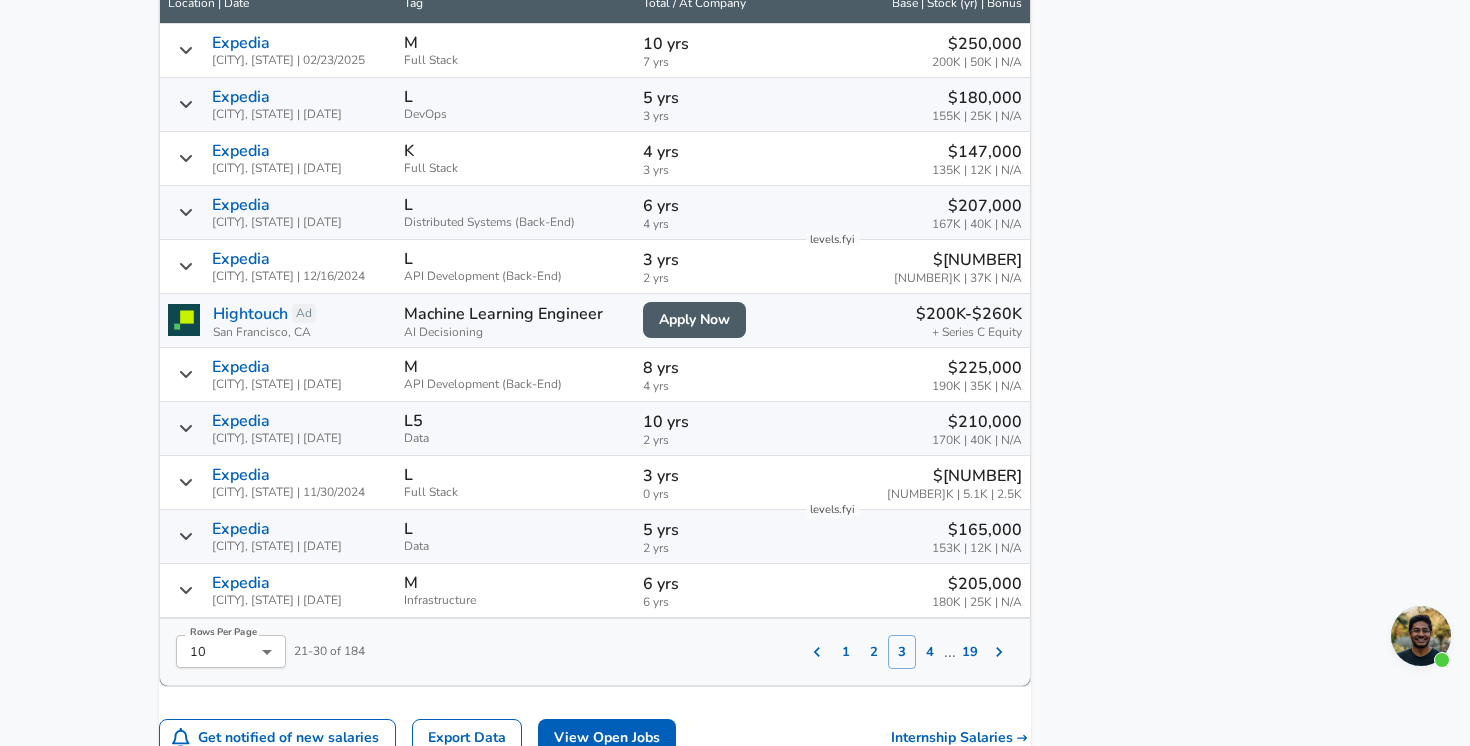click 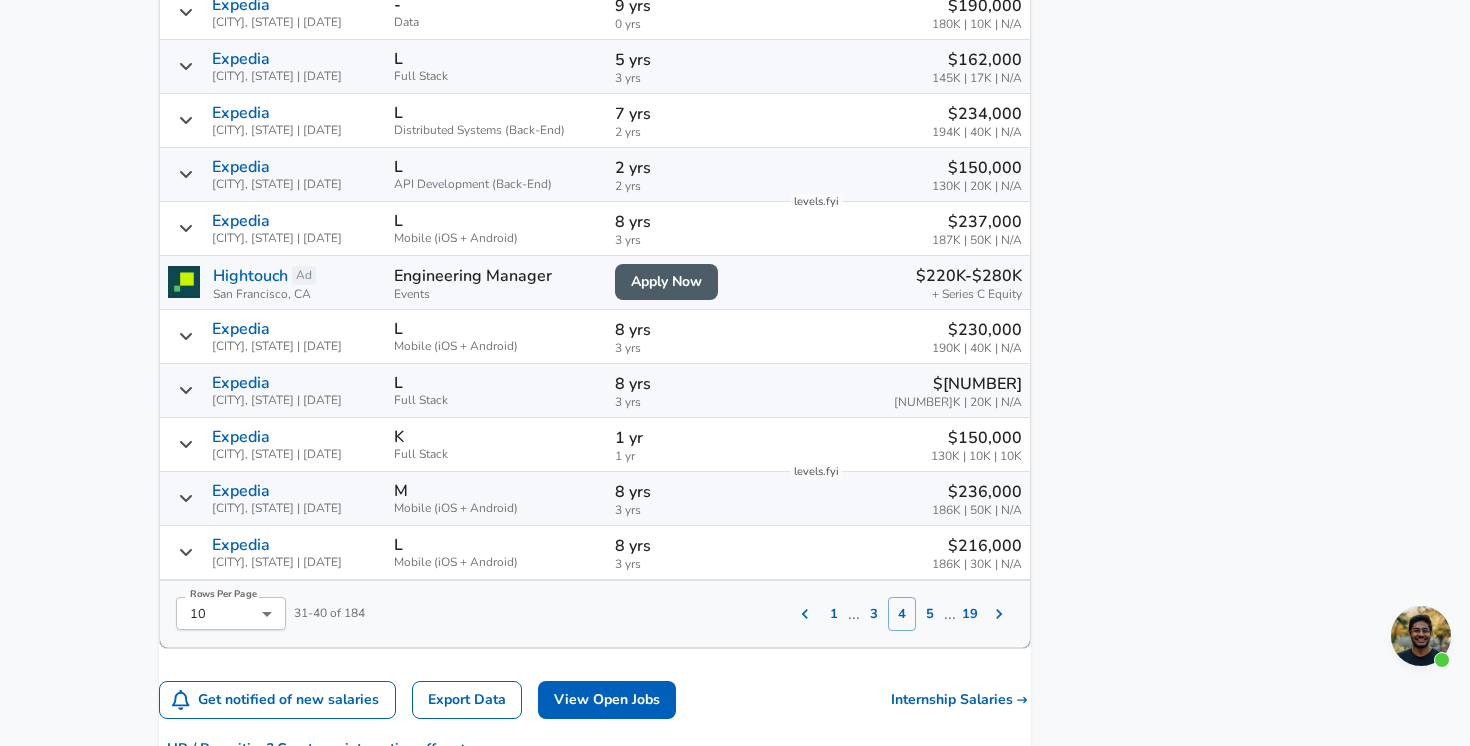 scroll, scrollTop: 1586, scrollLeft: 0, axis: vertical 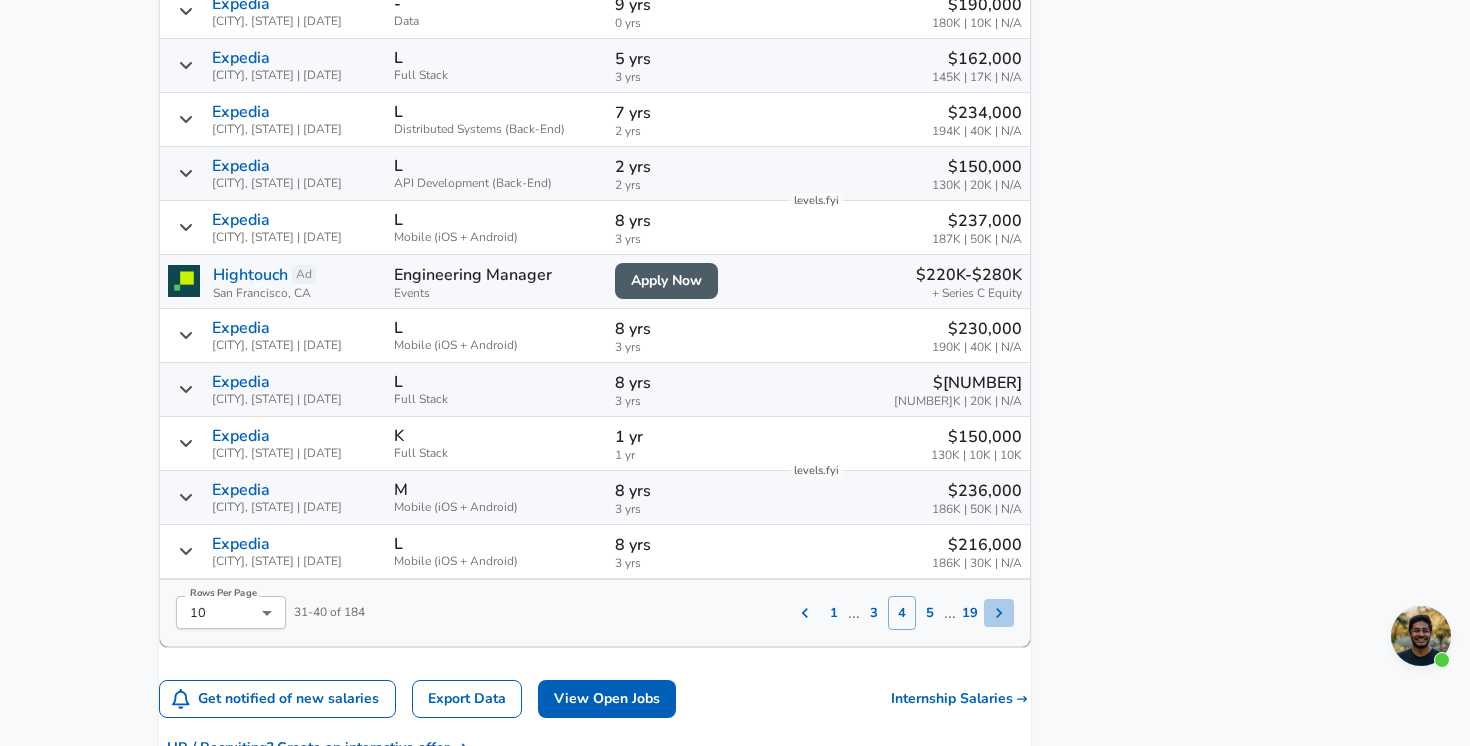 click 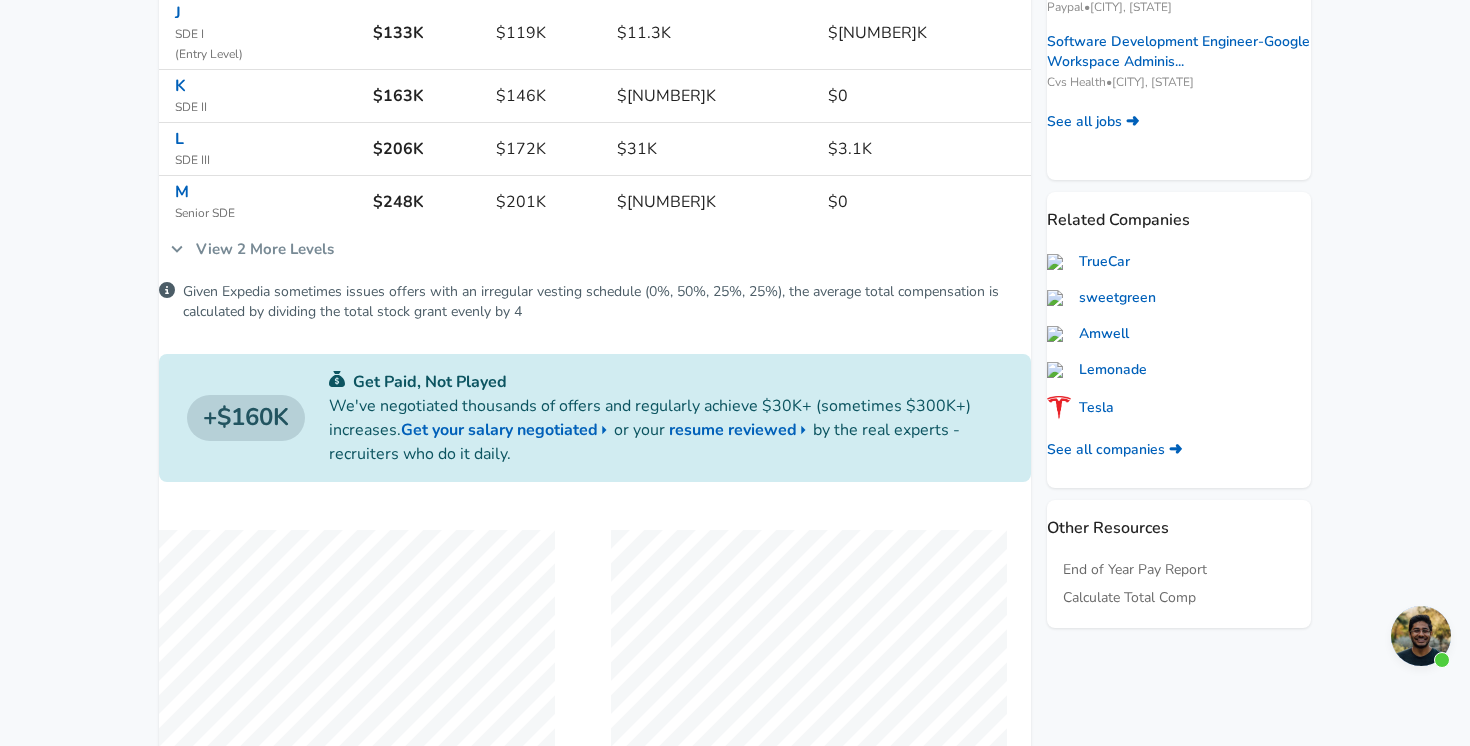 scroll, scrollTop: 447, scrollLeft: 0, axis: vertical 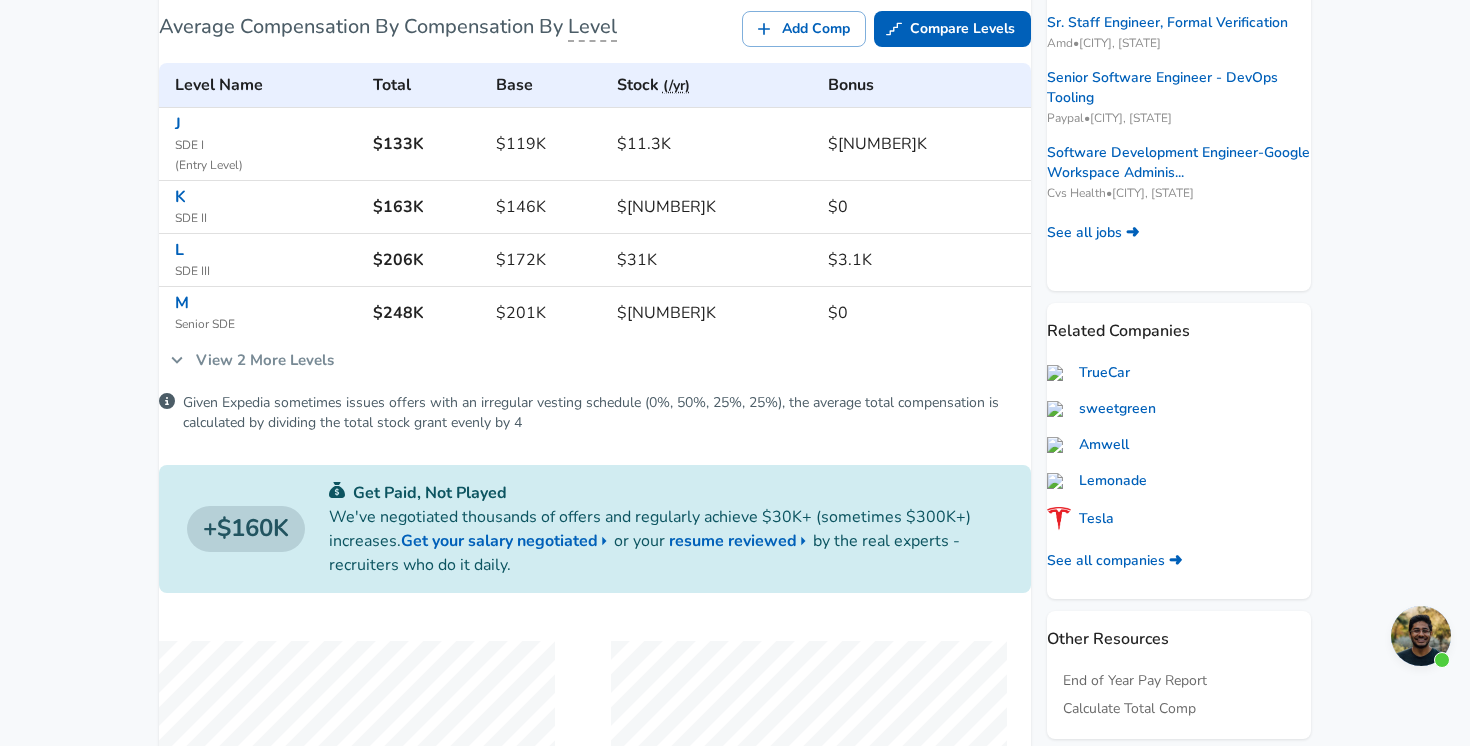 click on "View   2   More Levels" at bounding box center [252, 360] 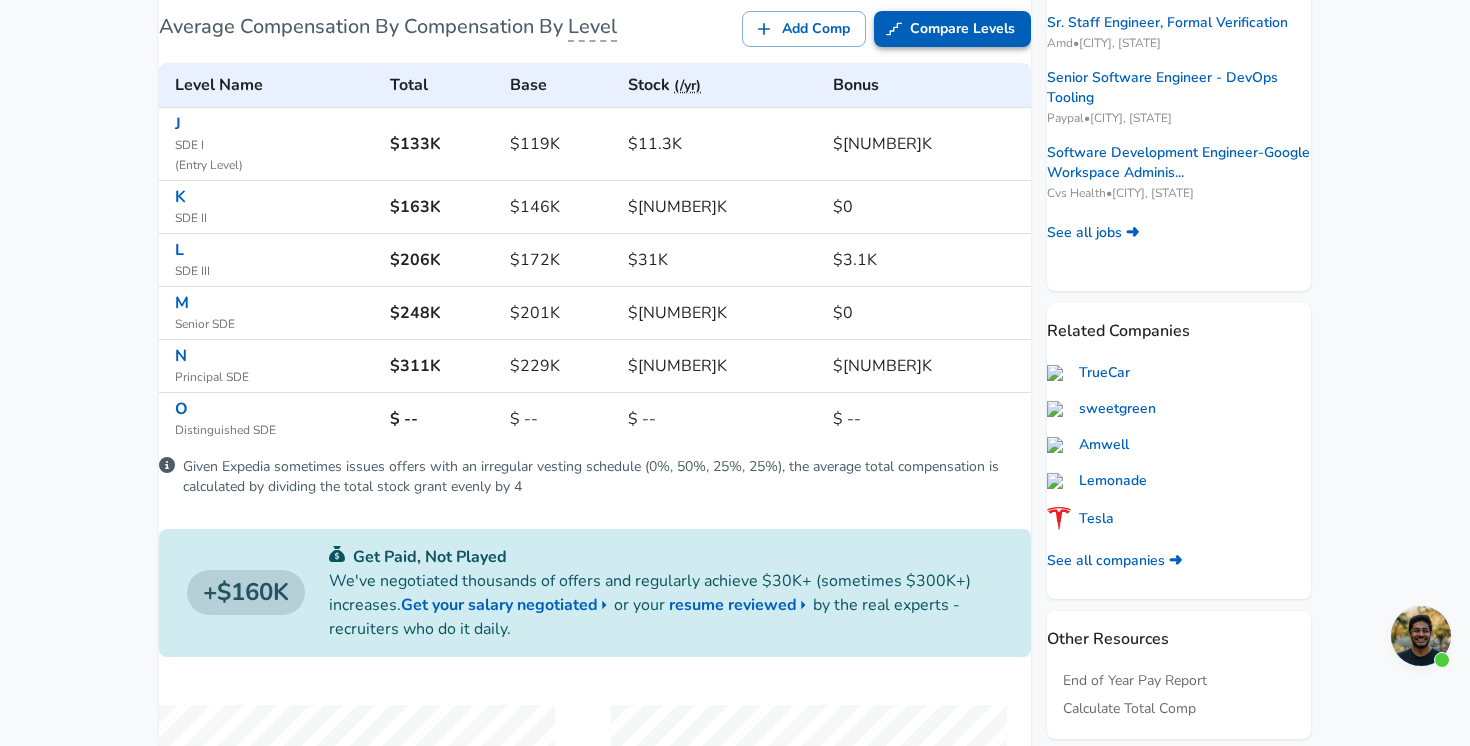 click on "Compare Levels" at bounding box center (952, 29) 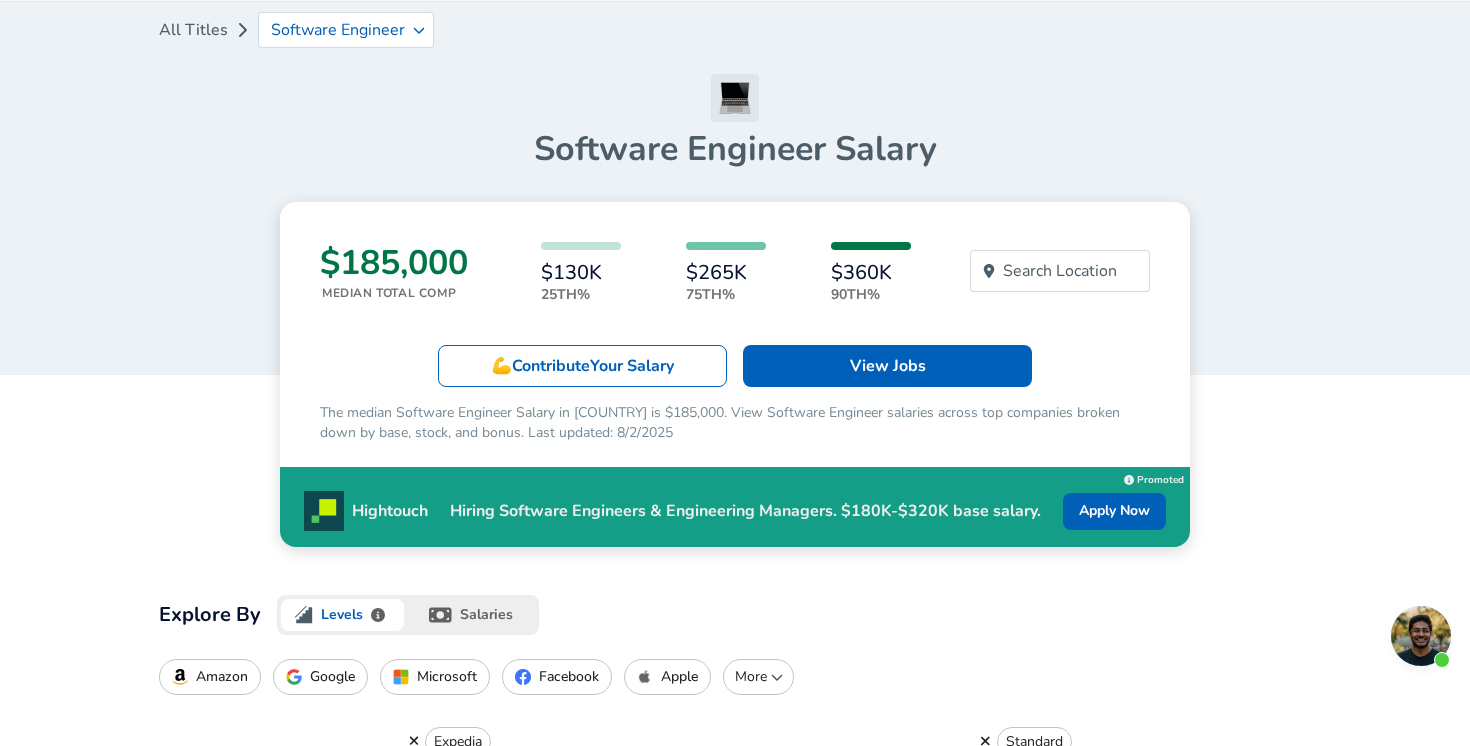 scroll, scrollTop: 85, scrollLeft: 0, axis: vertical 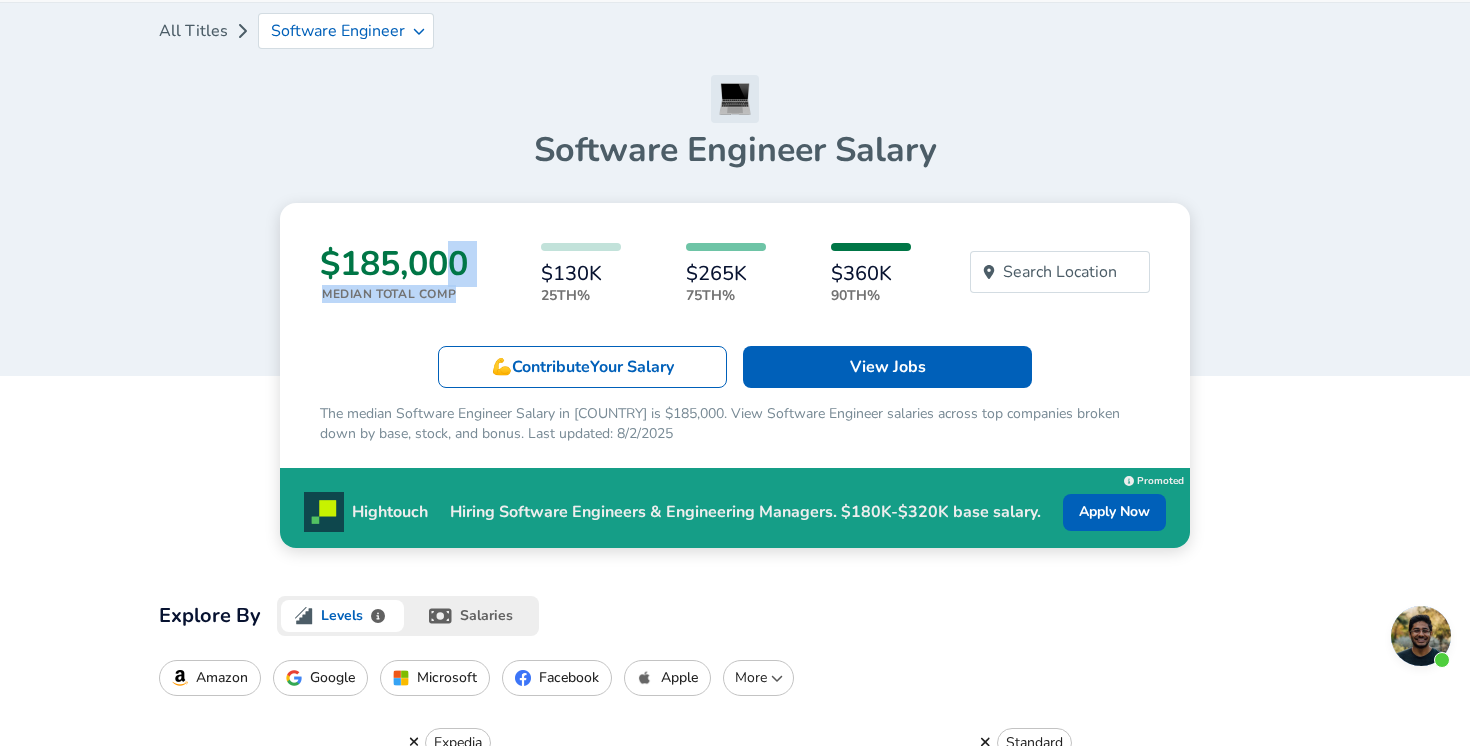 drag, startPoint x: 472, startPoint y: 294, endPoint x: 457, endPoint y: 277, distance: 22.671568 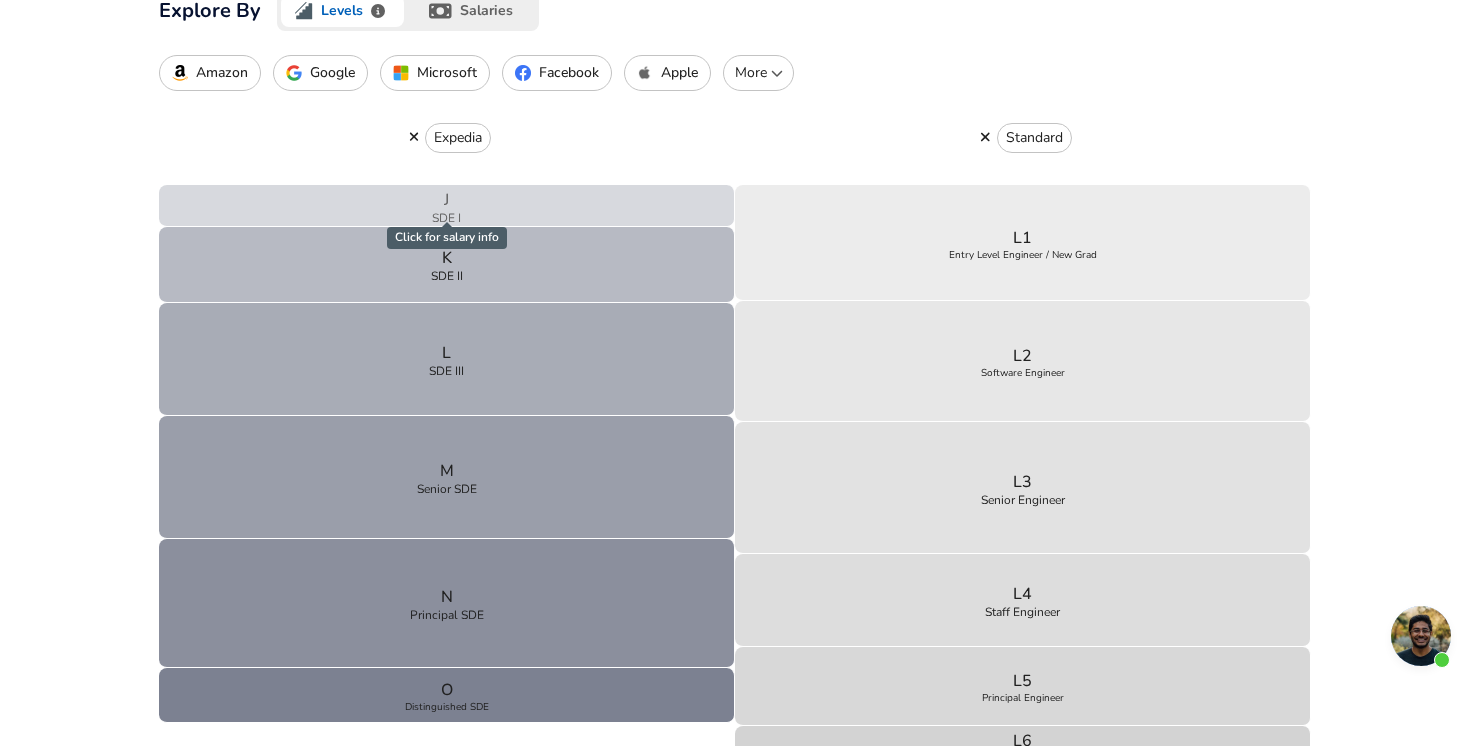 scroll, scrollTop: 672, scrollLeft: 0, axis: vertical 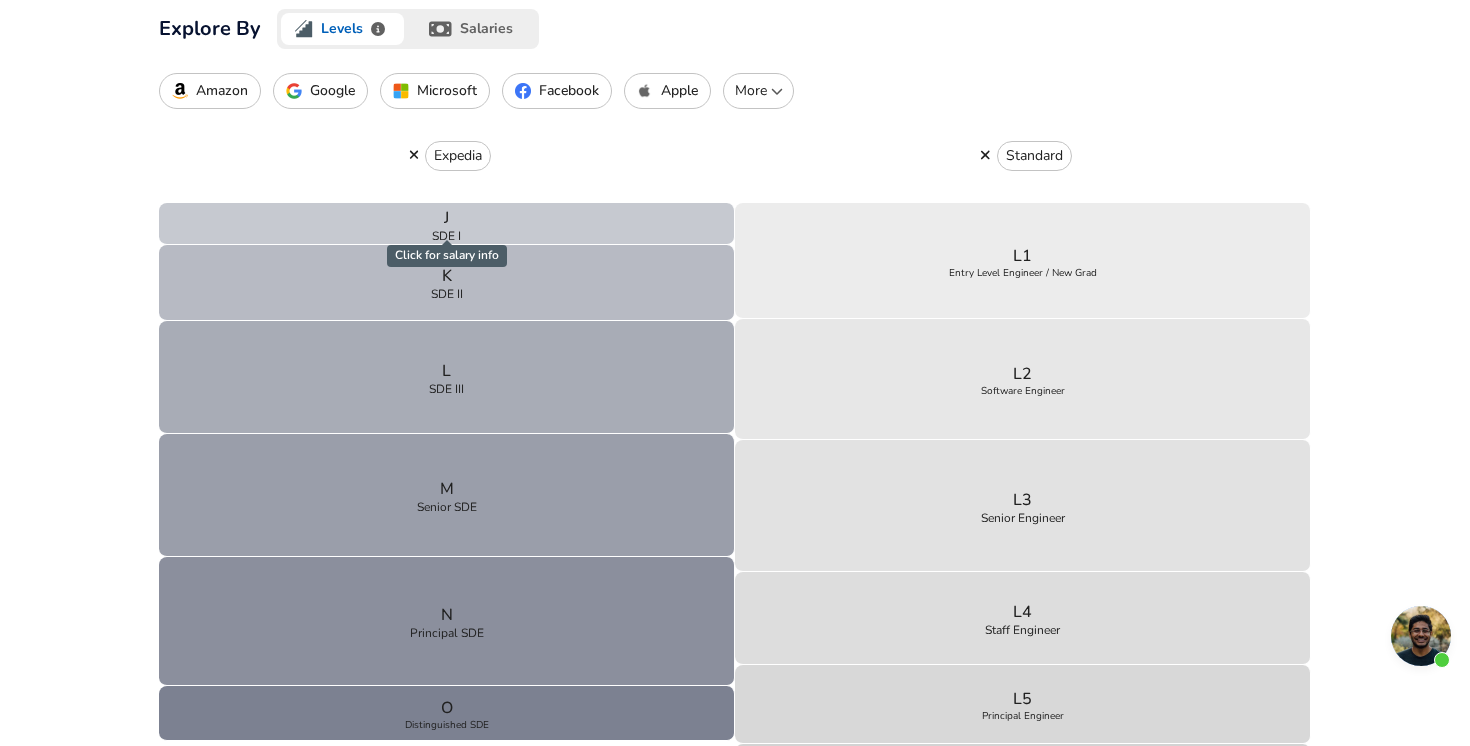 click on "Google" at bounding box center [320, 91] 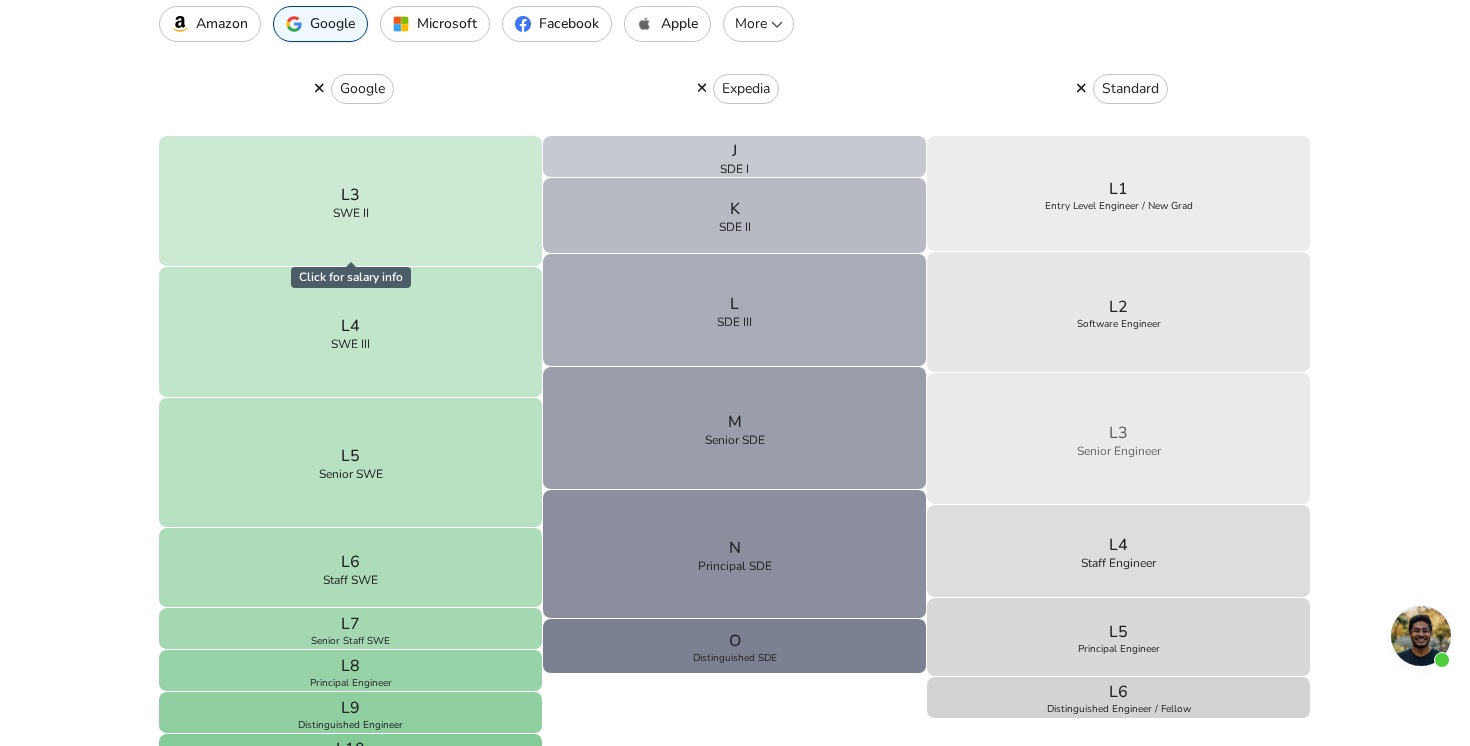 scroll, scrollTop: 741, scrollLeft: 0, axis: vertical 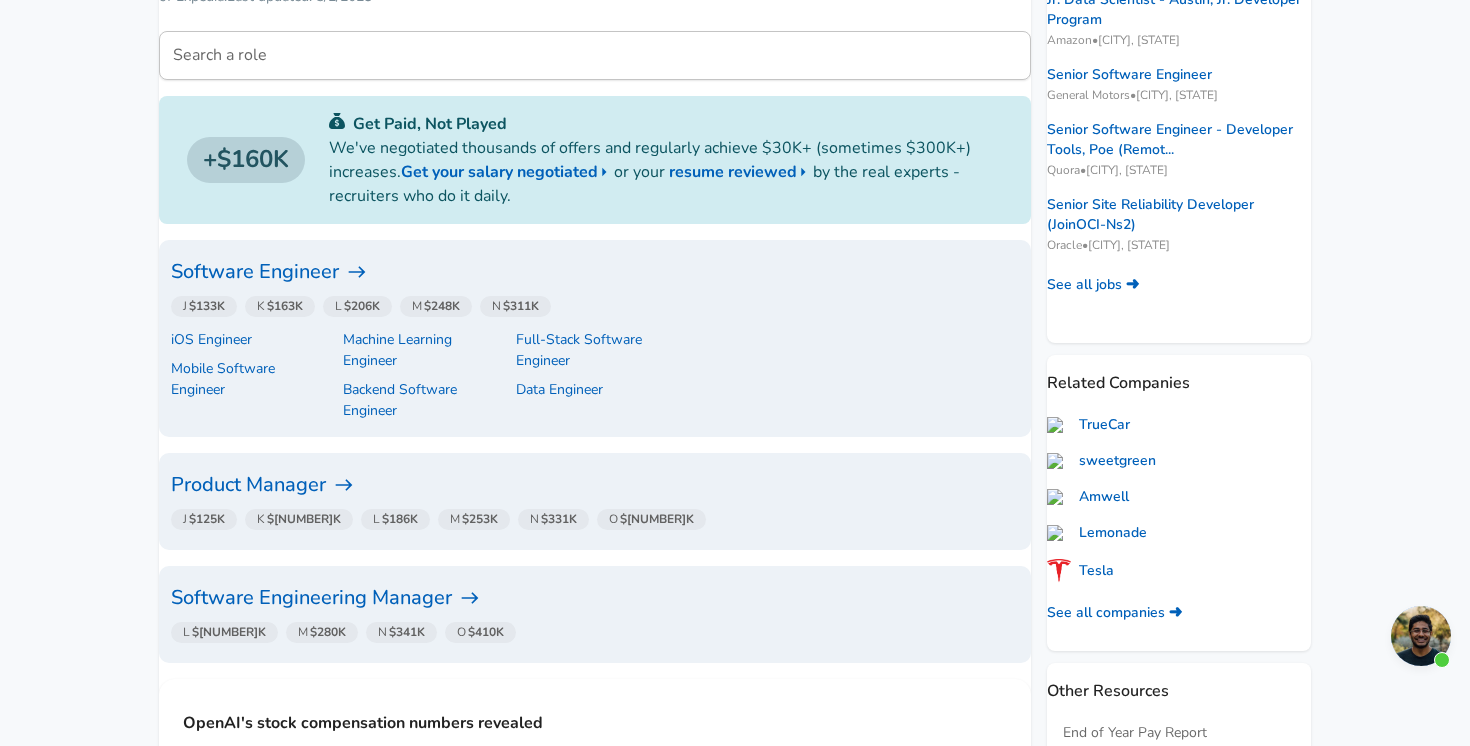 click on "Software Engineering Manager" at bounding box center (595, 598) 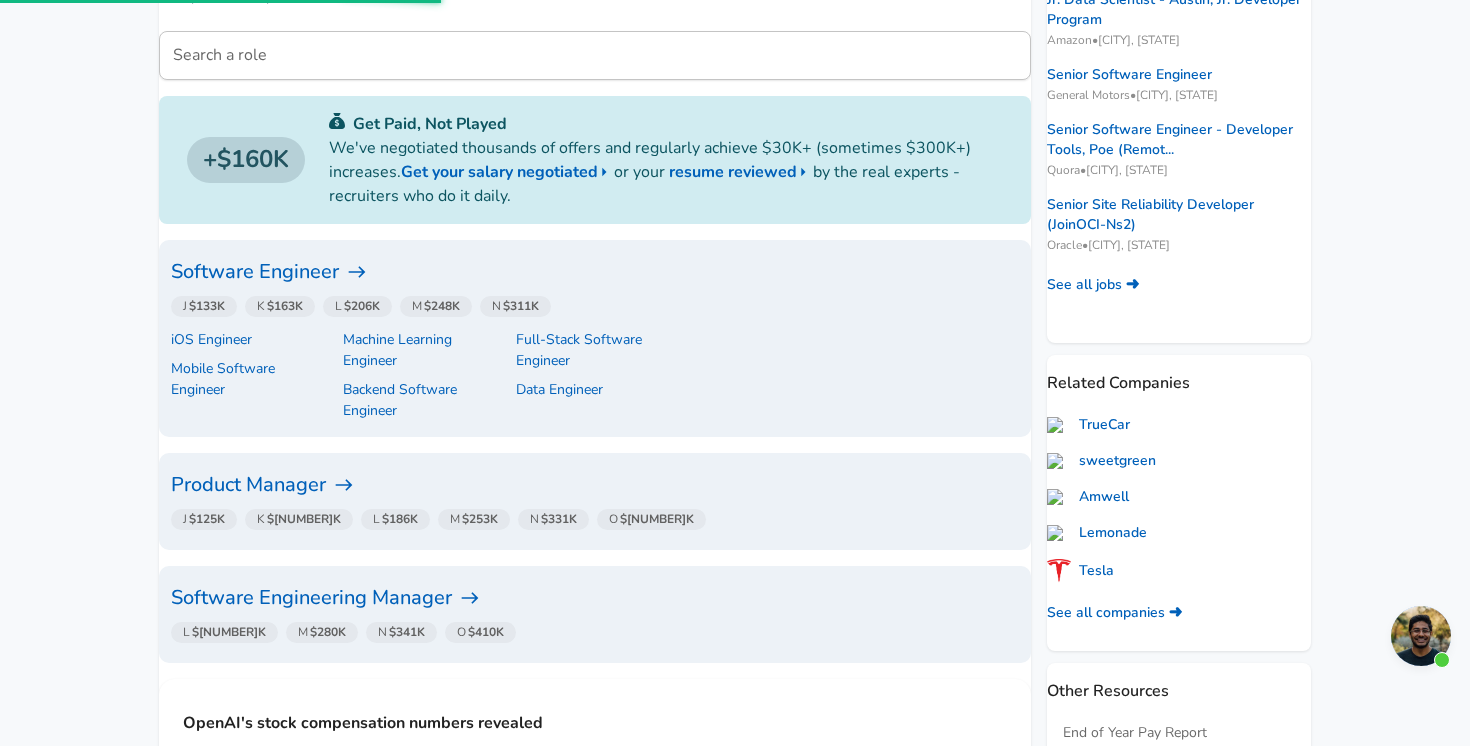 scroll, scrollTop: 0, scrollLeft: 0, axis: both 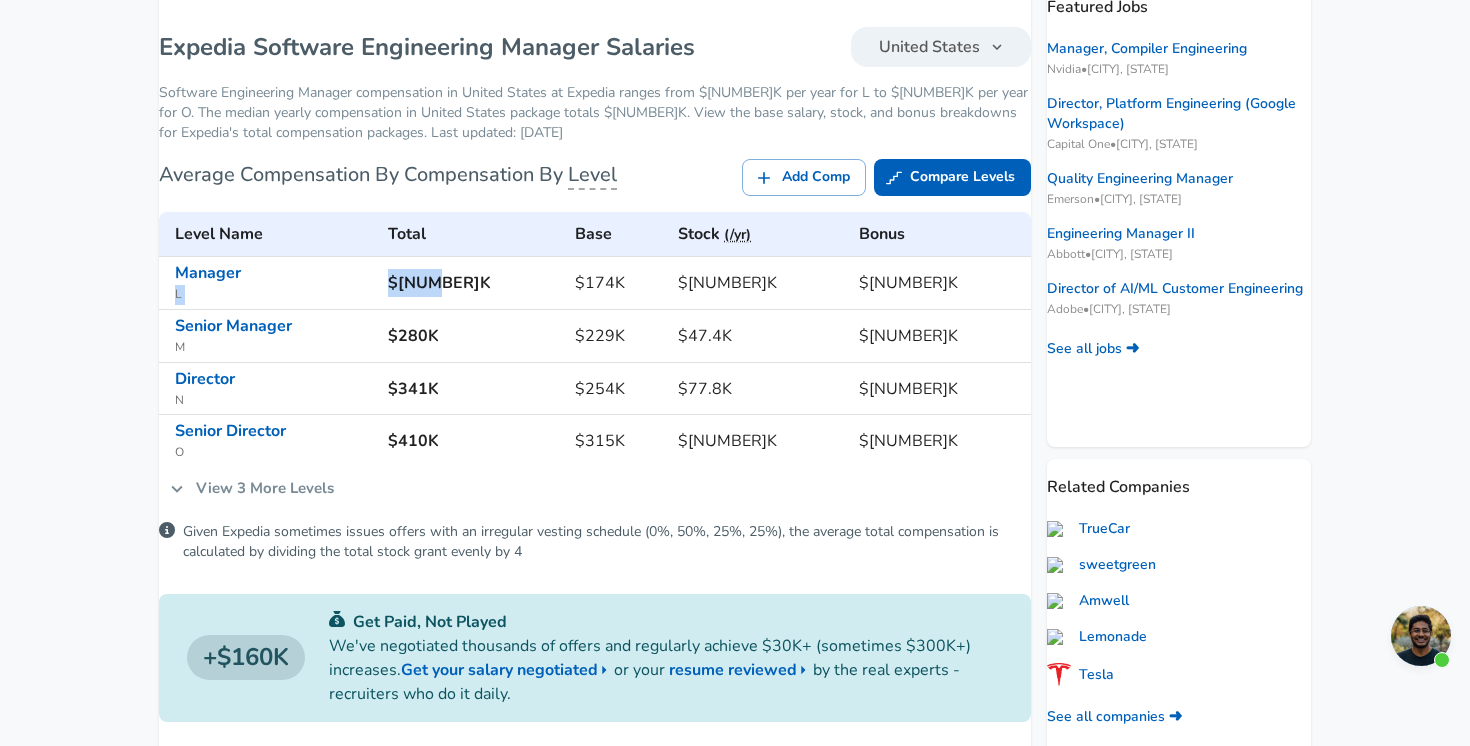 drag, startPoint x: 450, startPoint y: 298, endPoint x: 530, endPoint y: 293, distance: 80.1561 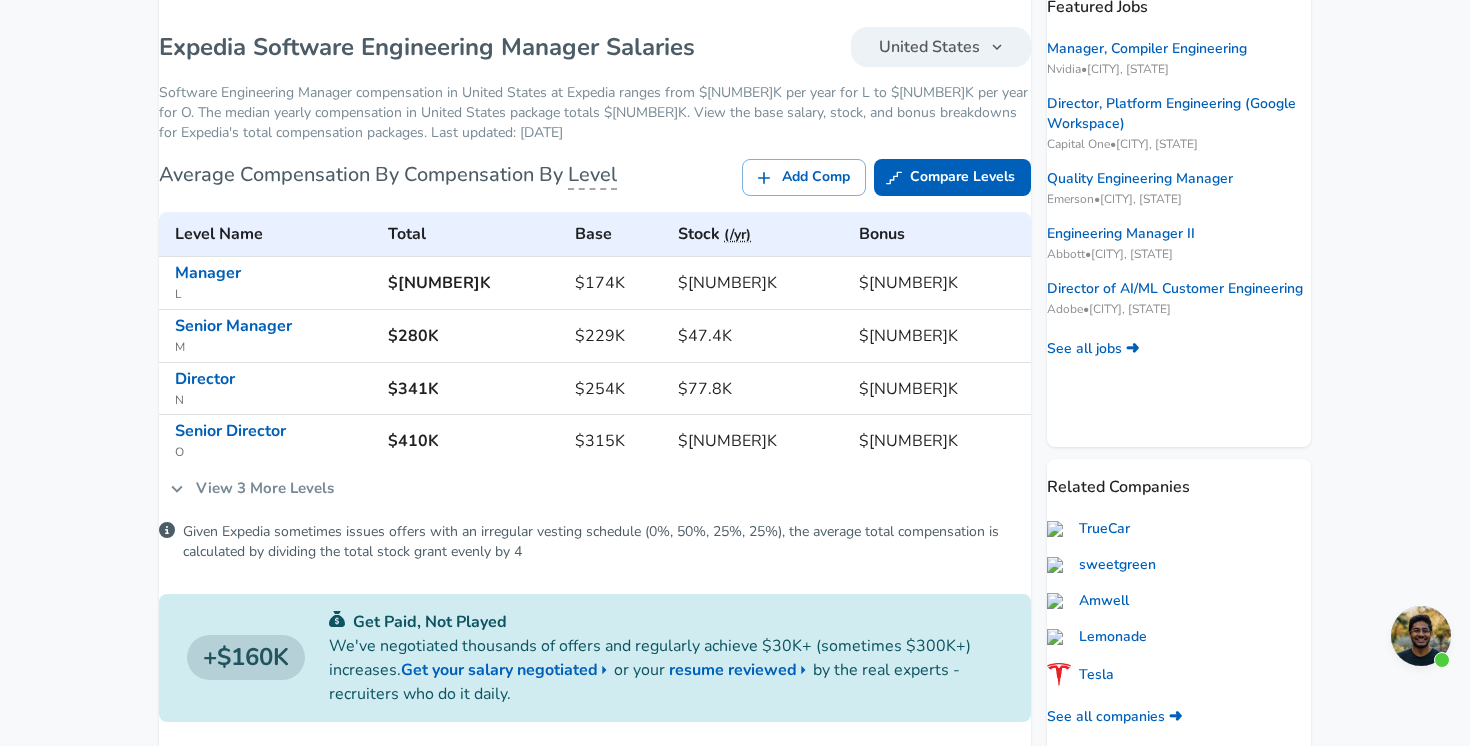 drag, startPoint x: 583, startPoint y: 294, endPoint x: 684, endPoint y: 294, distance: 101 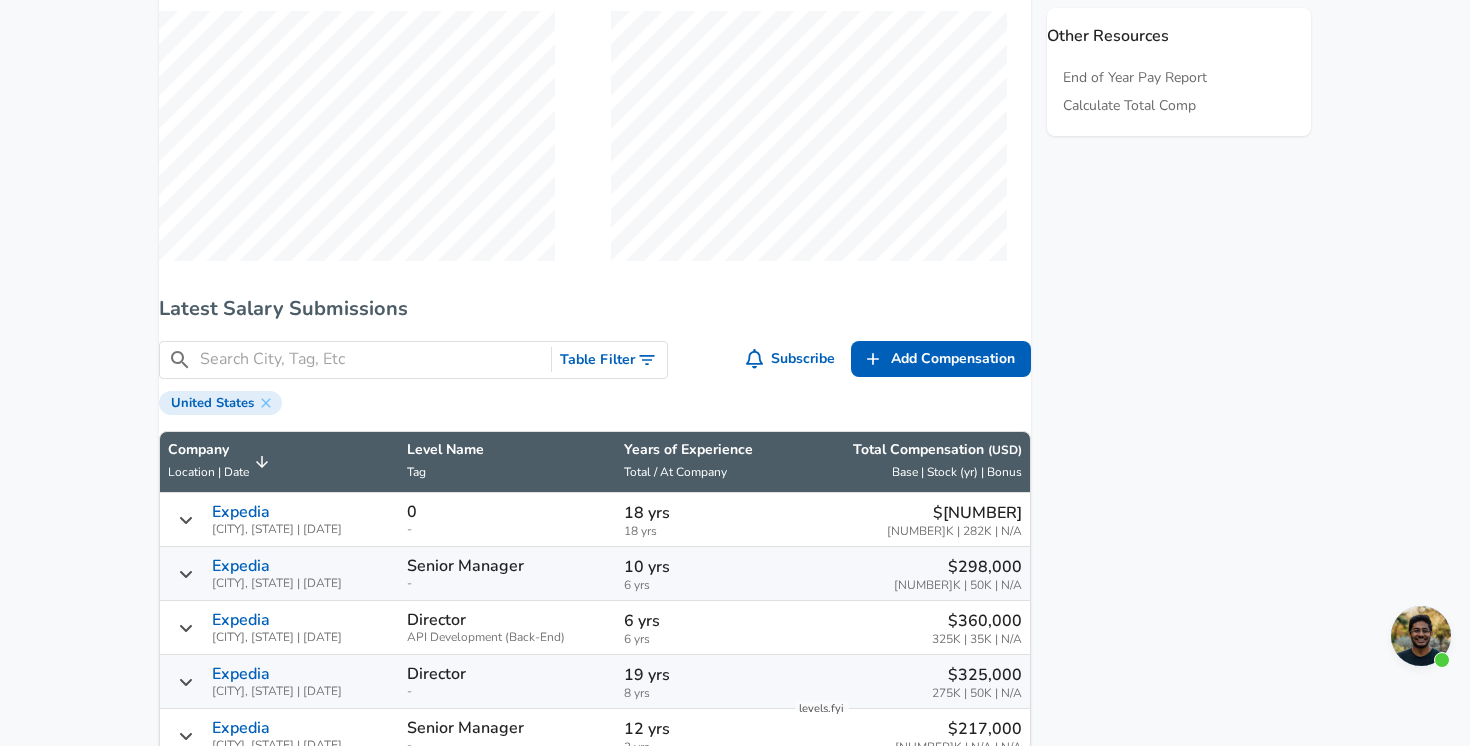 scroll, scrollTop: 1061, scrollLeft: 0, axis: vertical 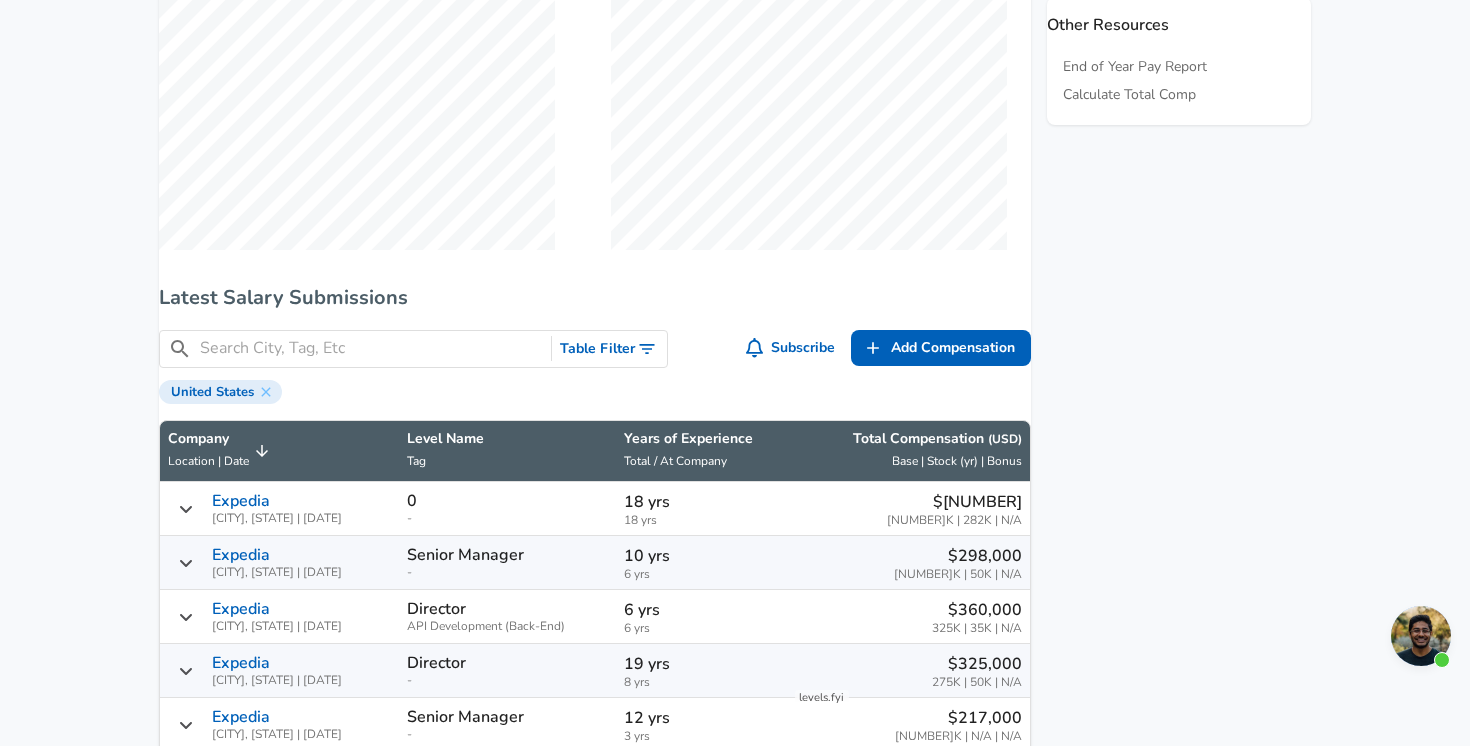 click at bounding box center [371, 348] 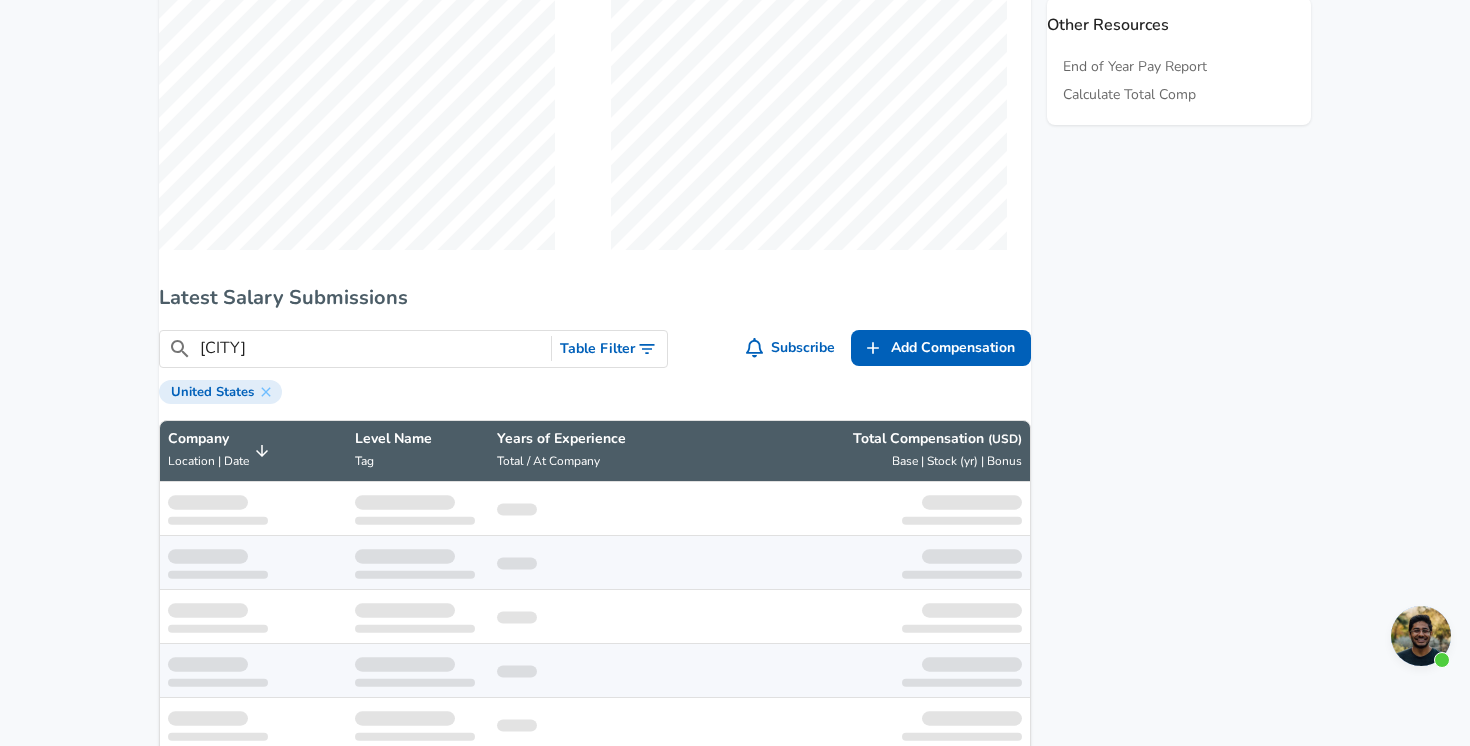 type on "[CITY]" 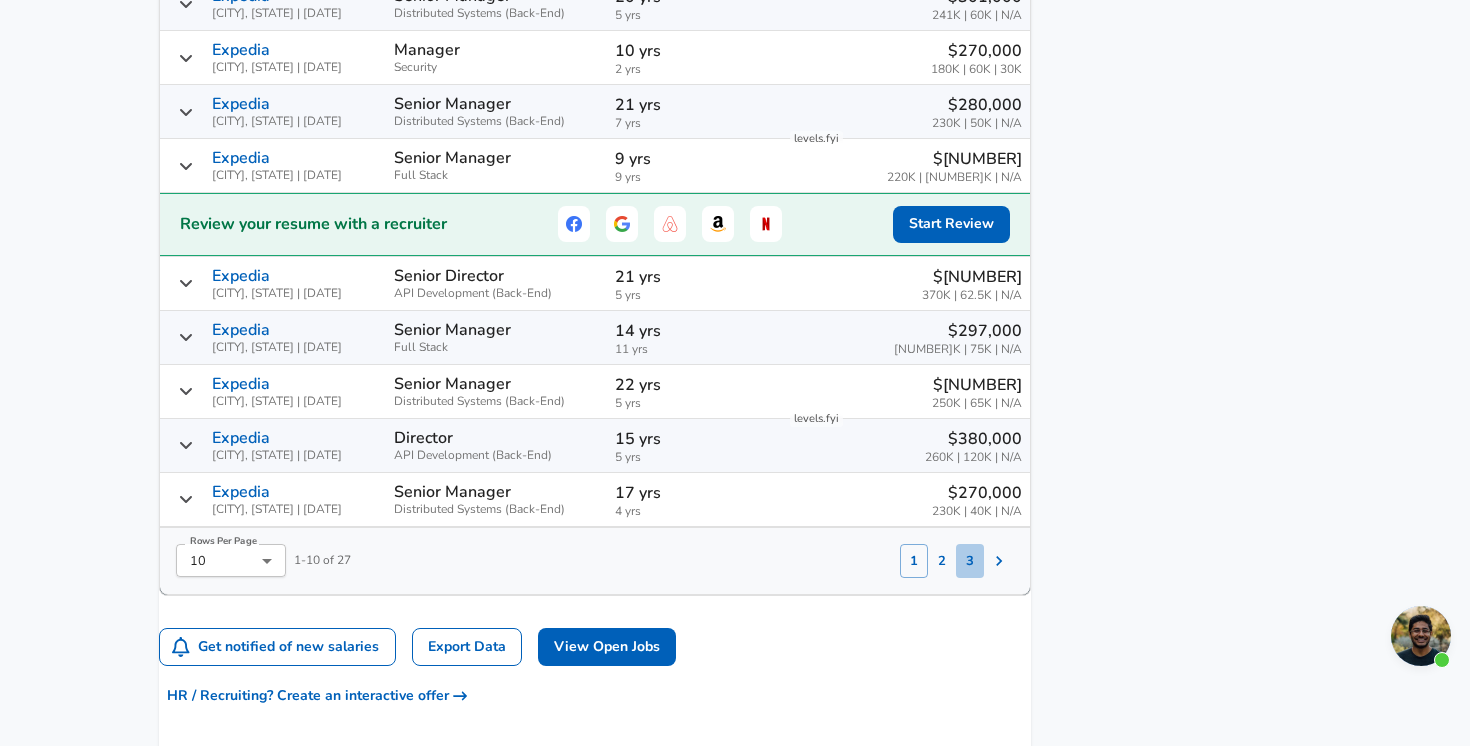 click on "3" at bounding box center (970, 561) 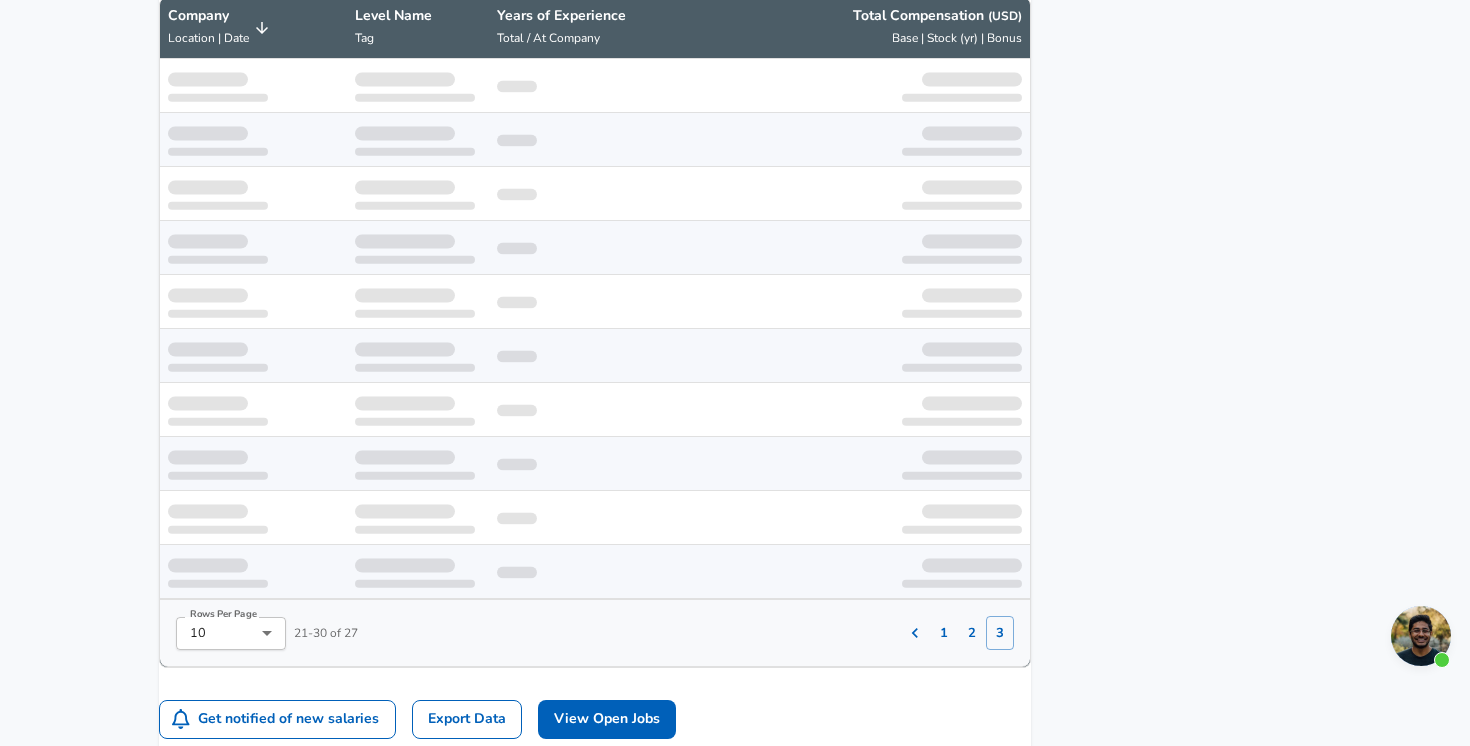 scroll, scrollTop: 1481, scrollLeft: 0, axis: vertical 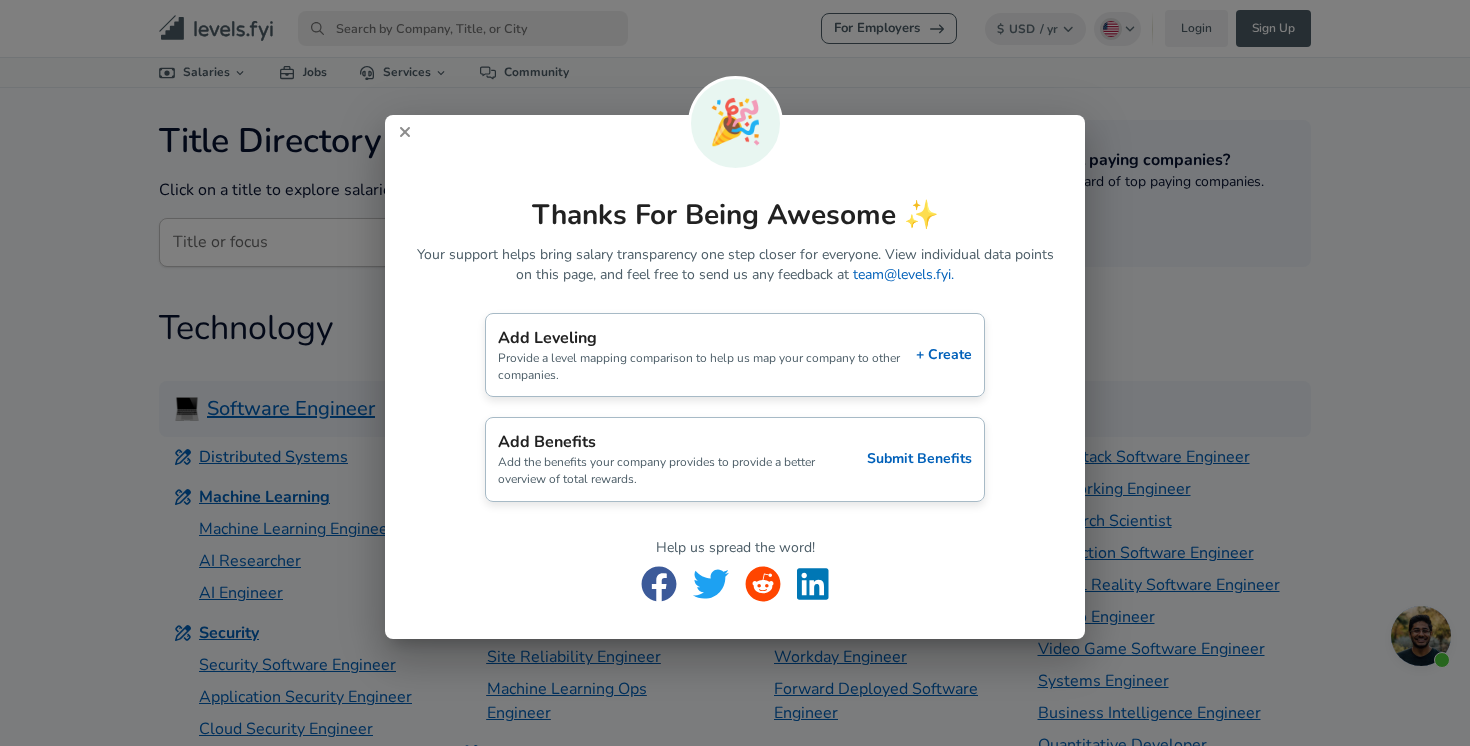 click 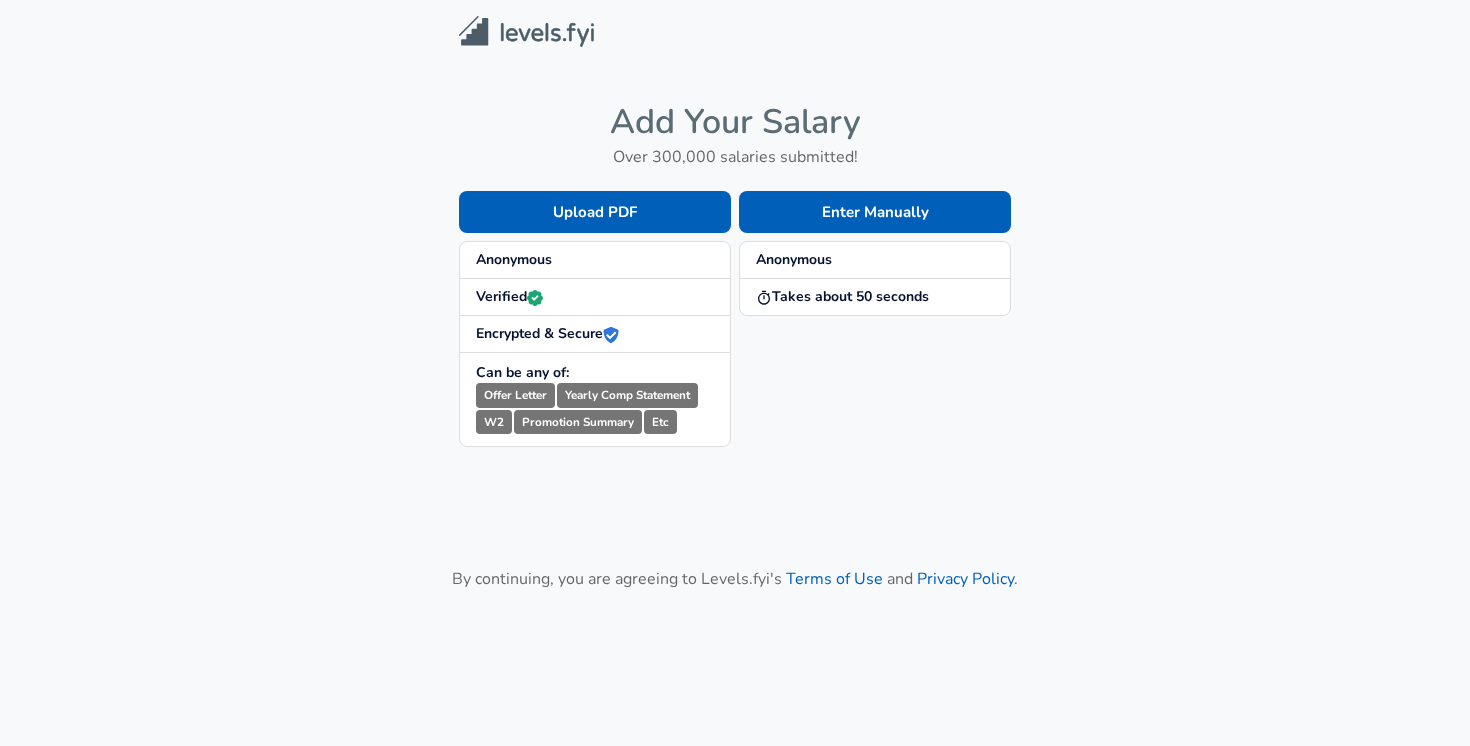 scroll, scrollTop: 113, scrollLeft: 0, axis: vertical 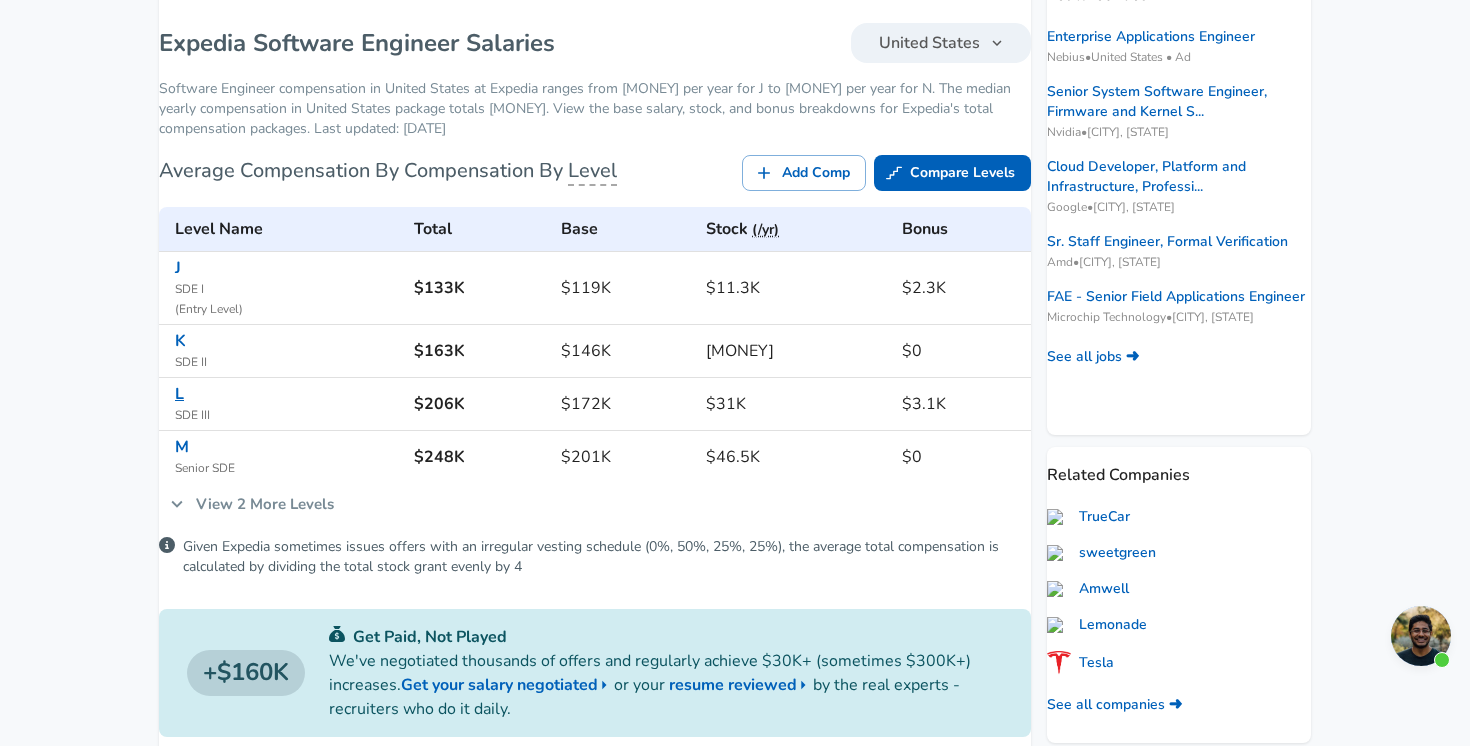 click on "L" at bounding box center (179, 394) 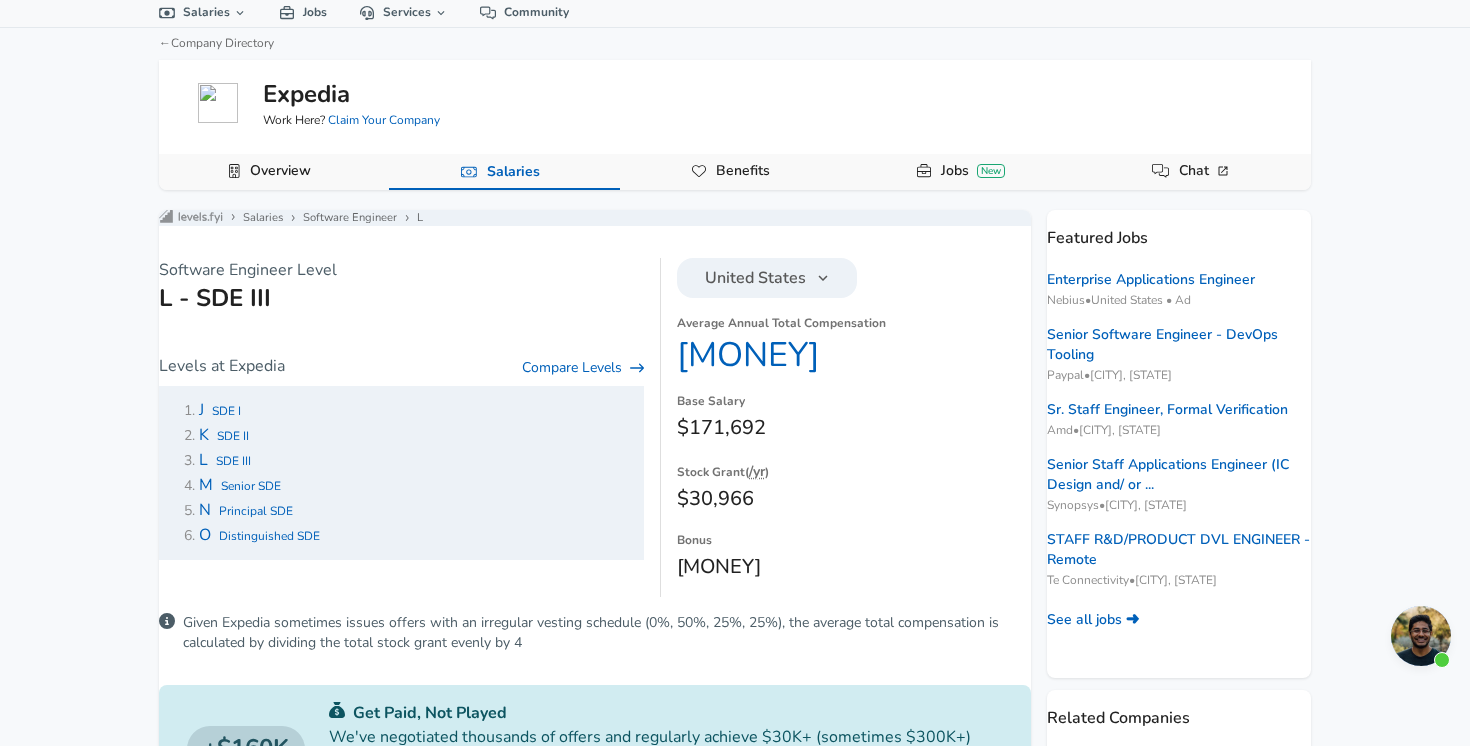 scroll, scrollTop: 78, scrollLeft: 0, axis: vertical 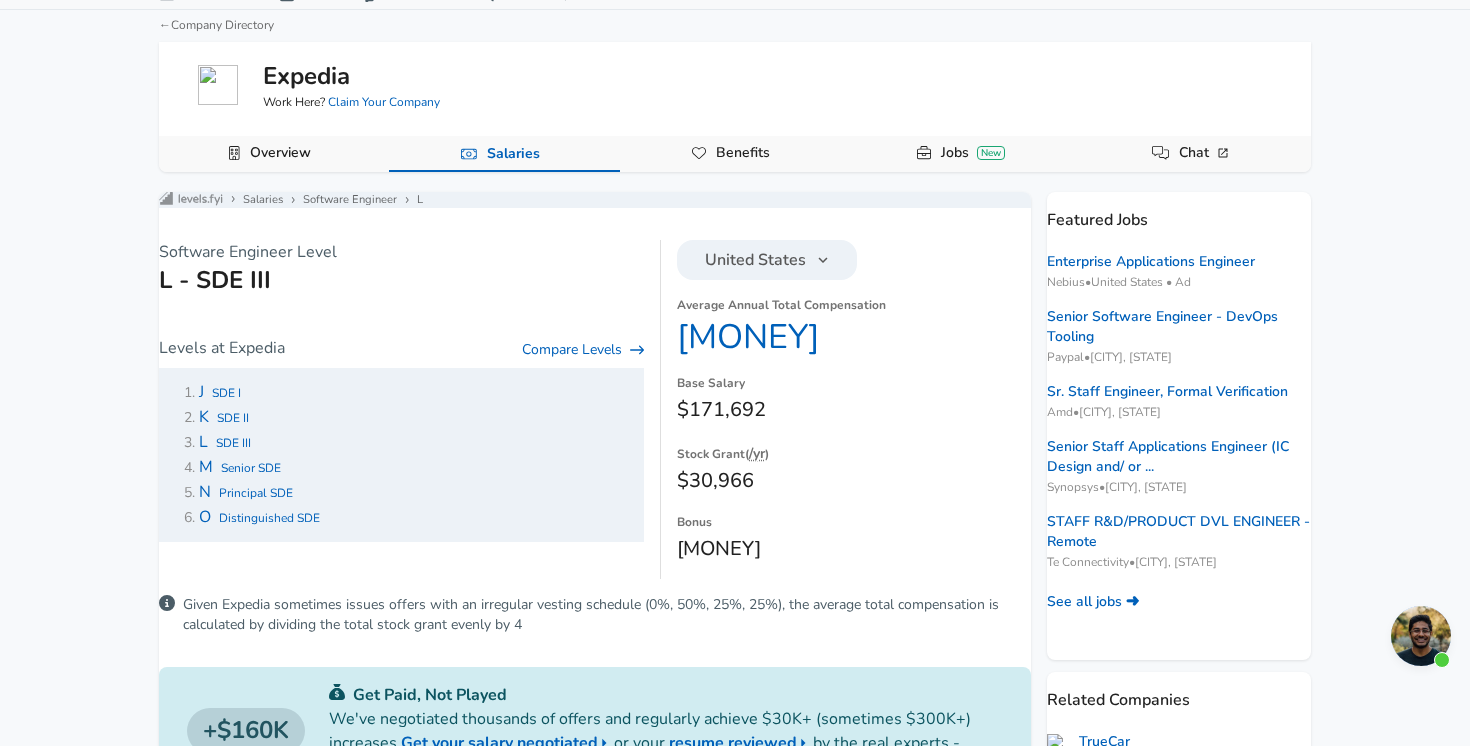 click on "SDE III" at bounding box center [233, 443] 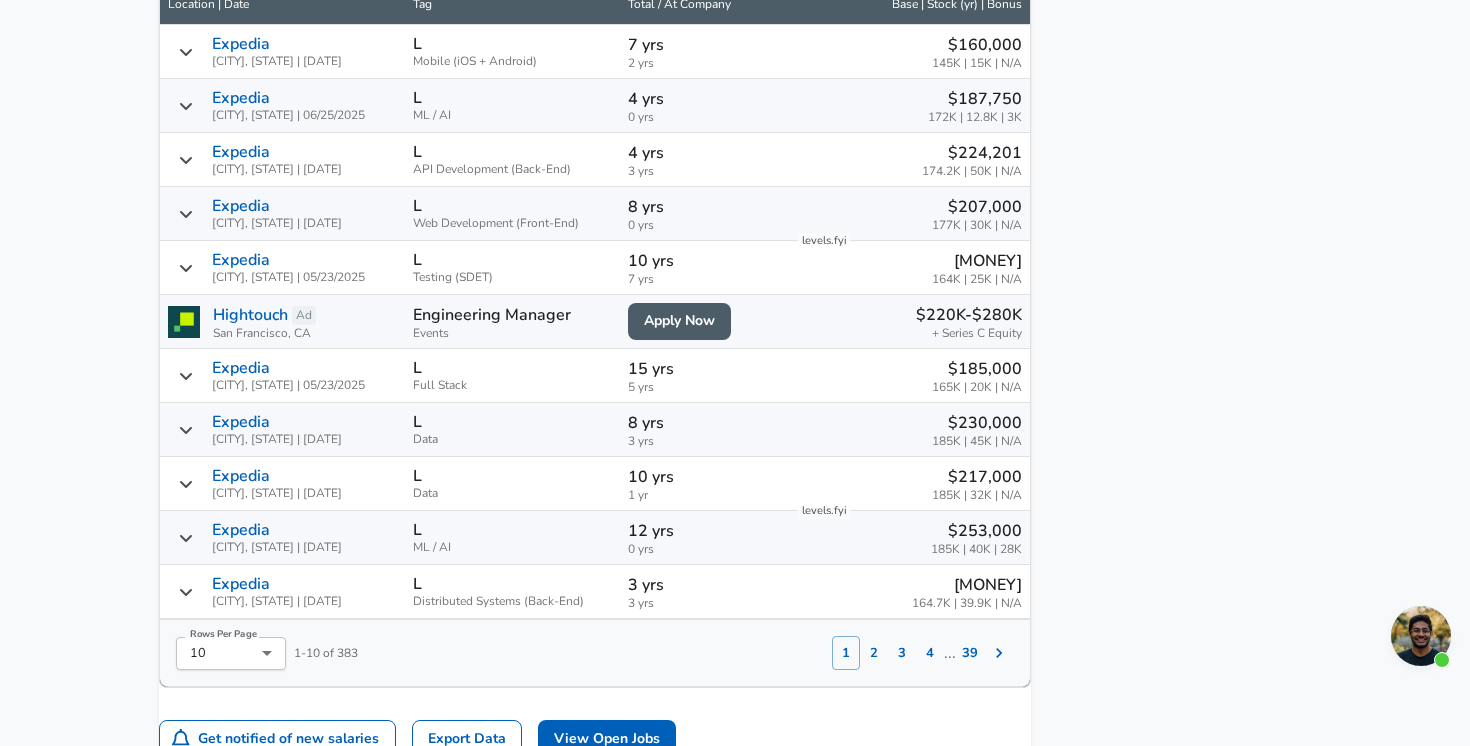 scroll, scrollTop: 1630, scrollLeft: 0, axis: vertical 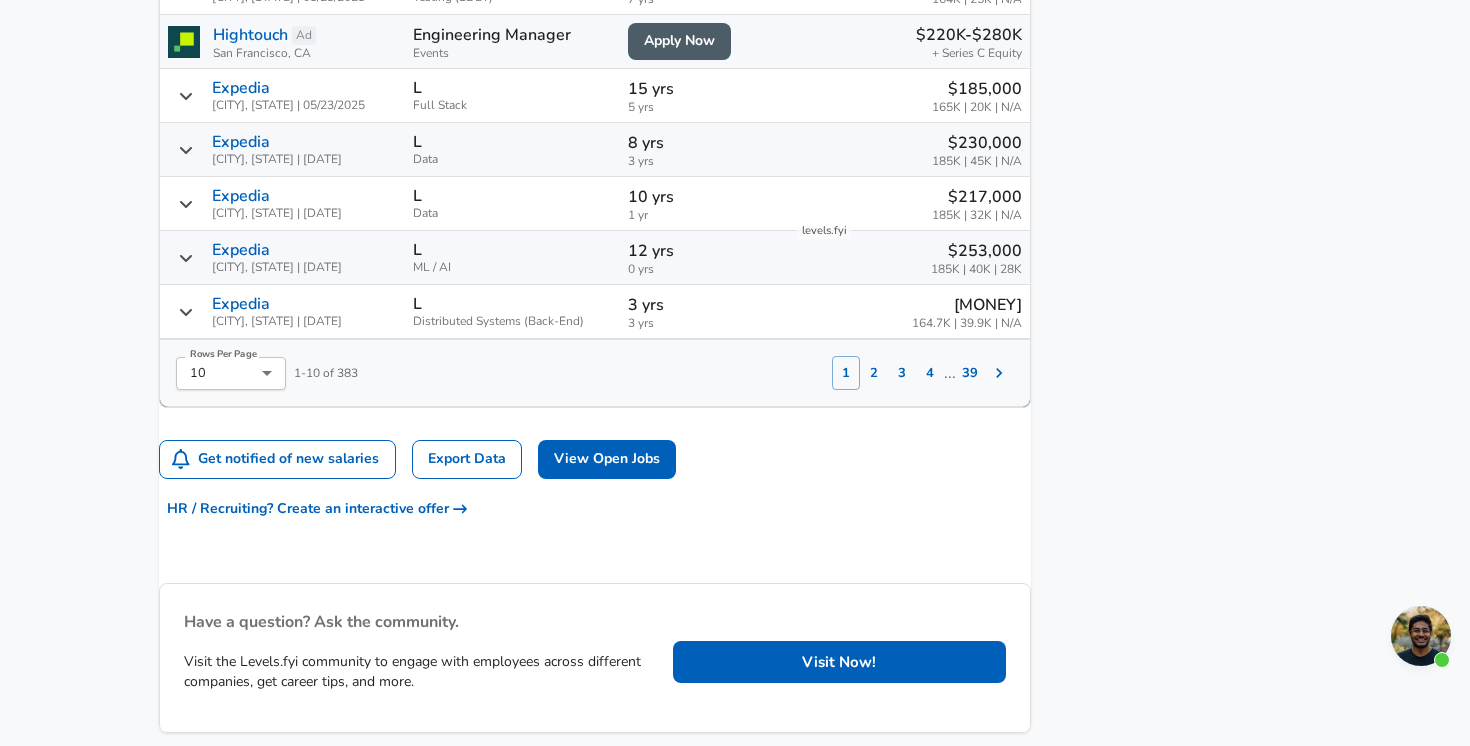click on "39" at bounding box center [970, 373] 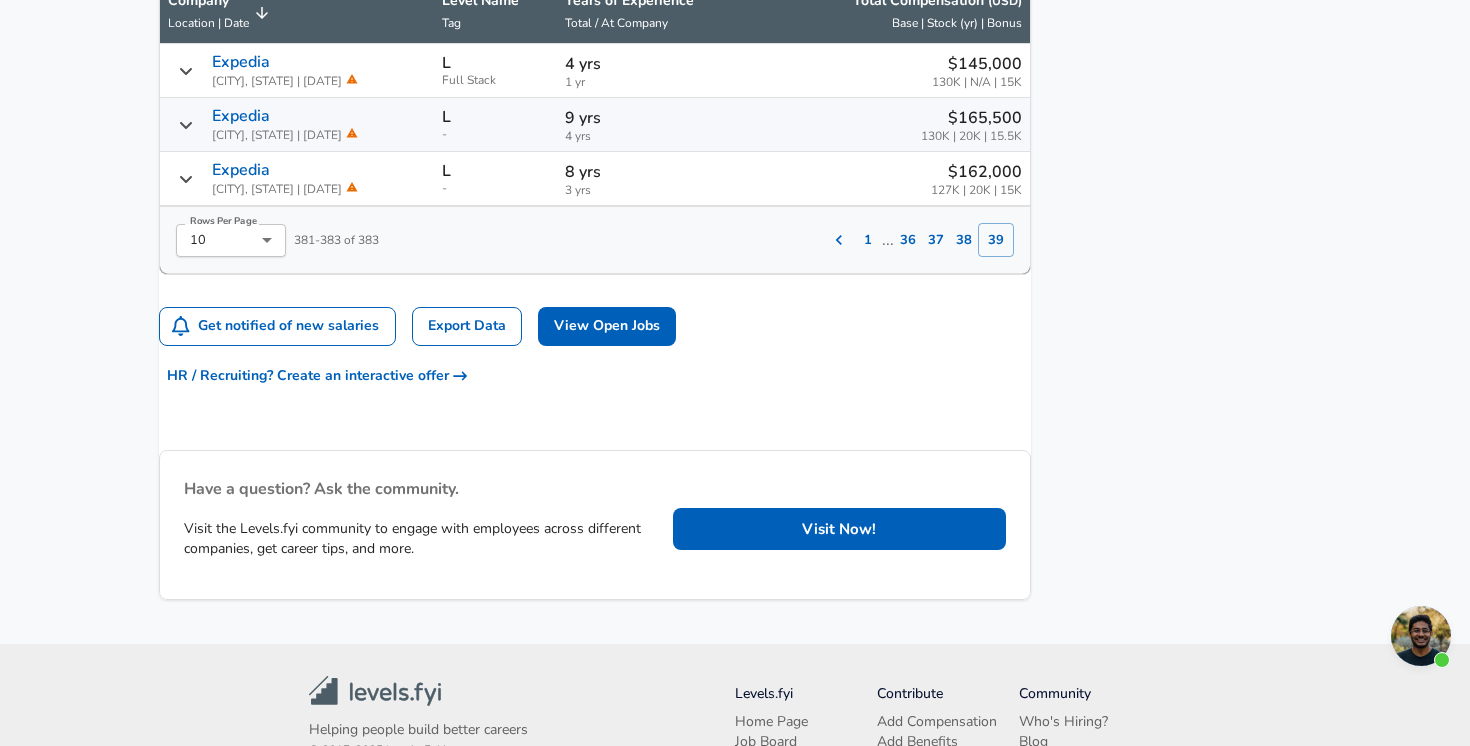 scroll, scrollTop: 1313, scrollLeft: 0, axis: vertical 